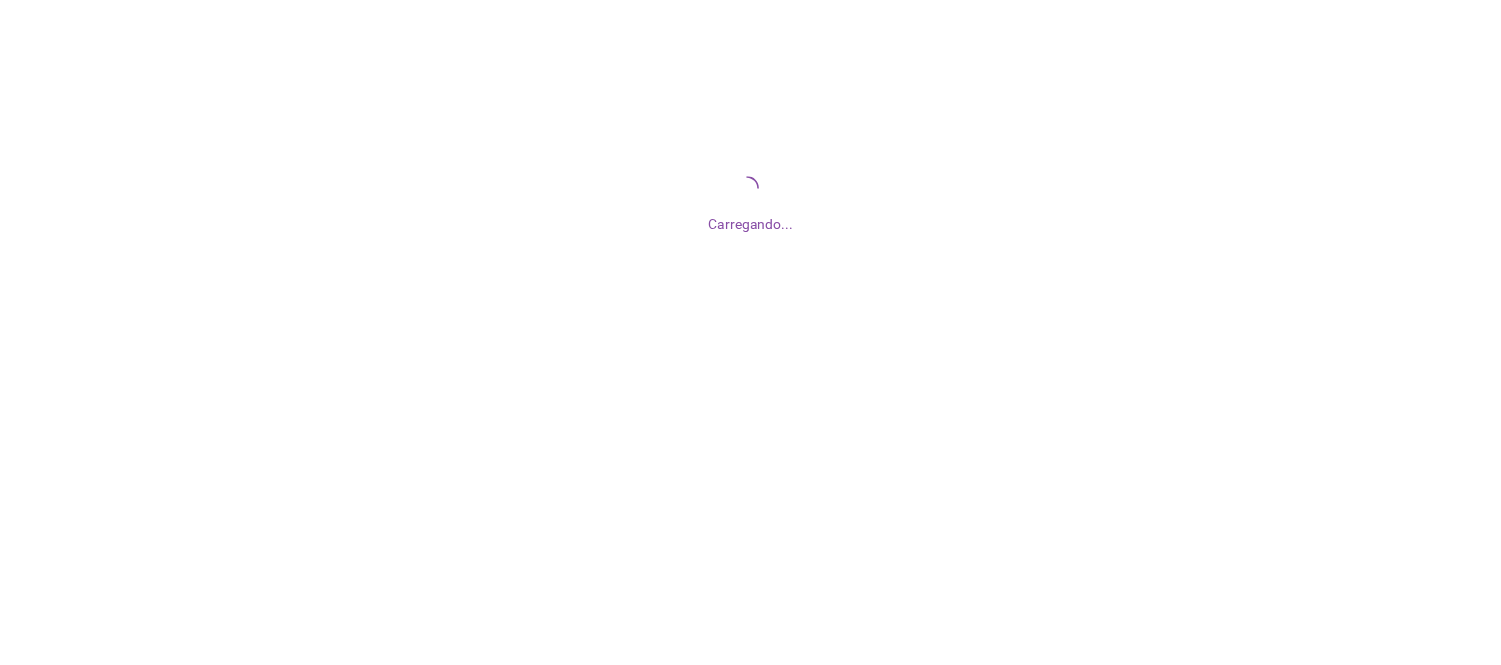 scroll, scrollTop: 0, scrollLeft: 0, axis: both 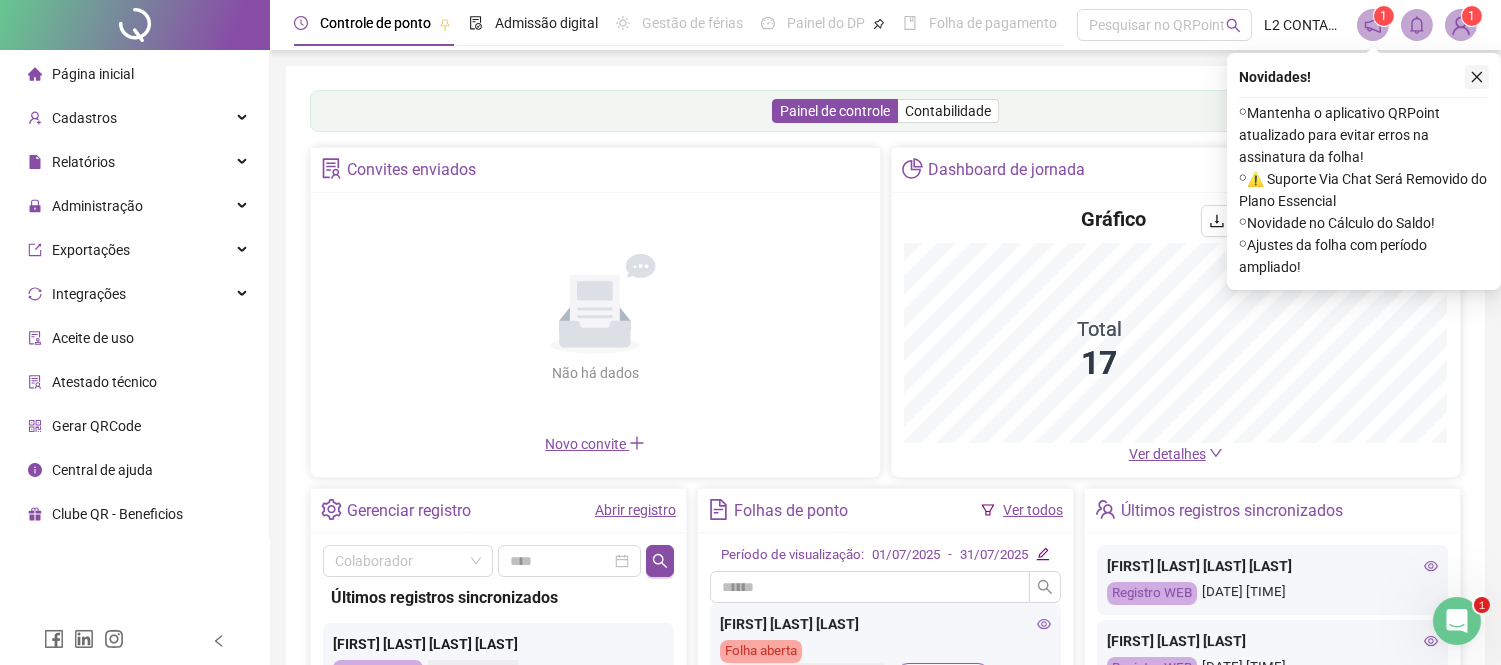 click 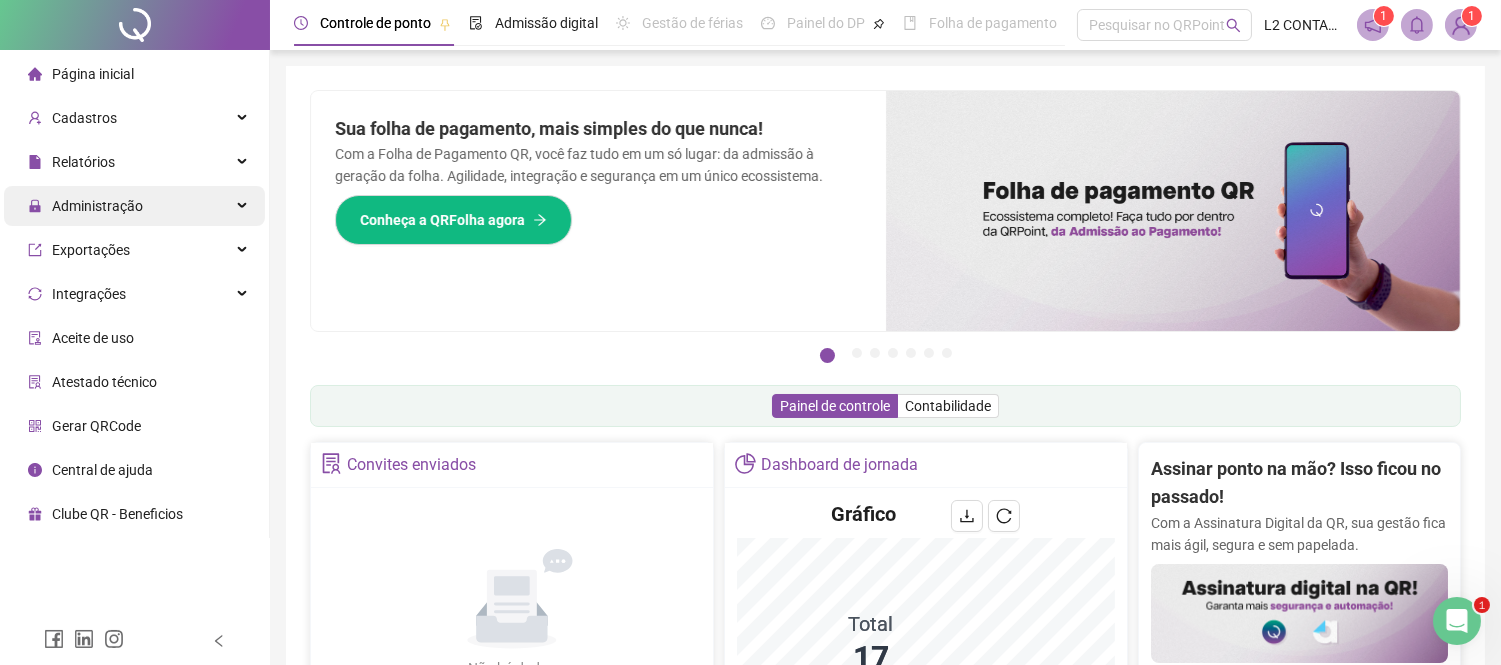 click on "Administração" at bounding box center (97, 206) 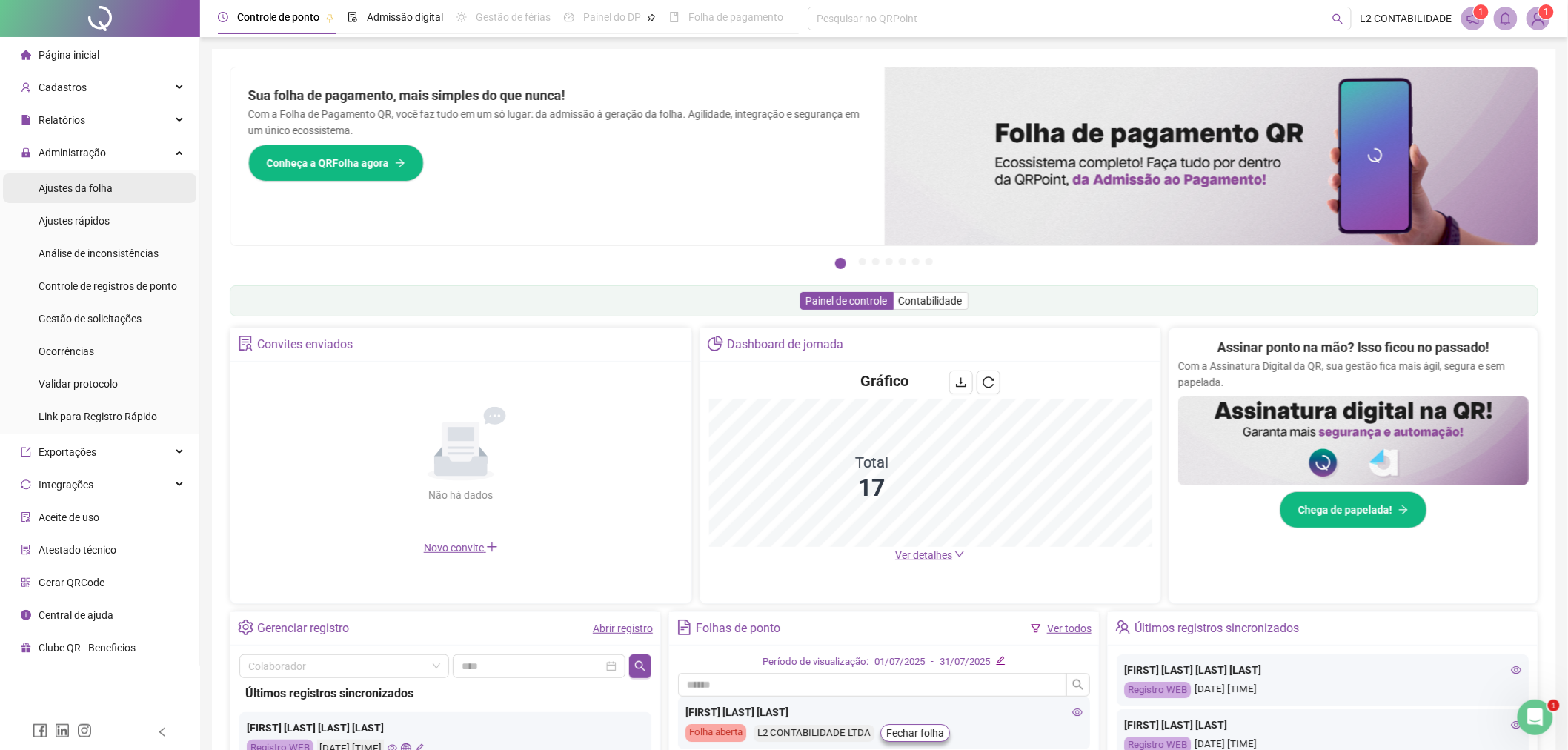click on "Ajustes da folha" at bounding box center [76, 188] 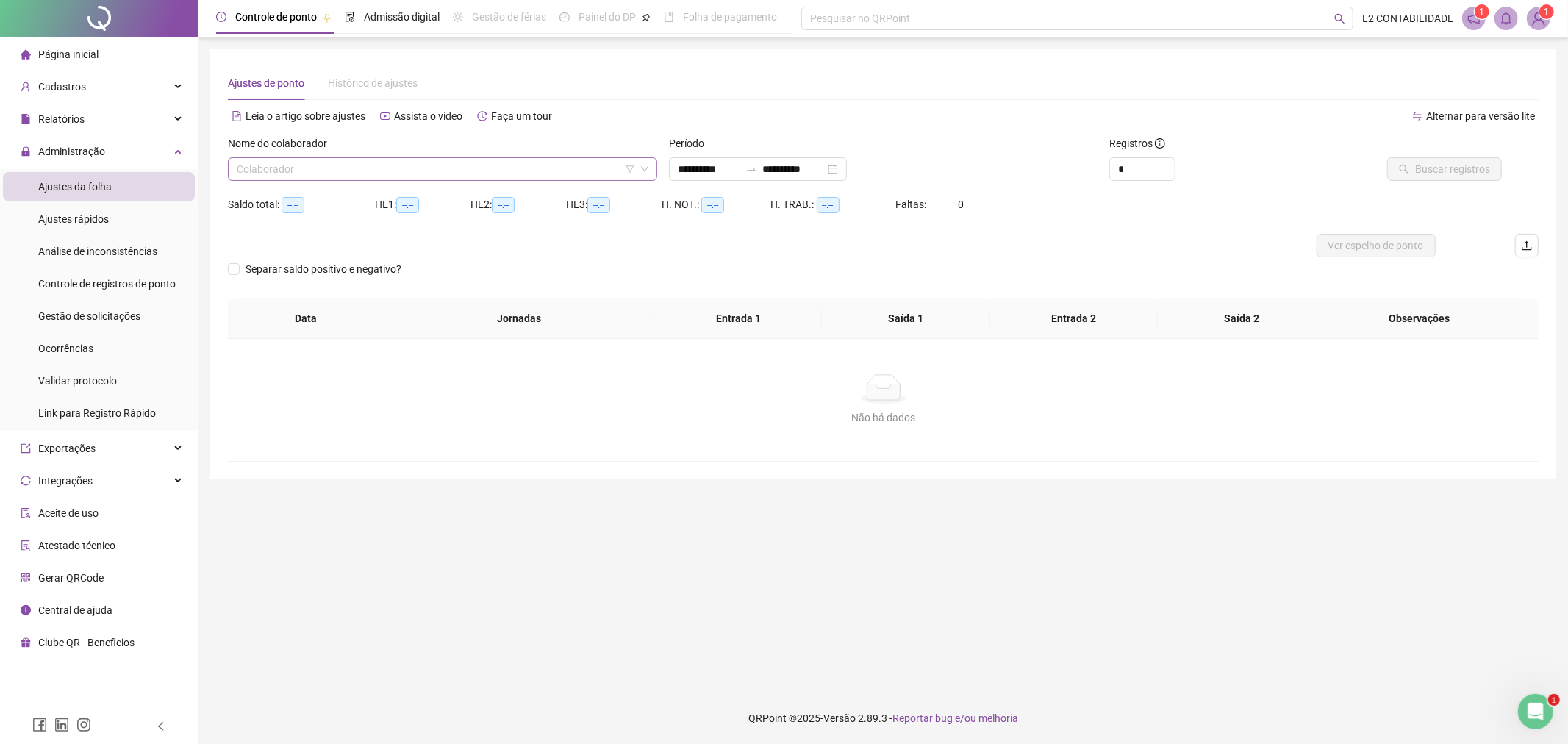 click at bounding box center (436, 169) 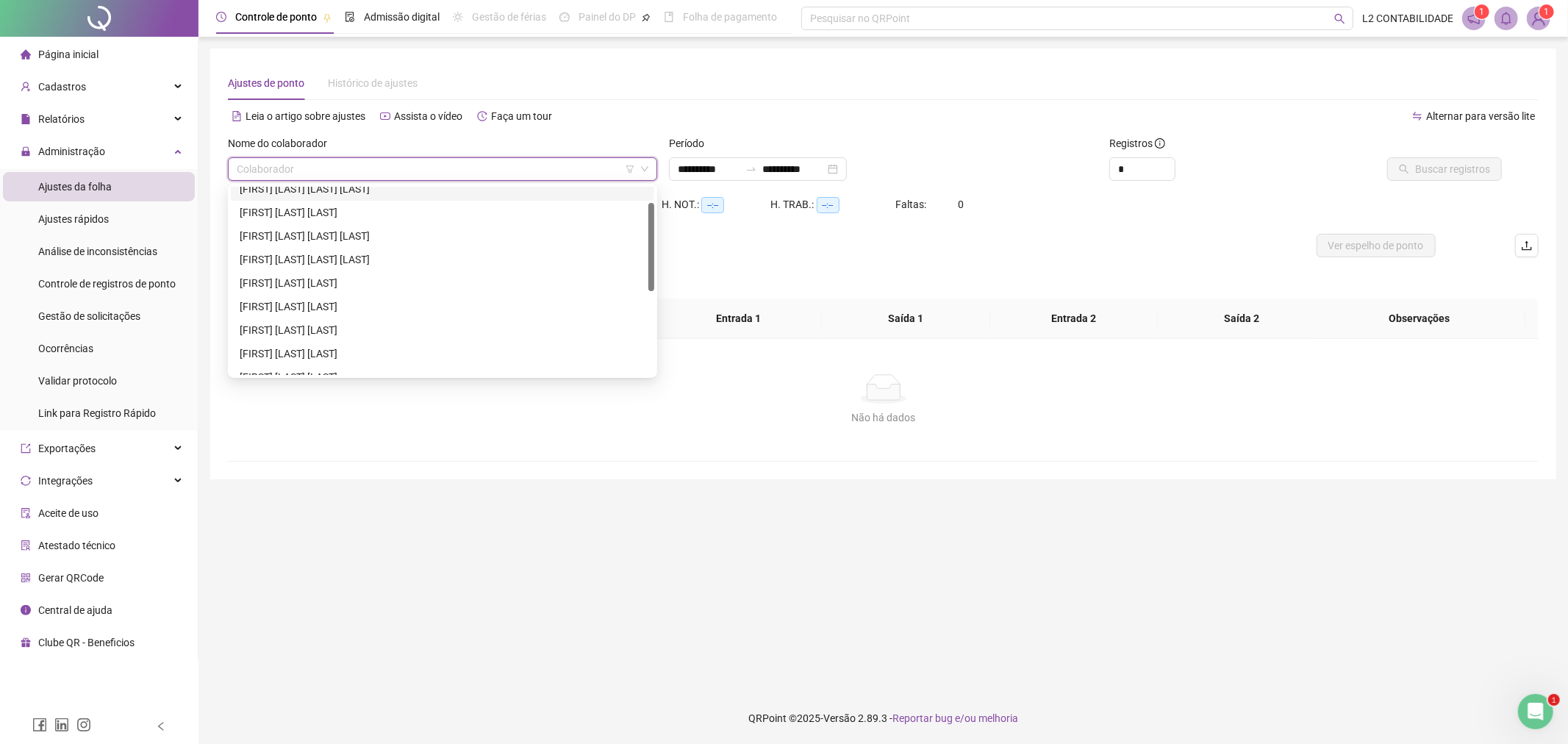 scroll, scrollTop: 55, scrollLeft: 0, axis: vertical 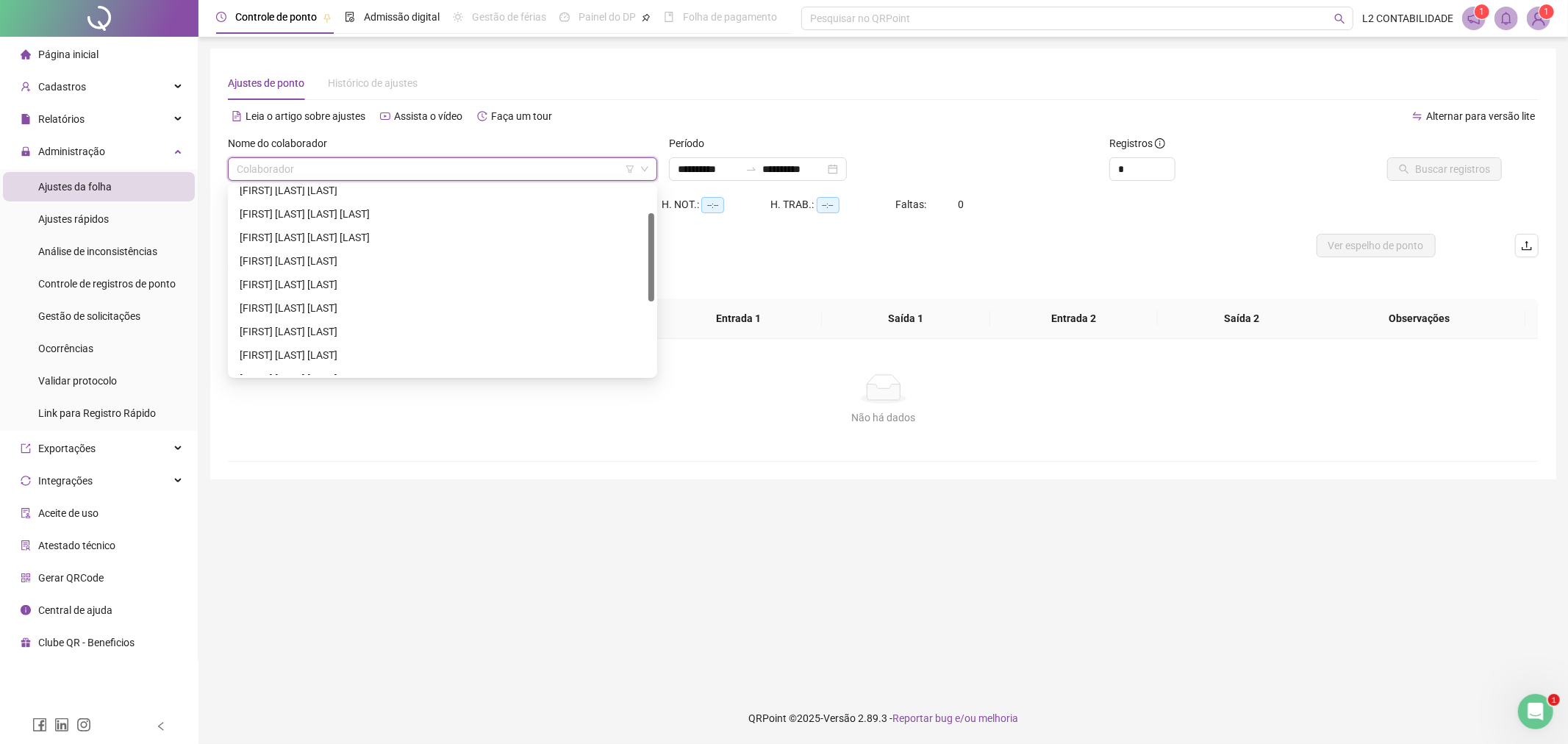 drag, startPoint x: 650, startPoint y: 235, endPoint x: 651, endPoint y: 261, distance: 26.019224 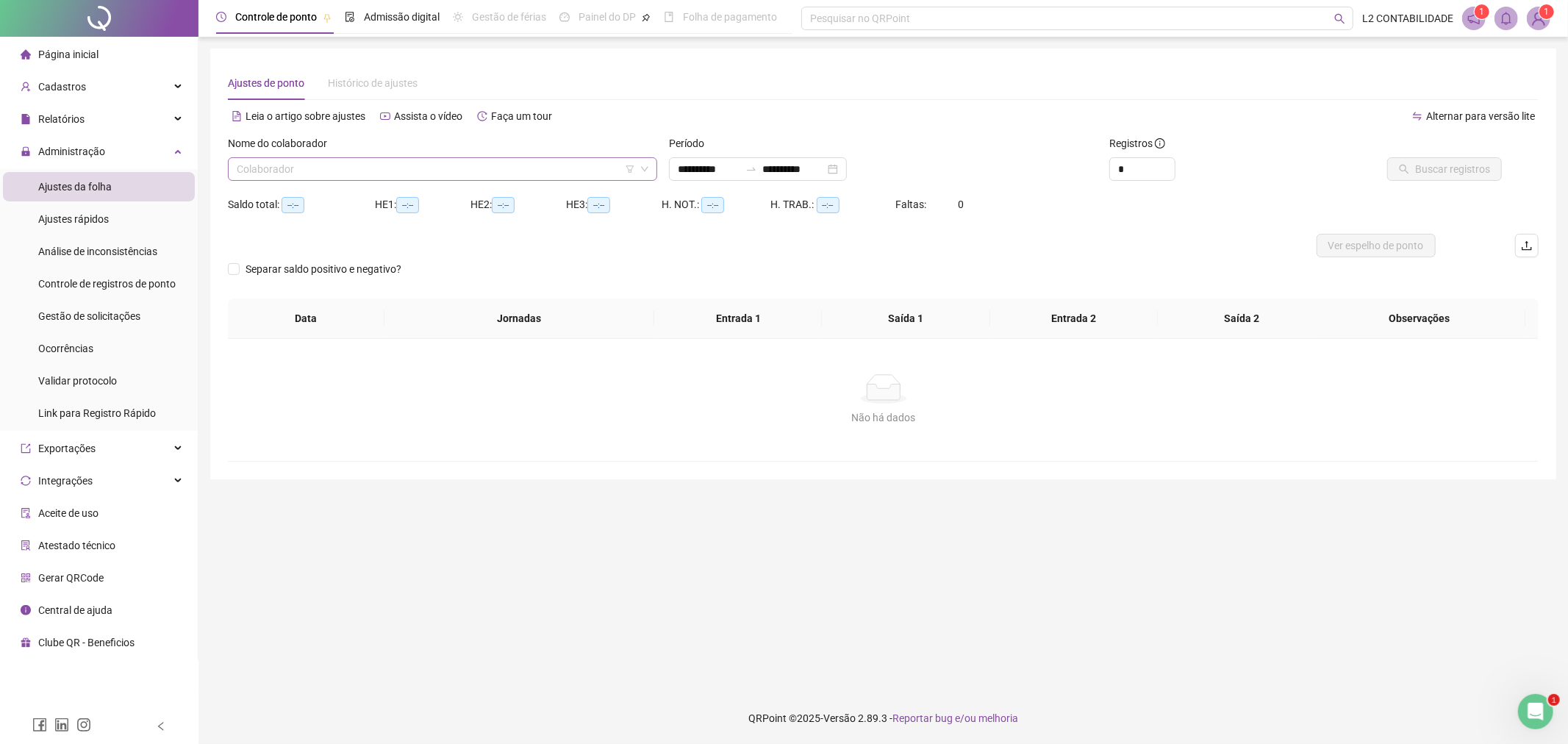 click at bounding box center [436, 169] 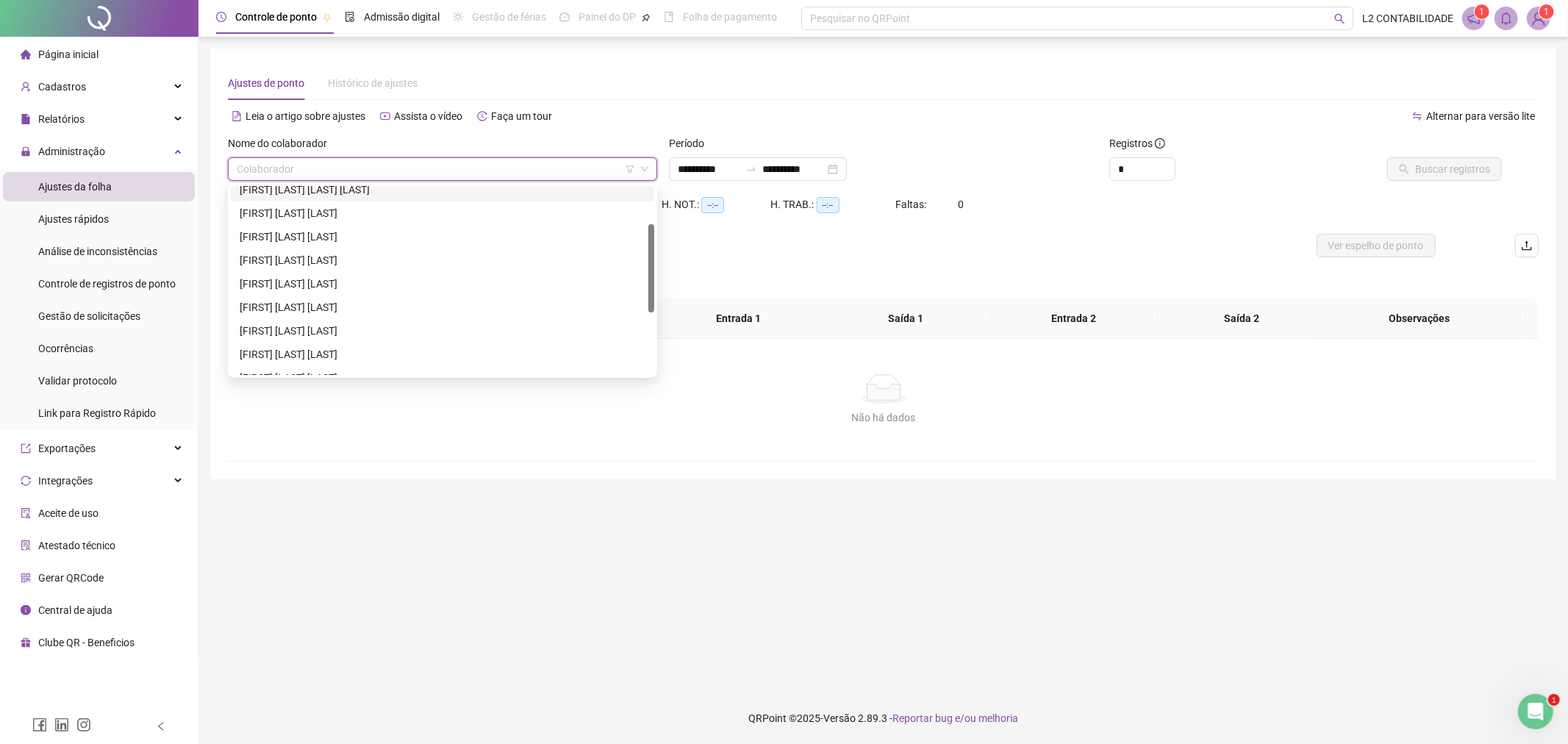 scroll, scrollTop: 106, scrollLeft: 0, axis: vertical 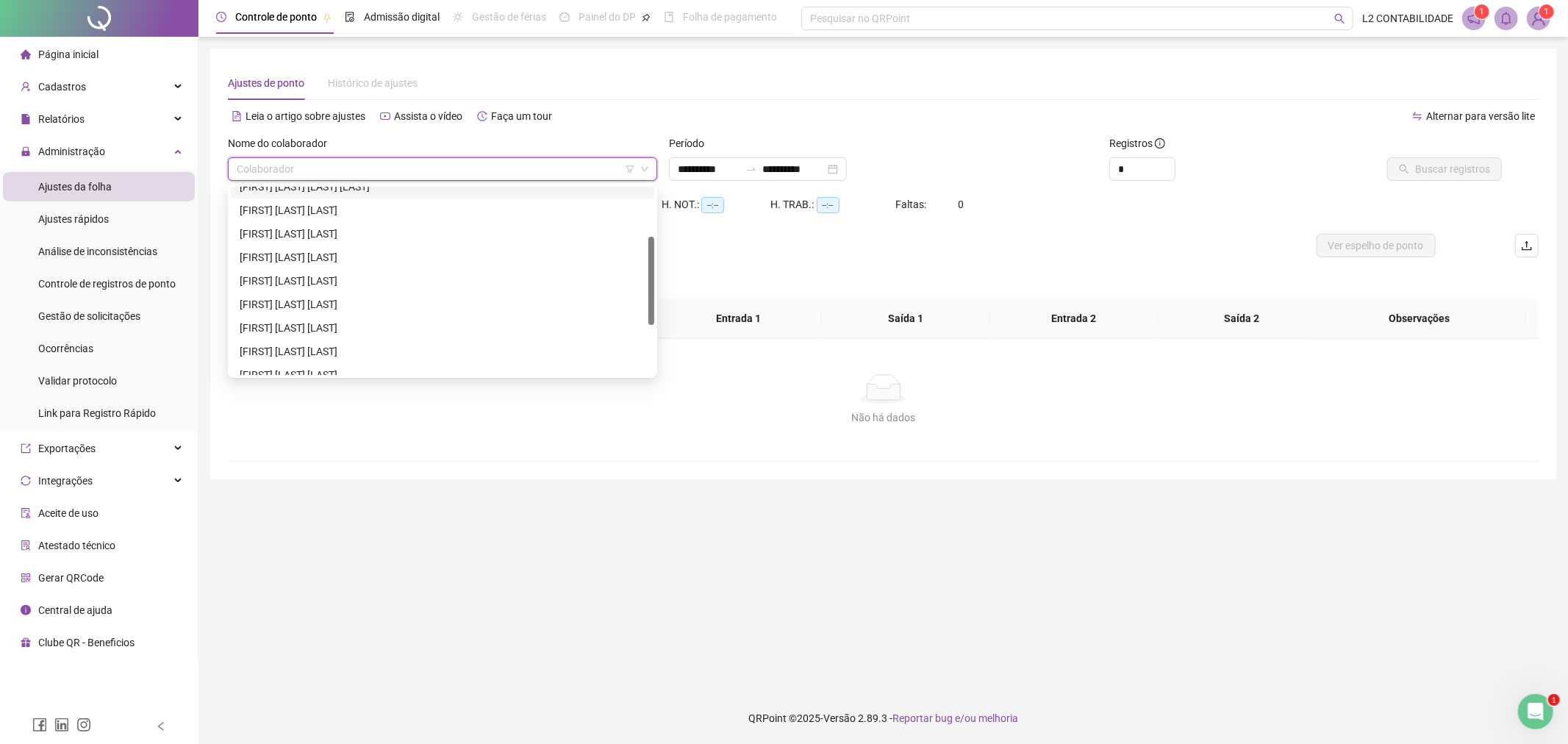 drag, startPoint x: 651, startPoint y: 245, endPoint x: 652, endPoint y: 268, distance: 23.02173 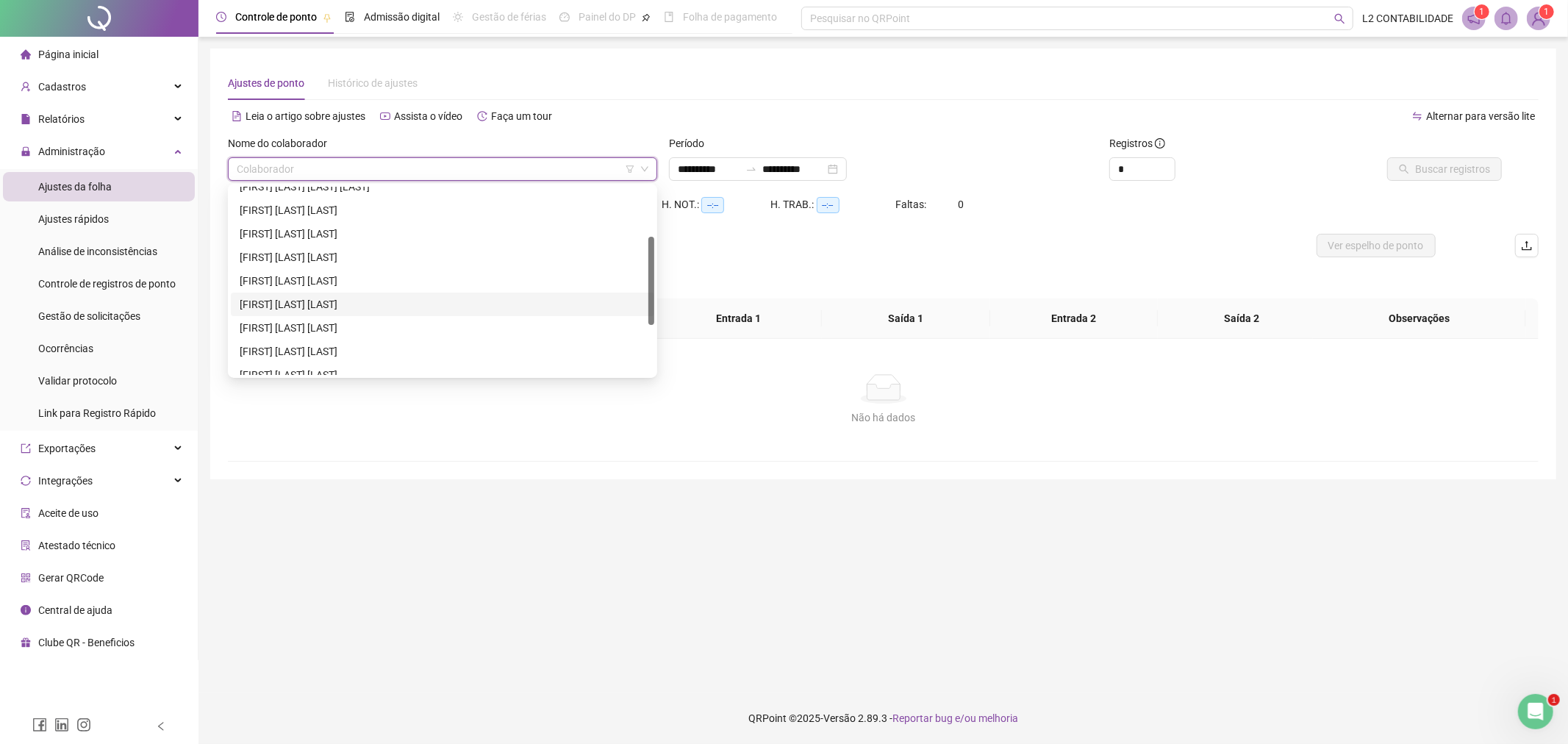 click on "[FIRST] [LAST] [LAST]" at bounding box center (443, 304) 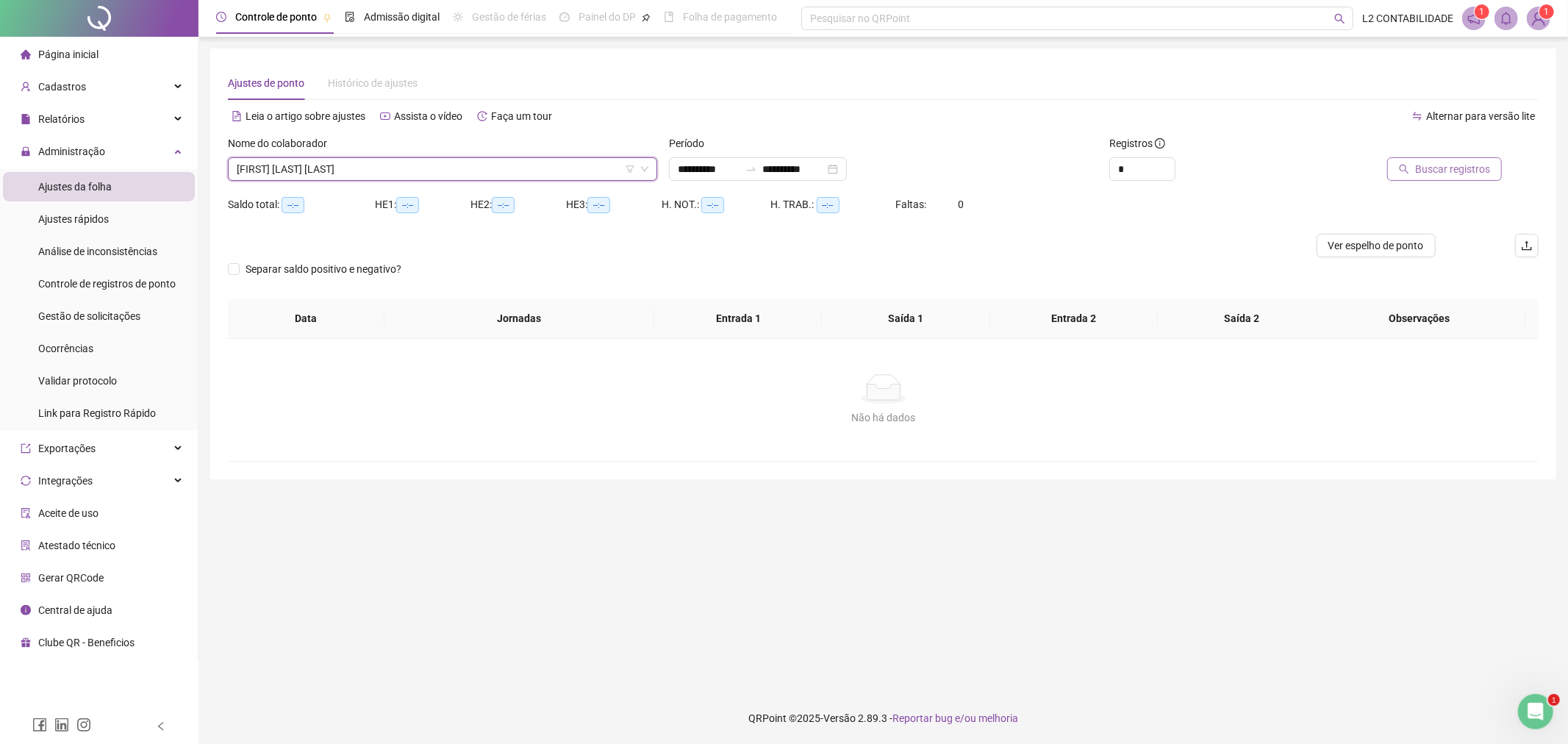 click on "Buscar registros" at bounding box center (1453, 169) 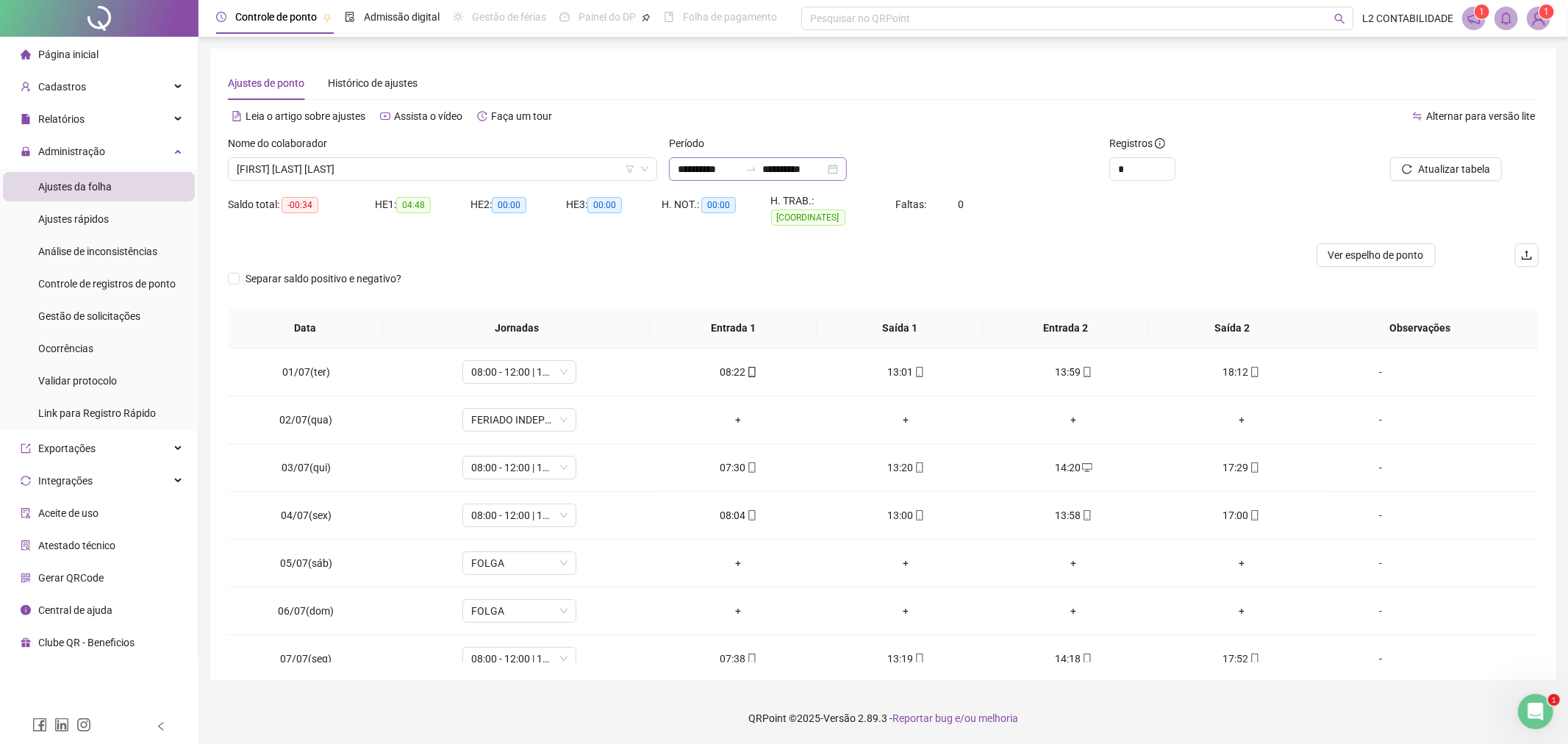 click on "**********" at bounding box center (758, 169) 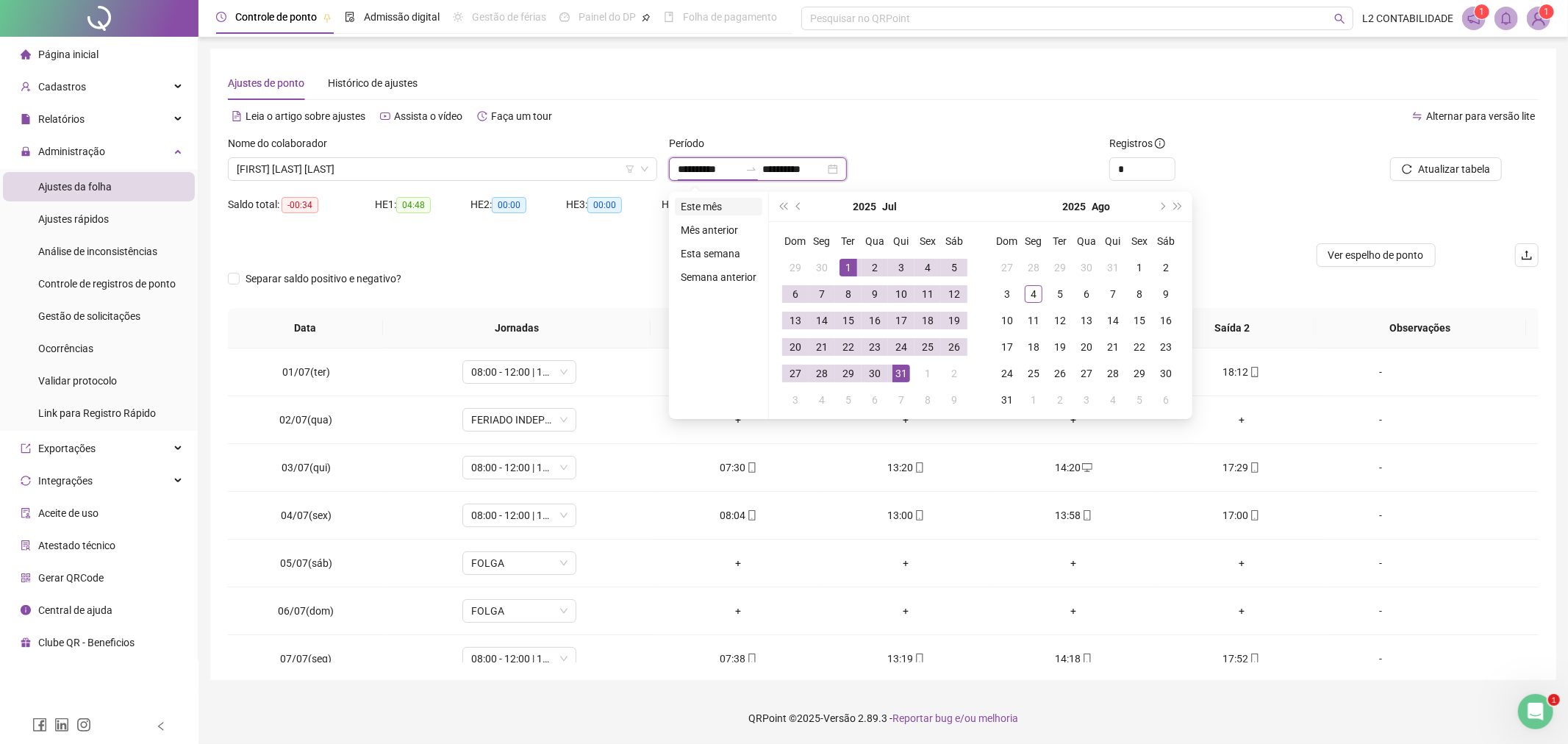 type on "**********" 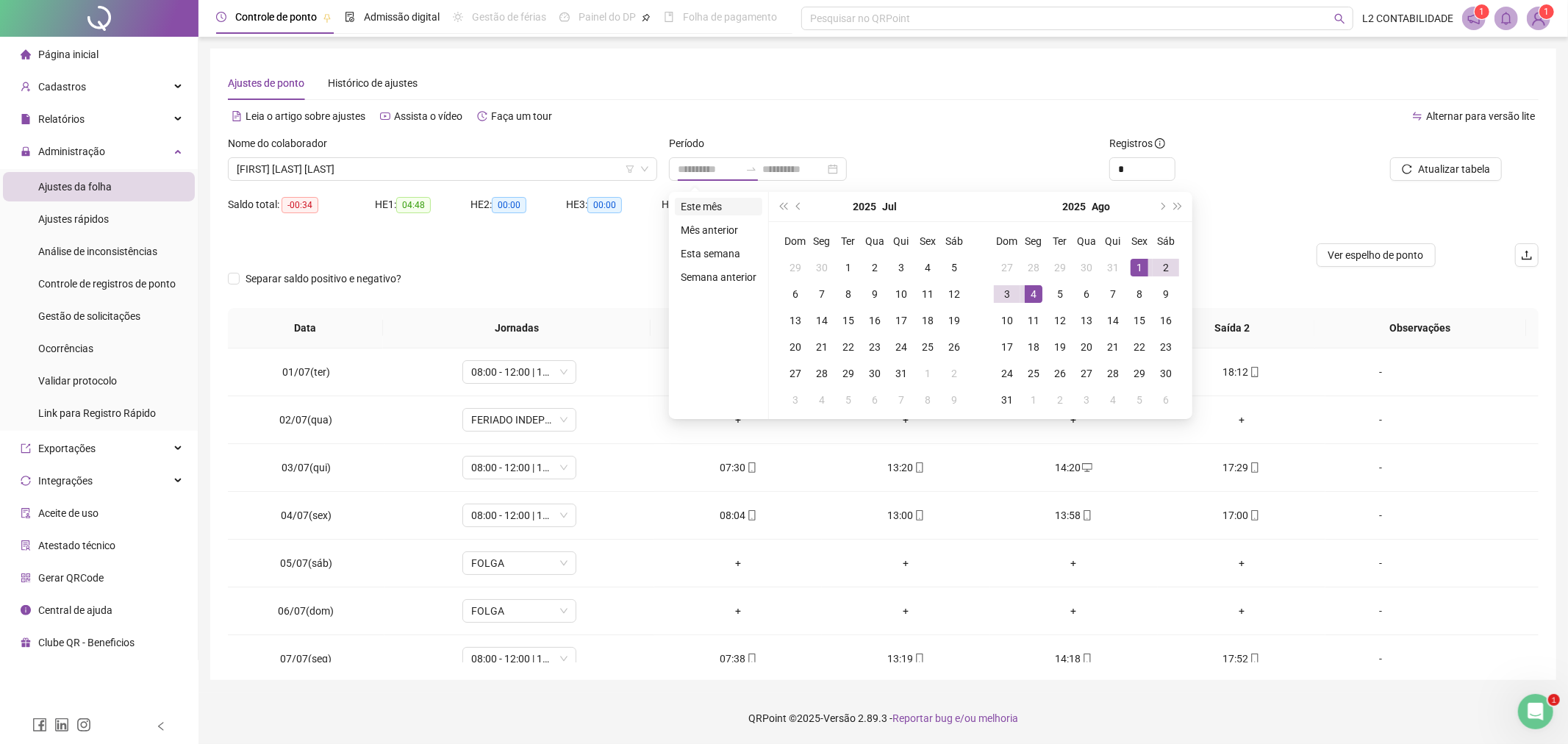 click on "Este mês" at bounding box center [718, 207] 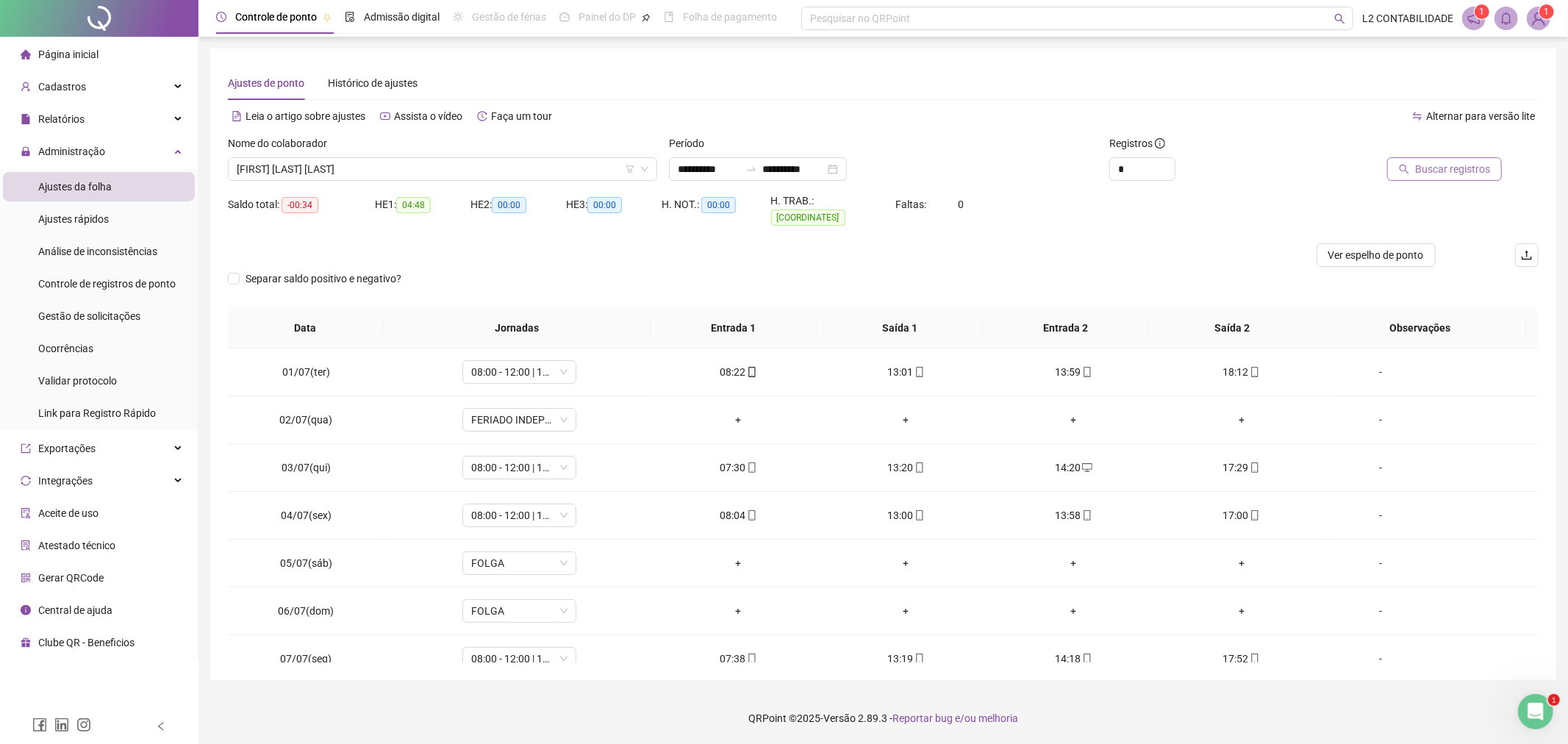 click on "Buscar registros" at bounding box center (1453, 169) 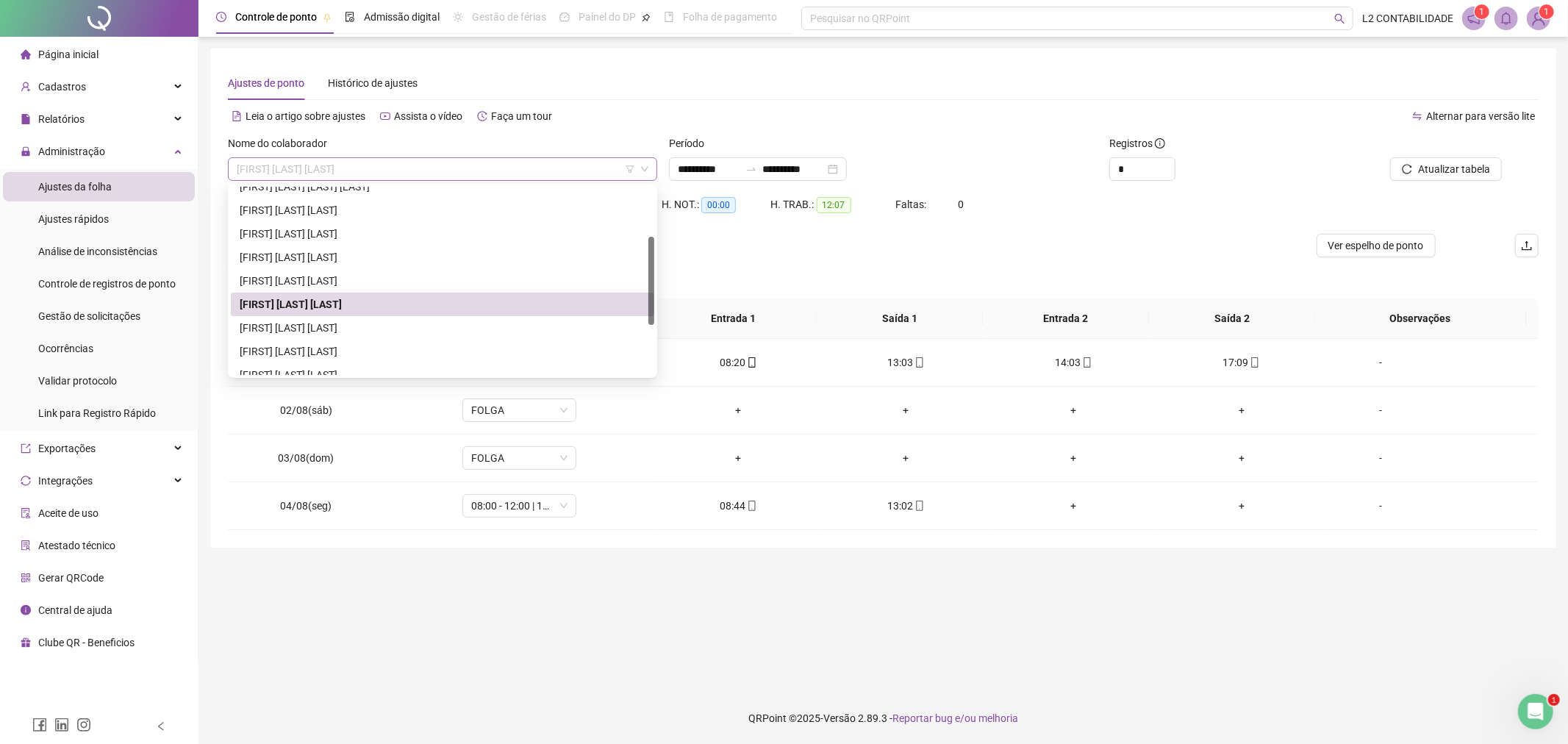 click on "[FIRST] [LAST] [LAST]" at bounding box center [443, 169] 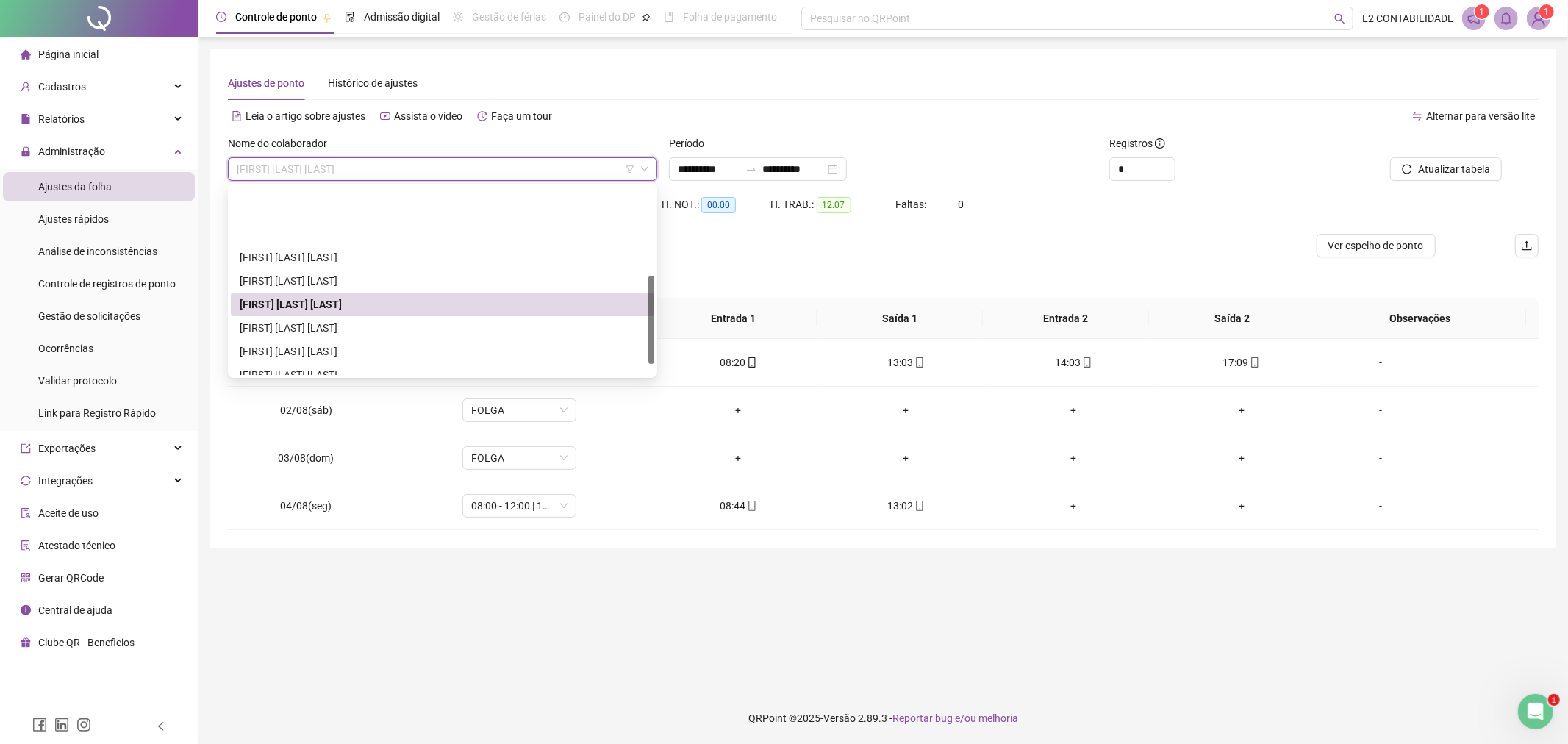 scroll, scrollTop: 187, scrollLeft: 0, axis: vertical 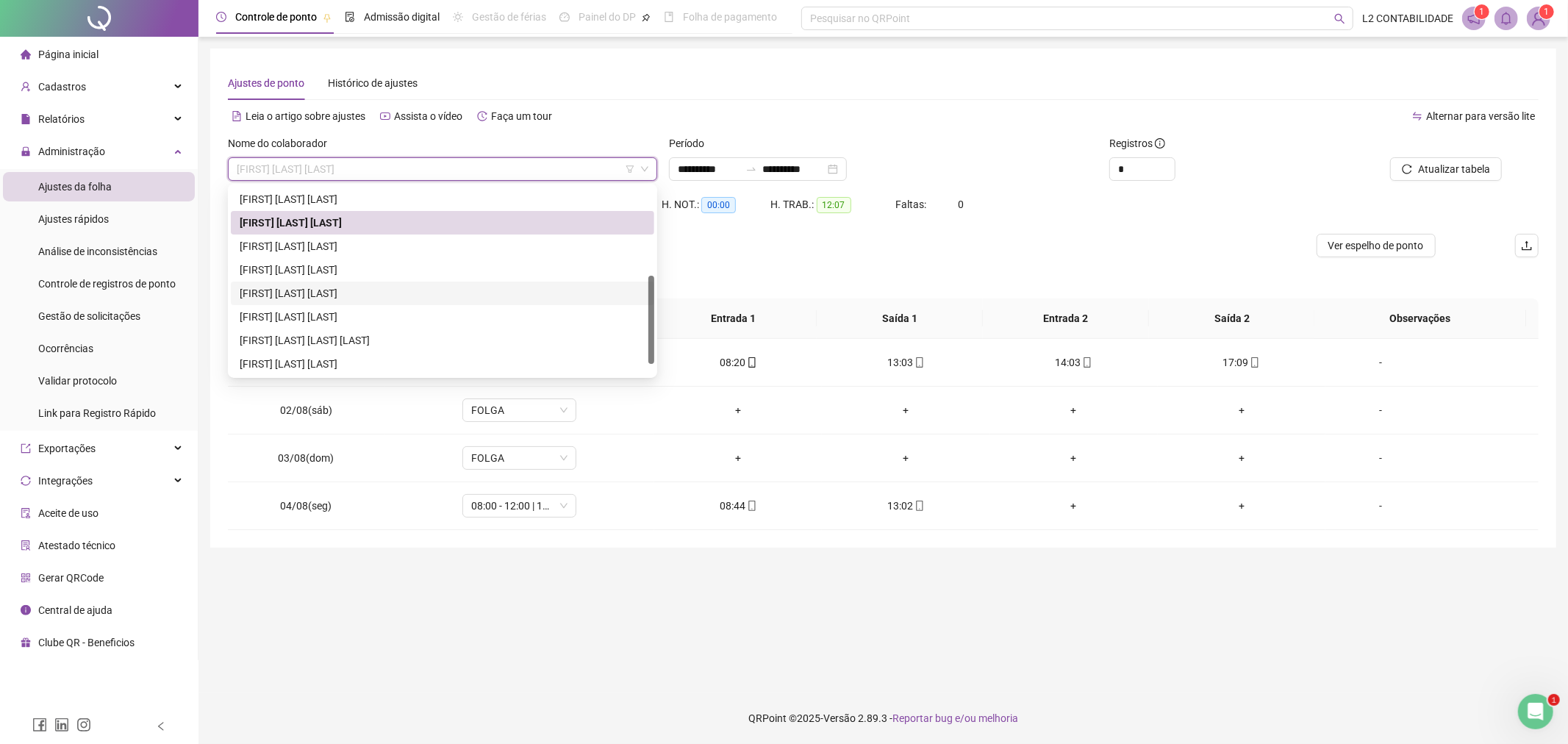 click on "[FIRST] [LAST] [LAST]" at bounding box center (443, 293) 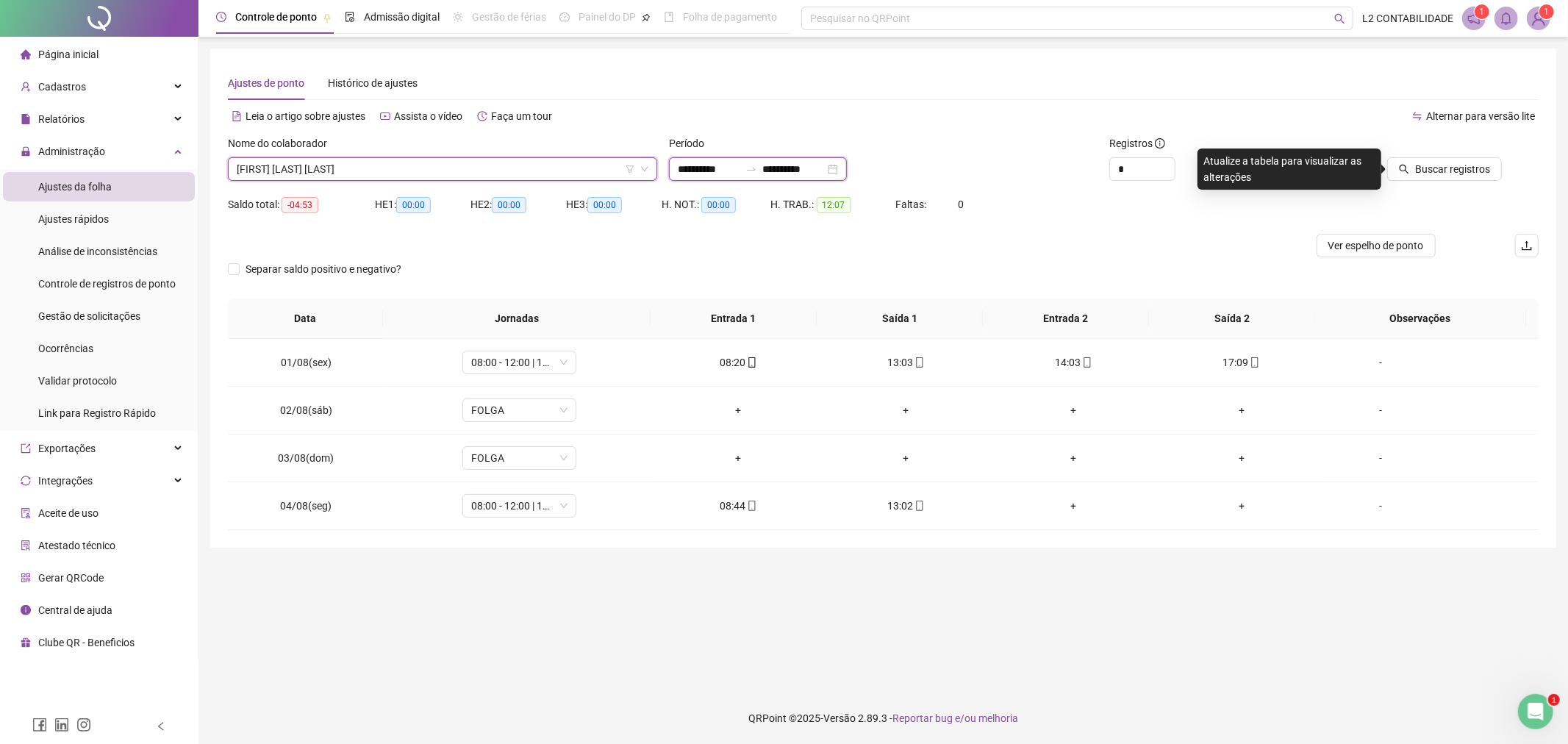 click on "**********" at bounding box center (709, 169) 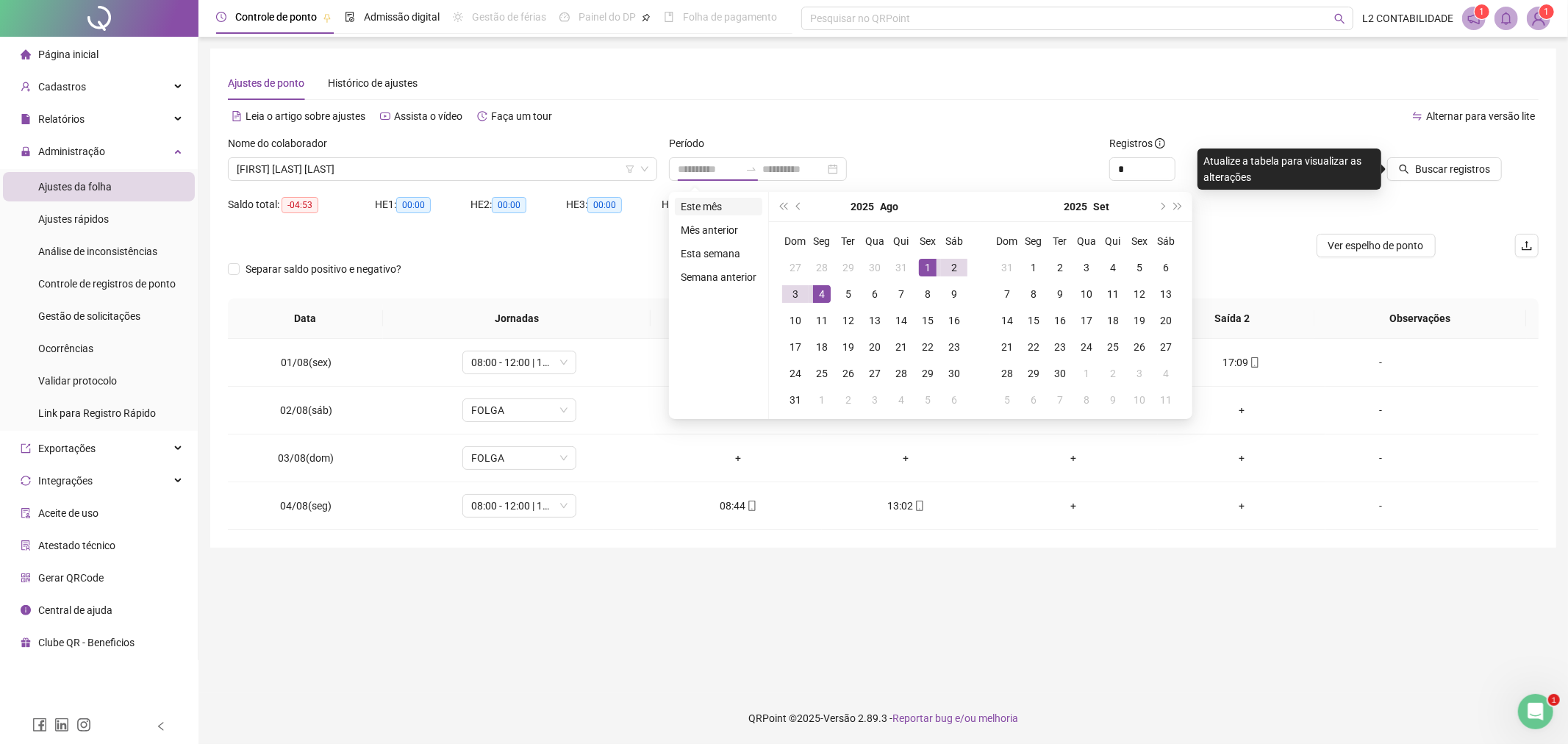 click on "Este mês" at bounding box center (718, 207) 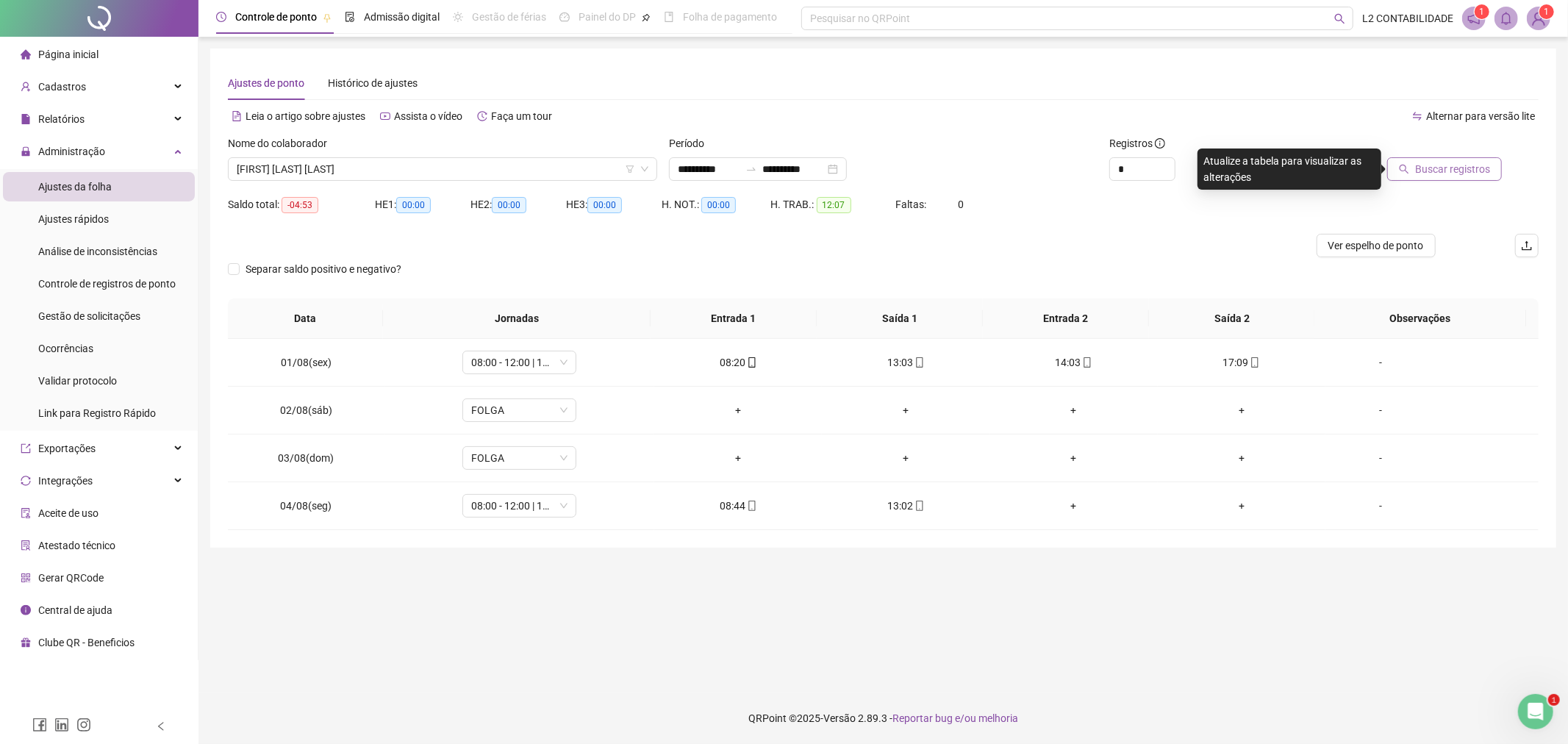 click on "Buscar registros" at bounding box center [1453, 169] 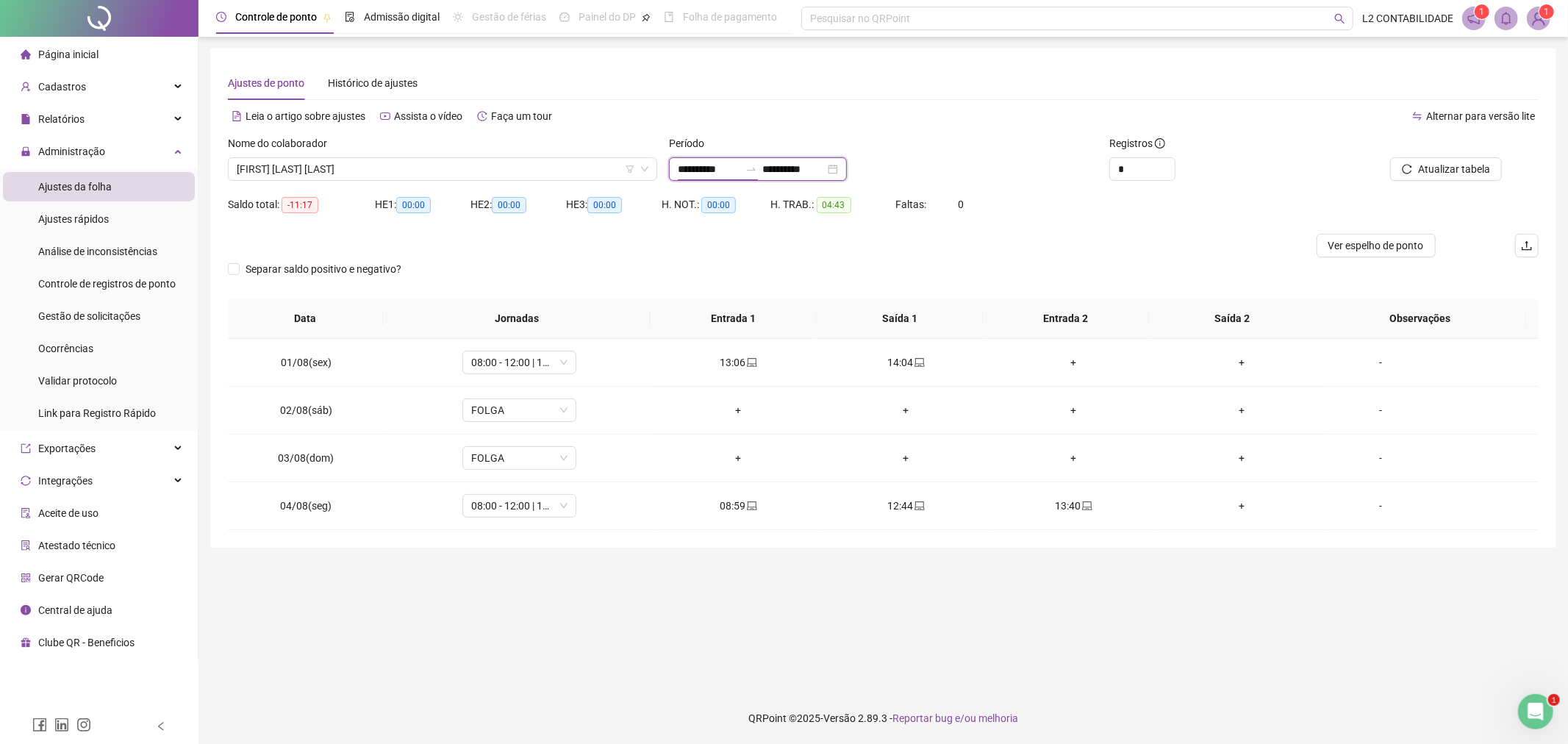 click on "**********" at bounding box center [709, 169] 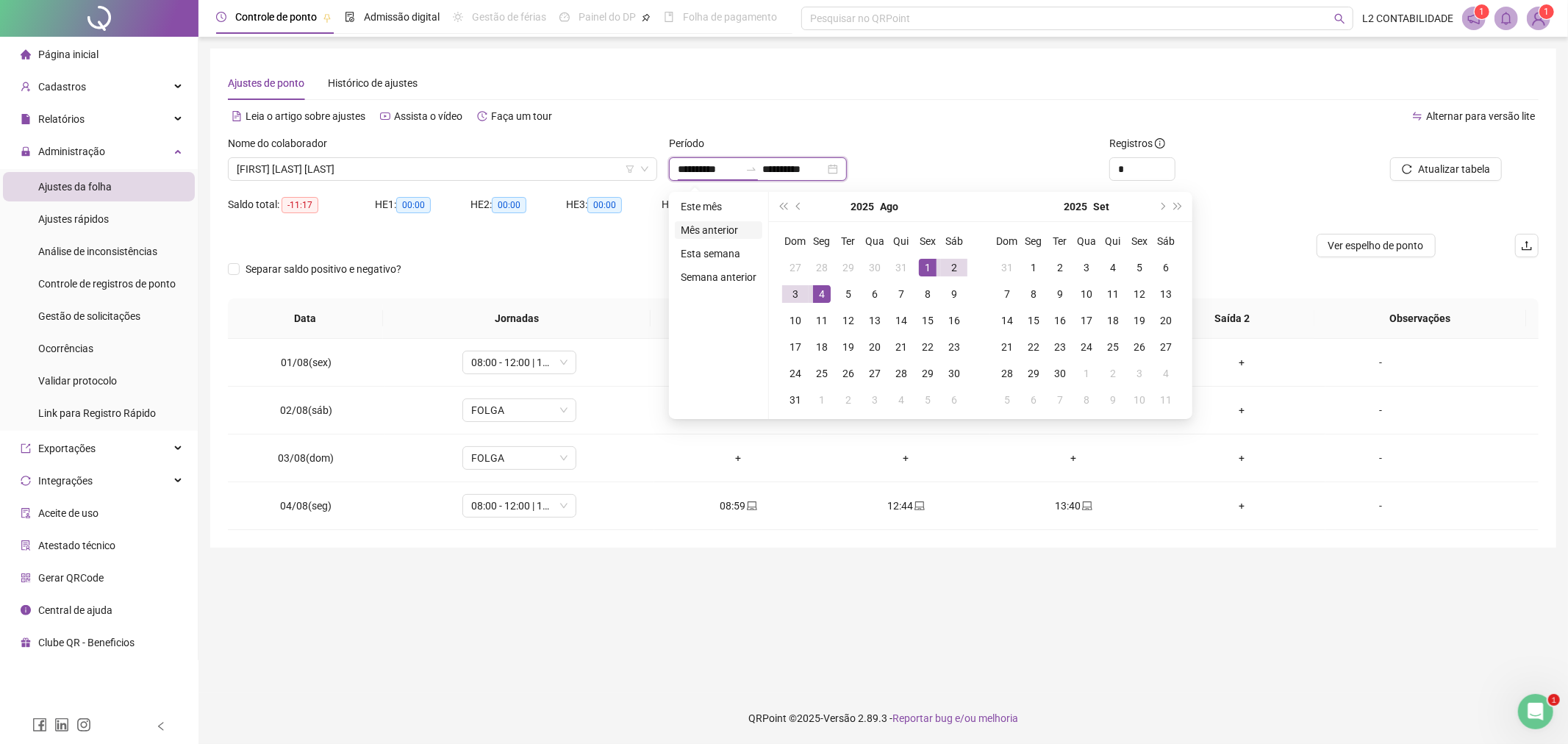 type on "**********" 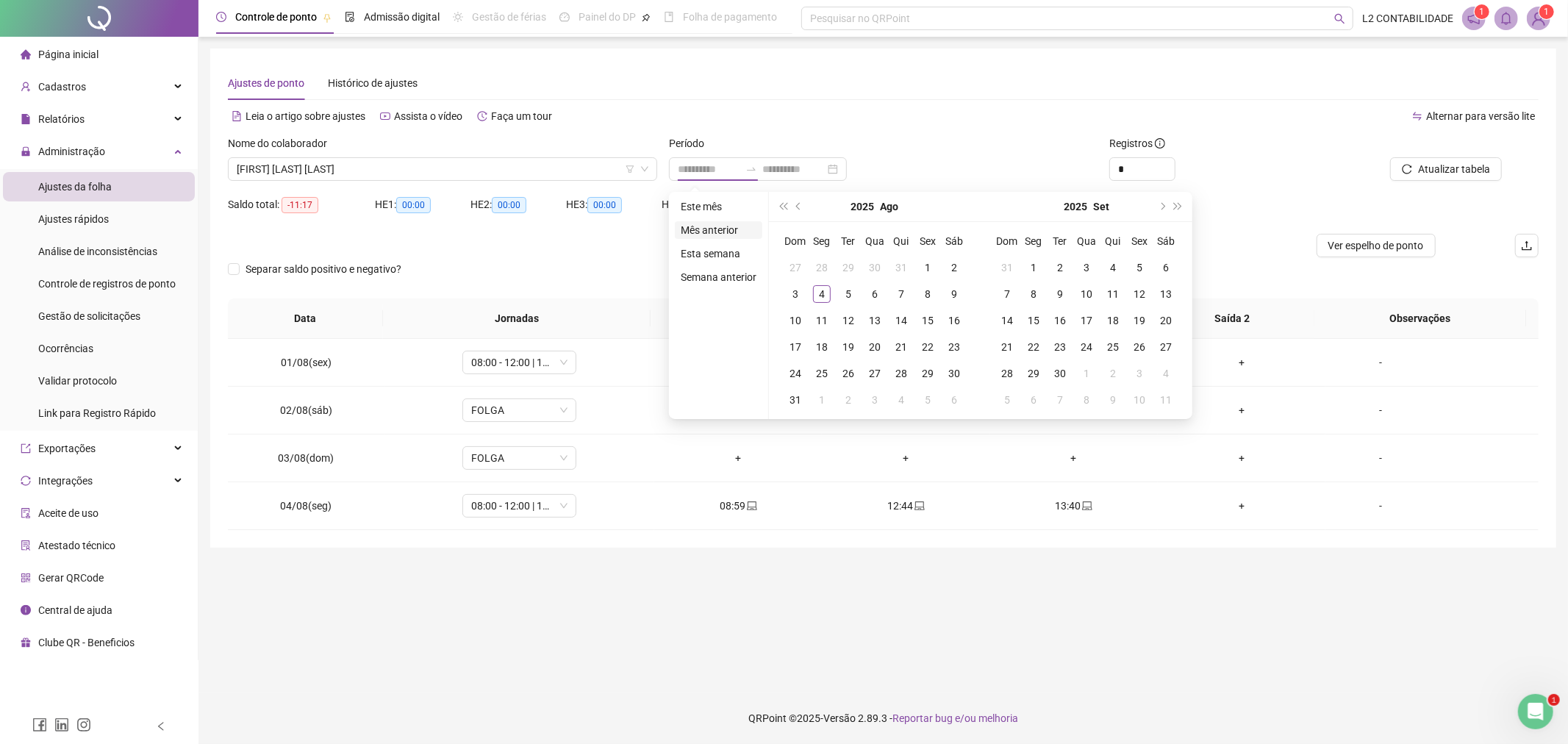 click on "Mês anterior" at bounding box center (718, 230) 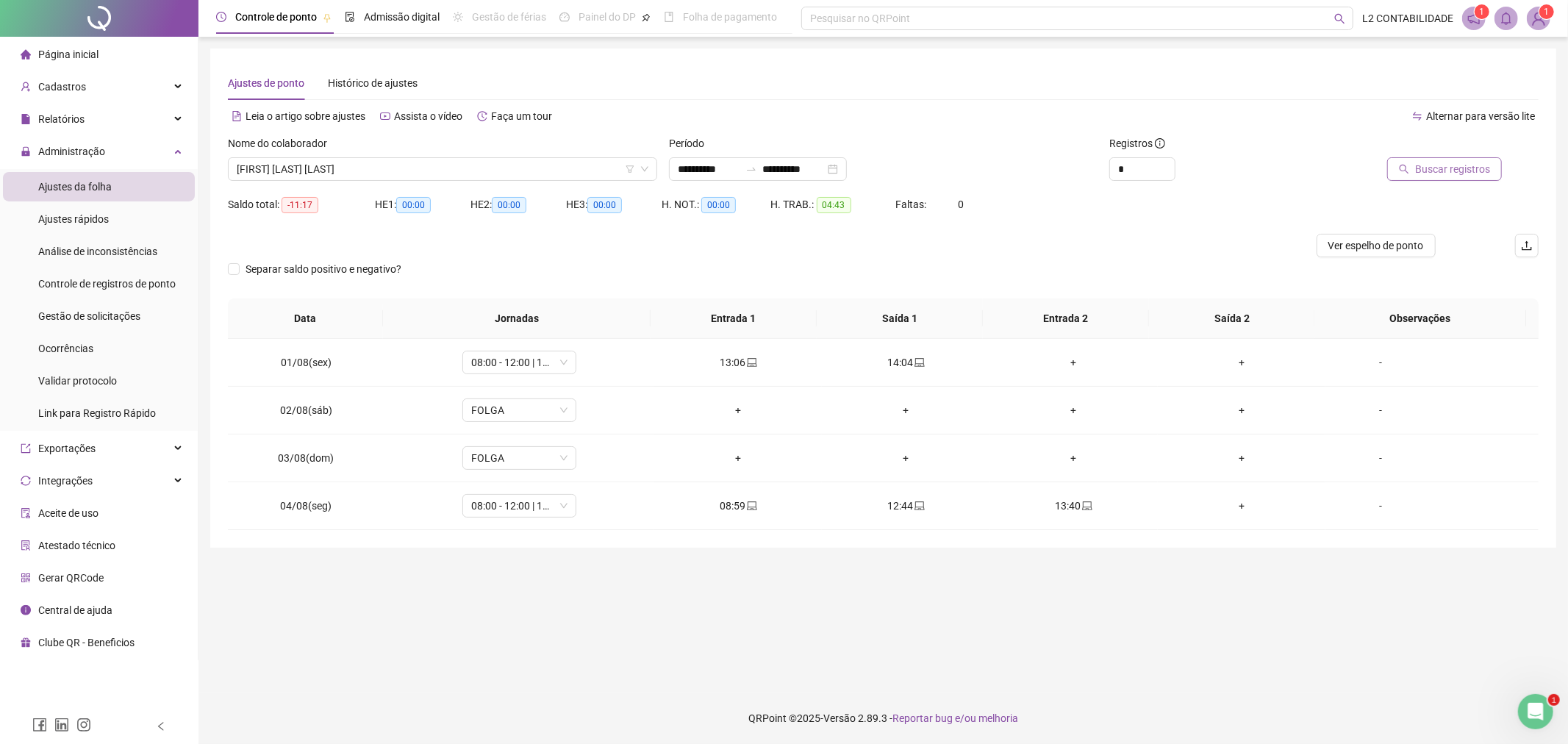 click on "Buscar registros" at bounding box center (1453, 169) 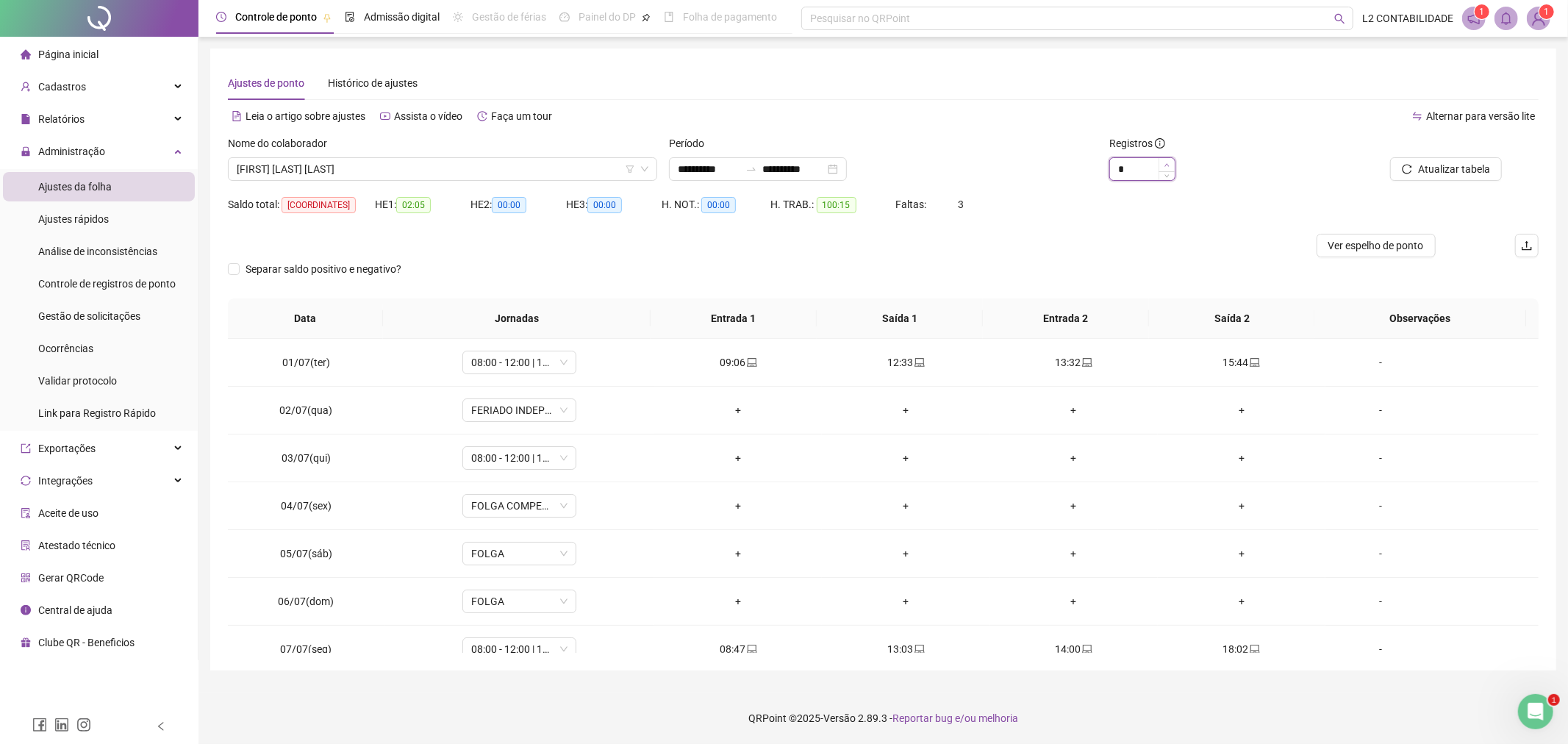 click 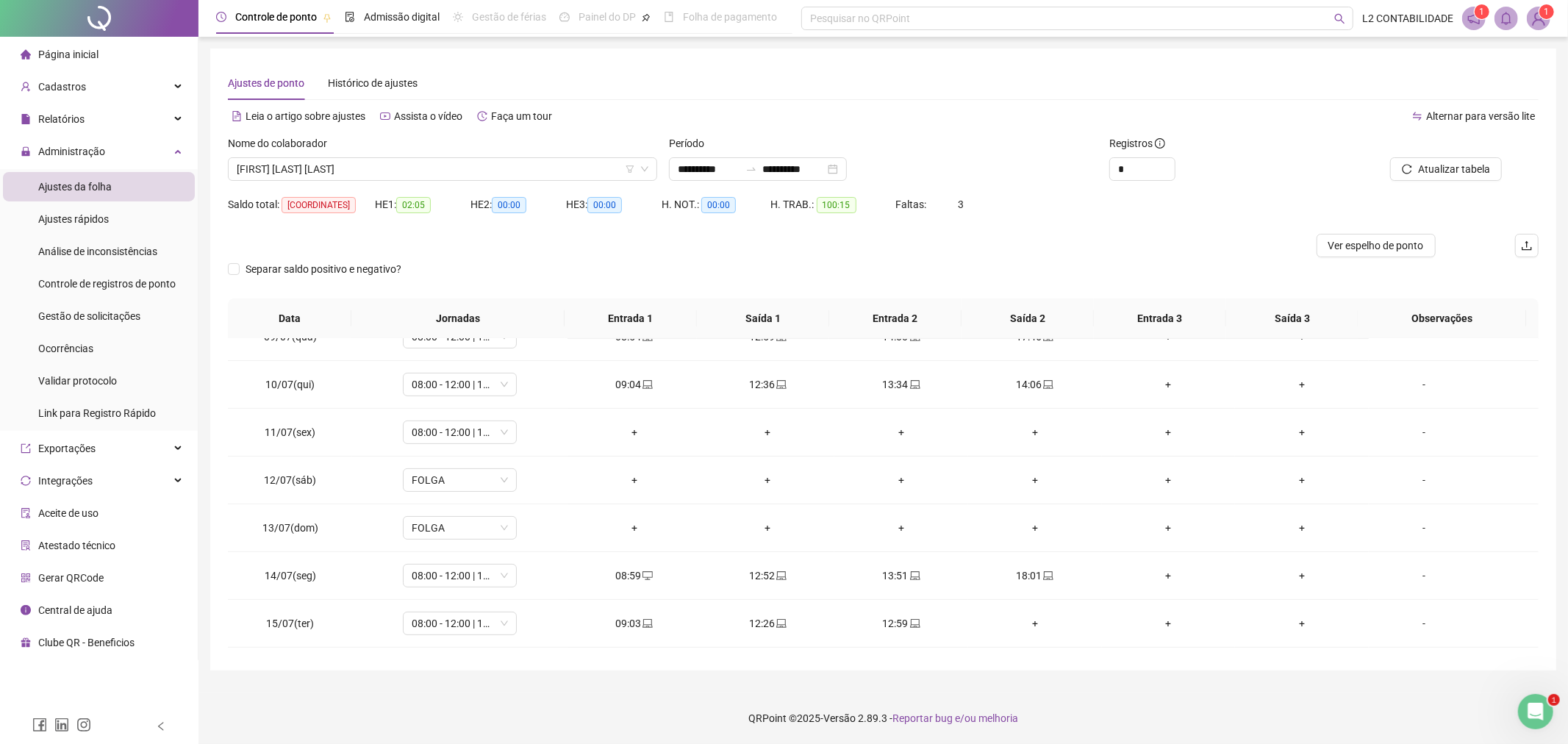scroll, scrollTop: 490, scrollLeft: 0, axis: vertical 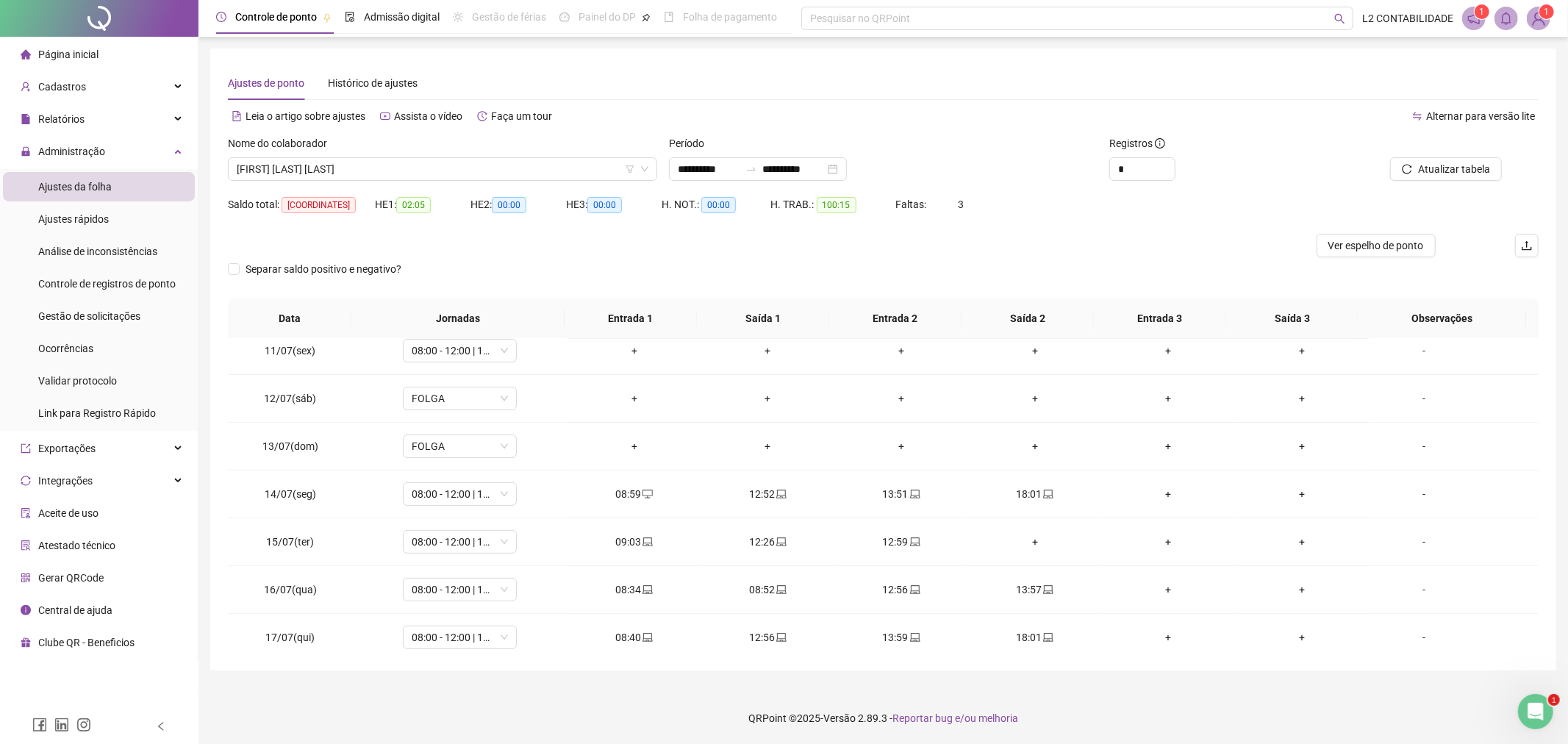 click at bounding box center (1535, 711) 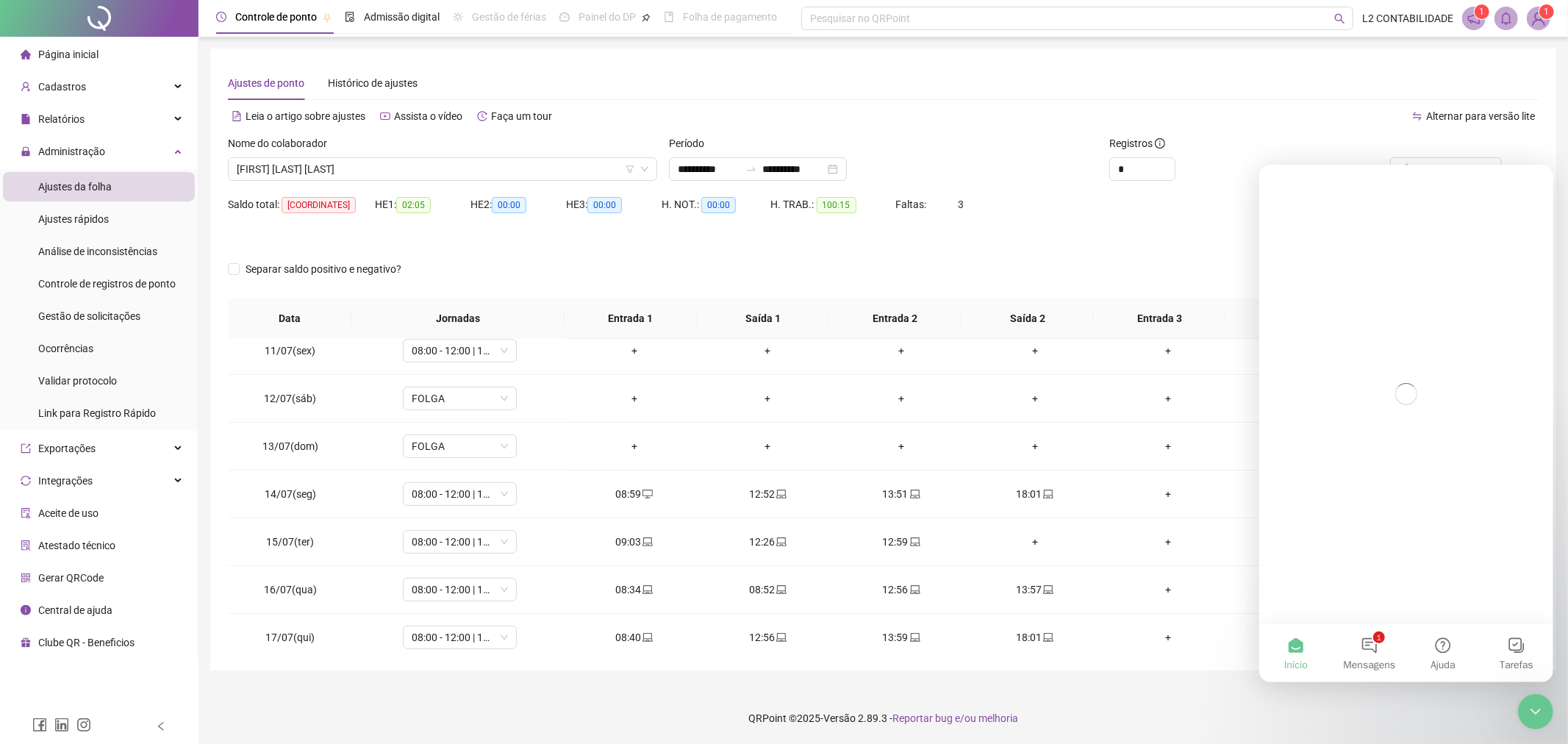scroll, scrollTop: 0, scrollLeft: 0, axis: both 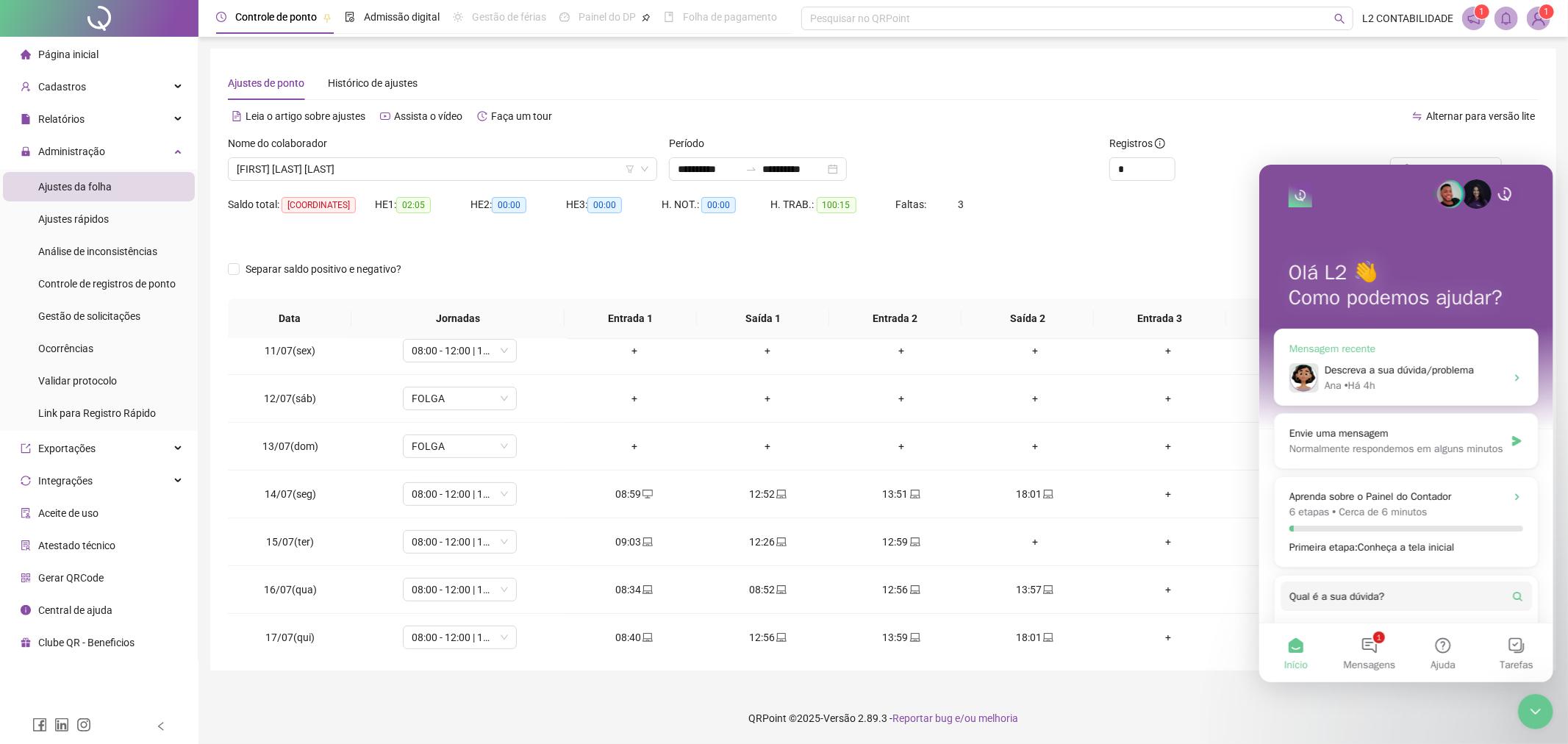 click on "Descreva a sua dúvida/problema" at bounding box center [1398, 369] 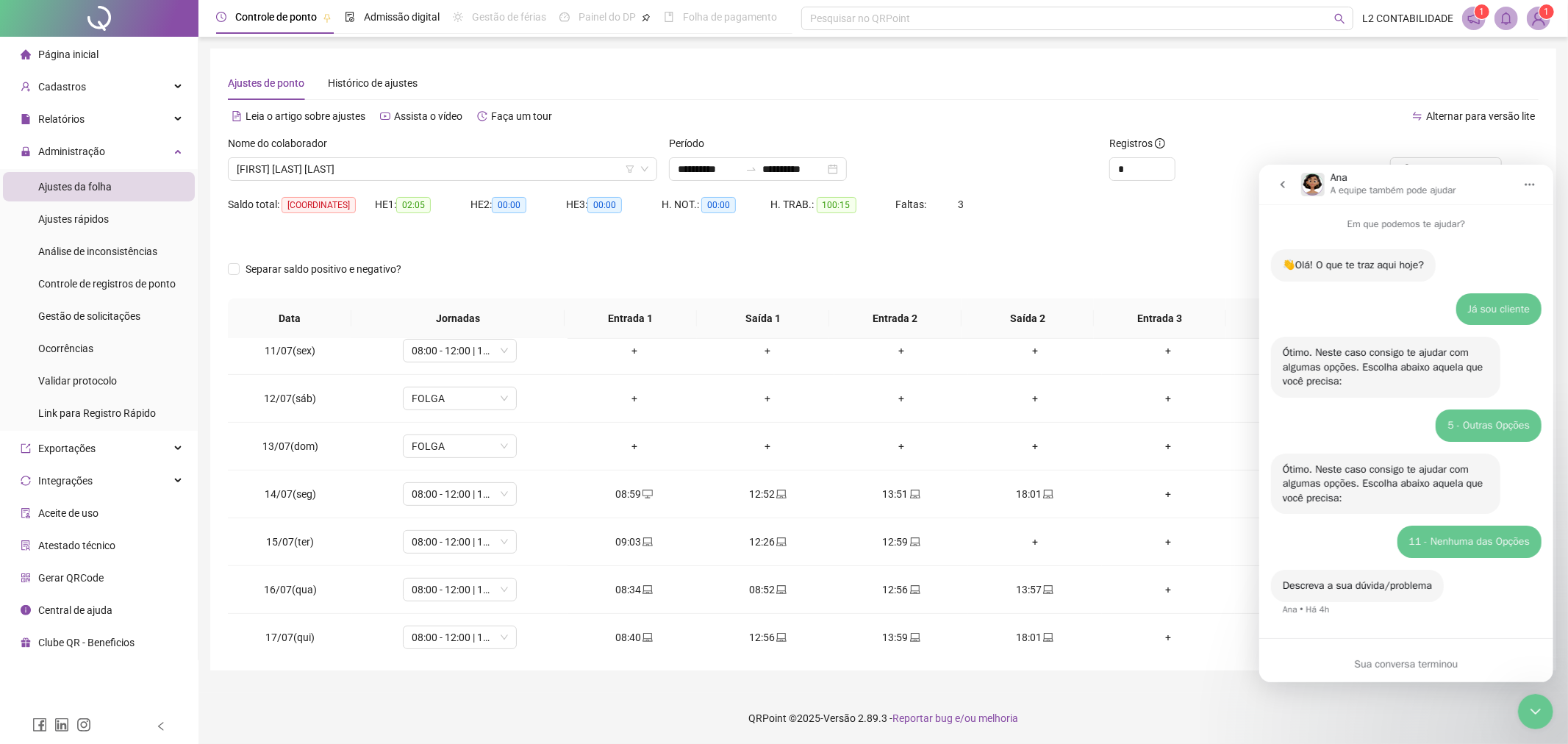 scroll, scrollTop: 8, scrollLeft: 0, axis: vertical 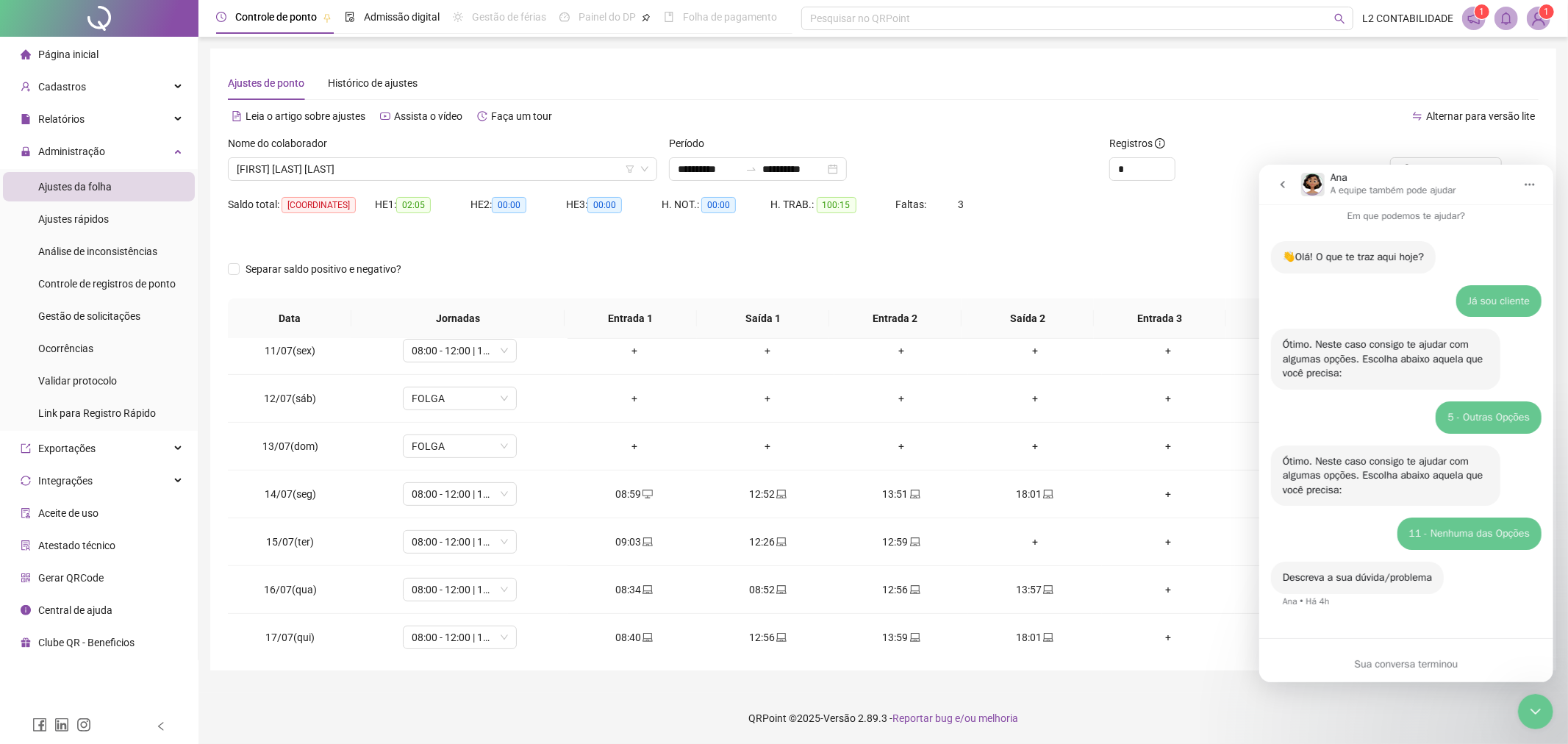 click at bounding box center (1282, 184) 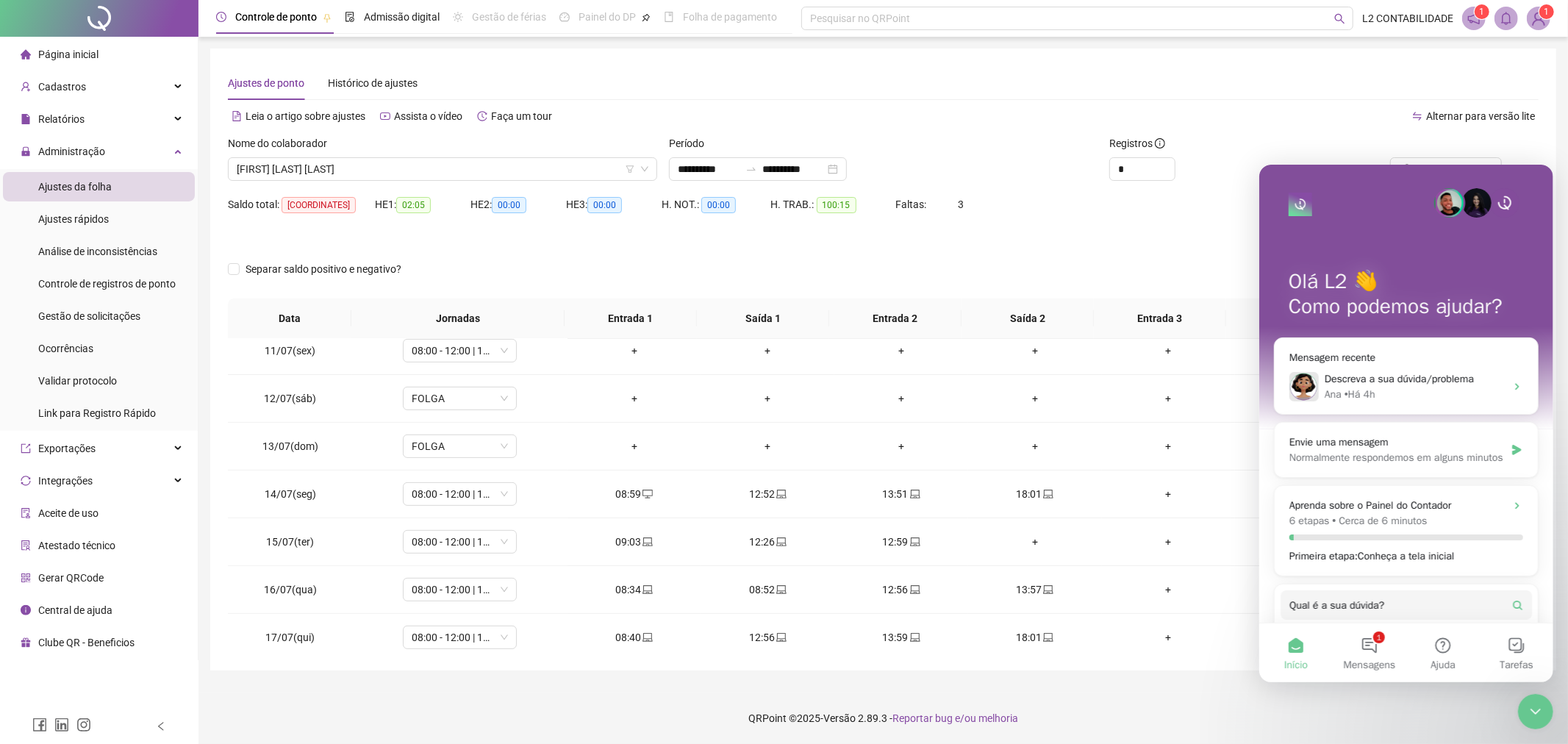 scroll, scrollTop: 0, scrollLeft: 0, axis: both 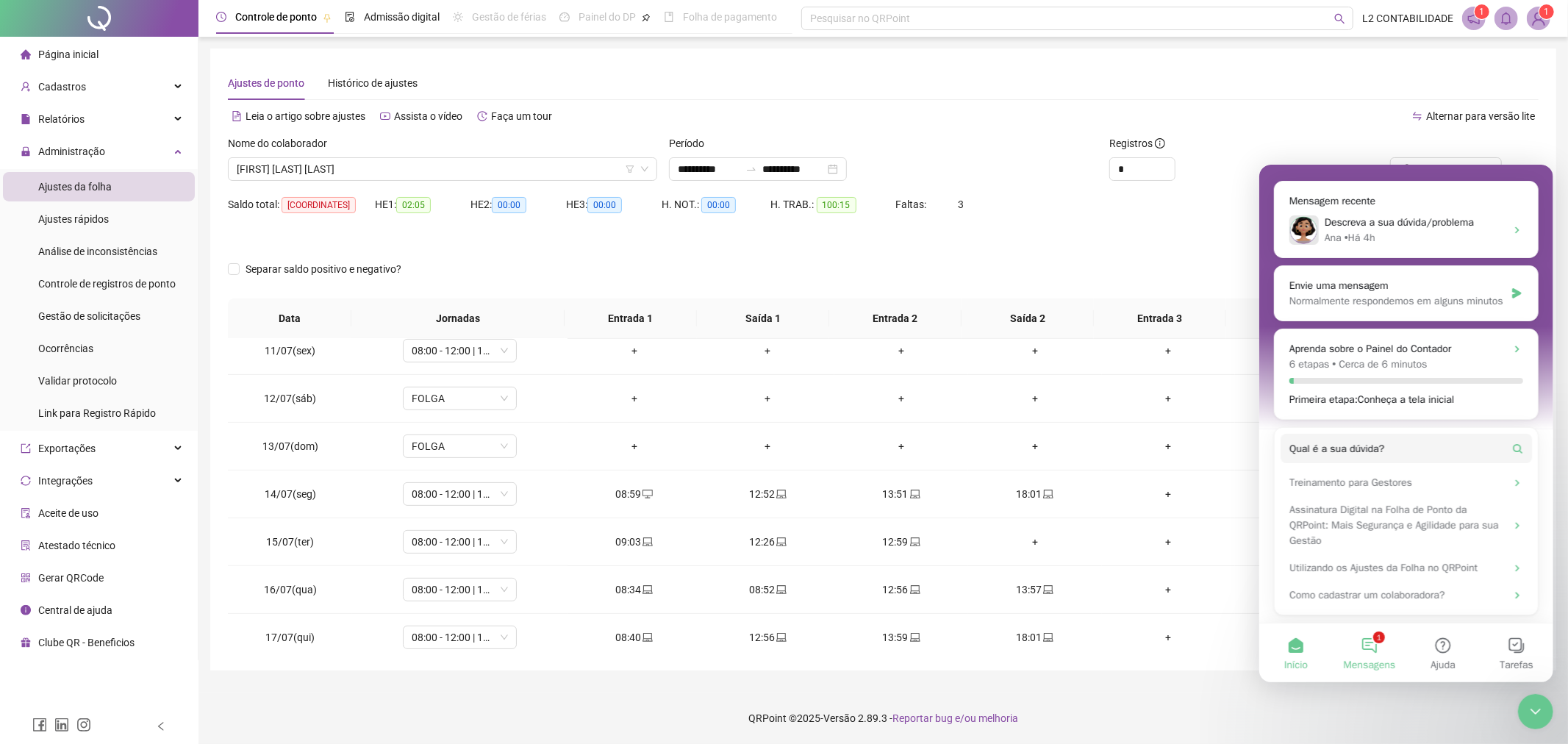 click on "1 Mensagens" at bounding box center (1369, 652) 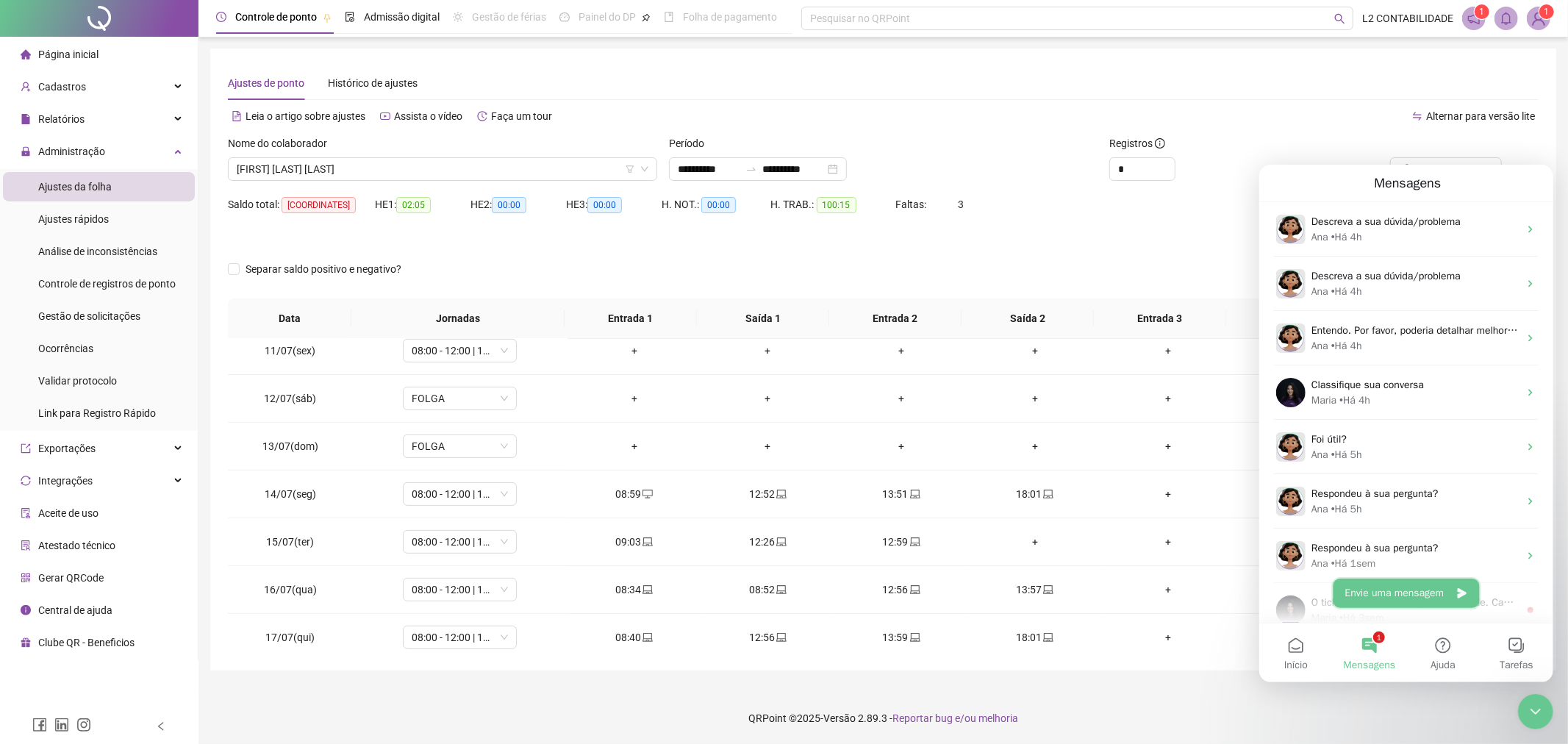 click on "Envie uma mensagem" at bounding box center (1406, 593) 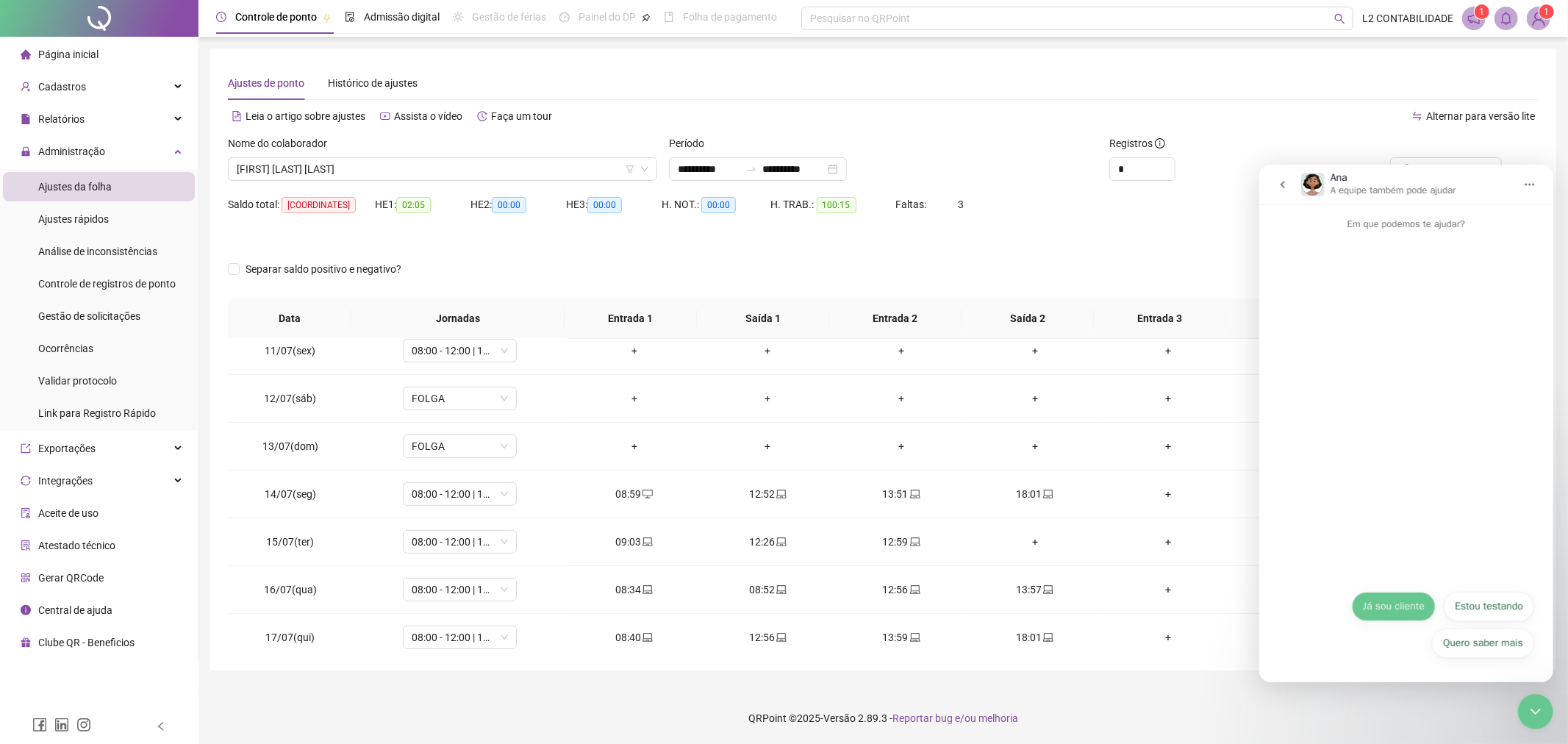 click on "Já sou cliente" at bounding box center [1393, 606] 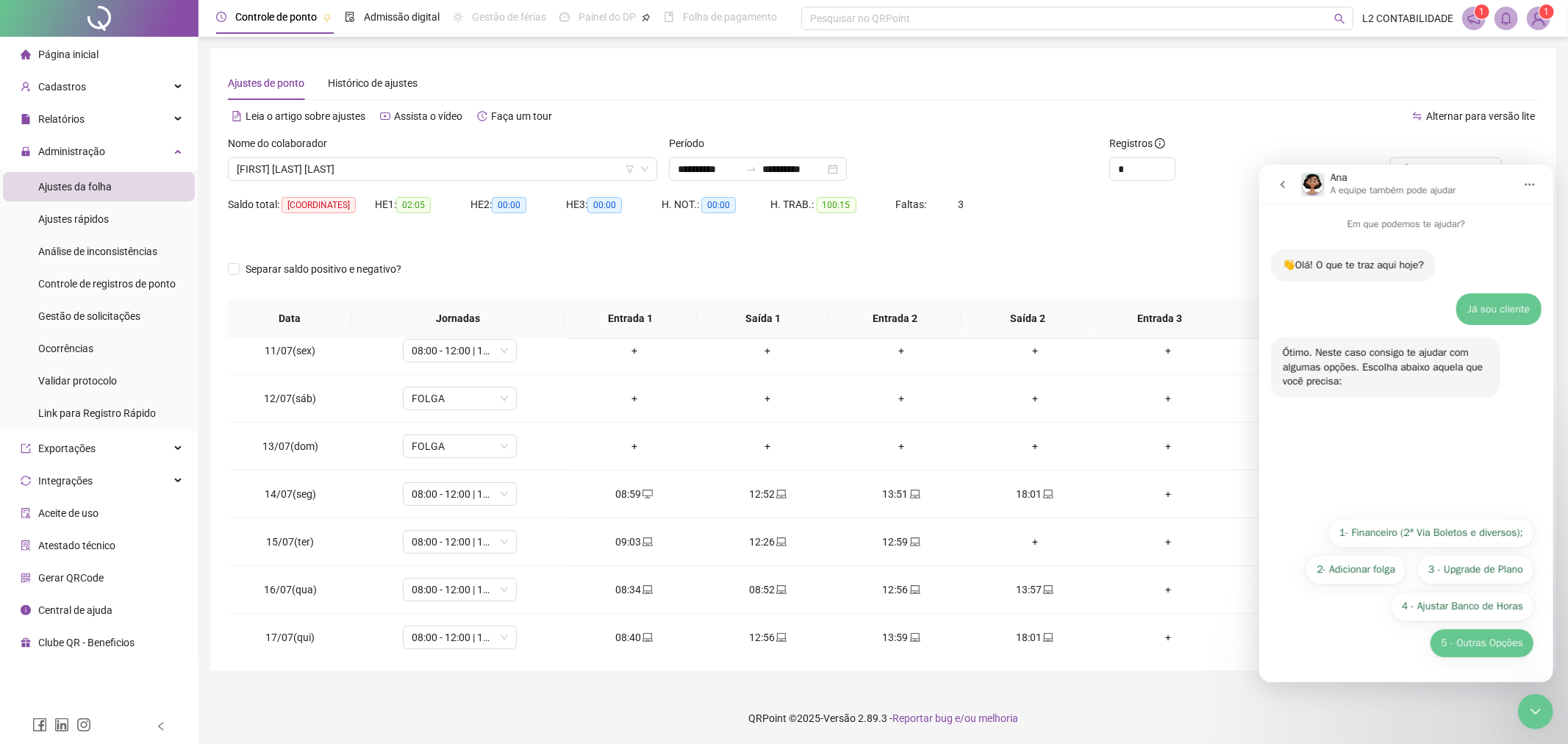 click on "5 - Outras Opções" at bounding box center [1481, 643] 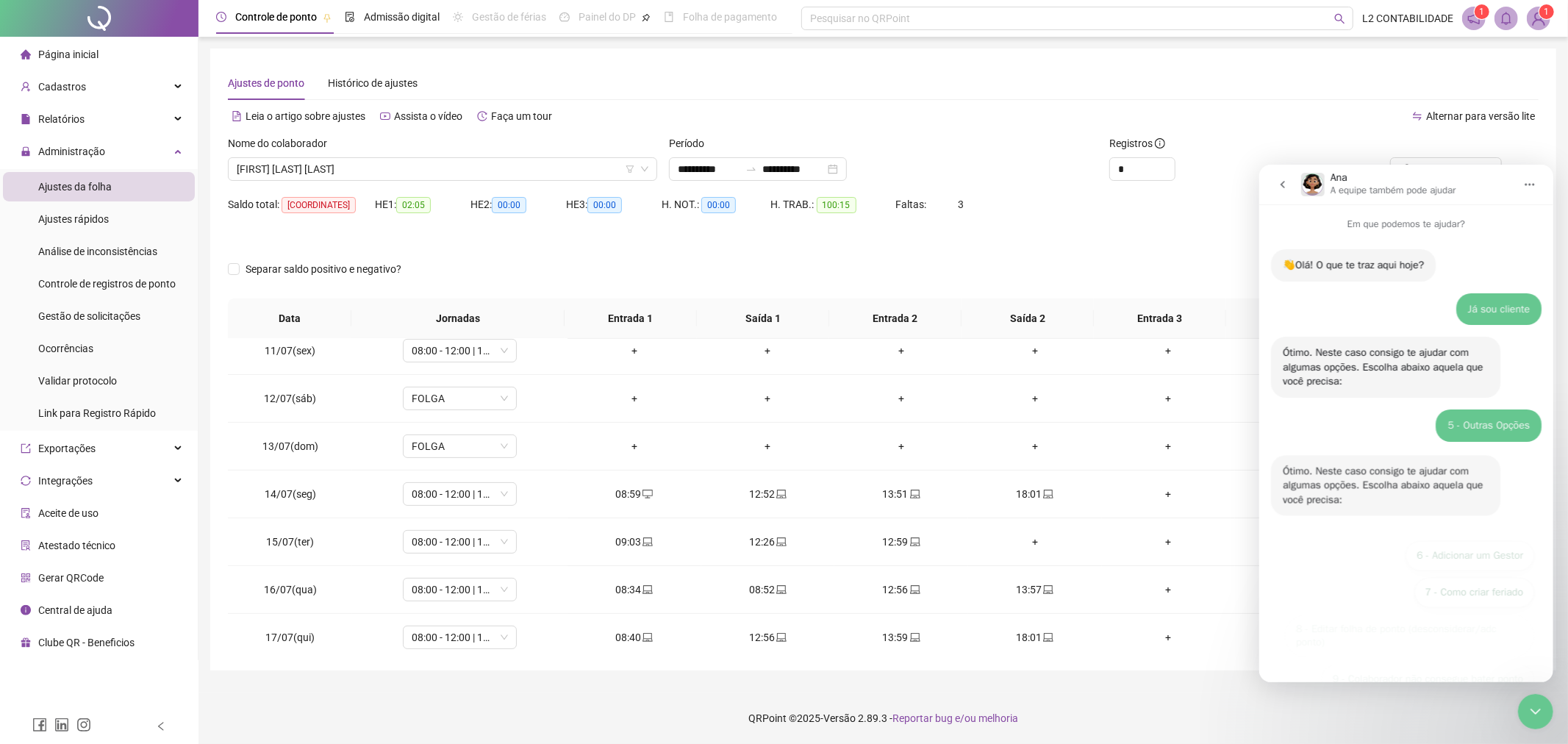 scroll, scrollTop: 109, scrollLeft: 0, axis: vertical 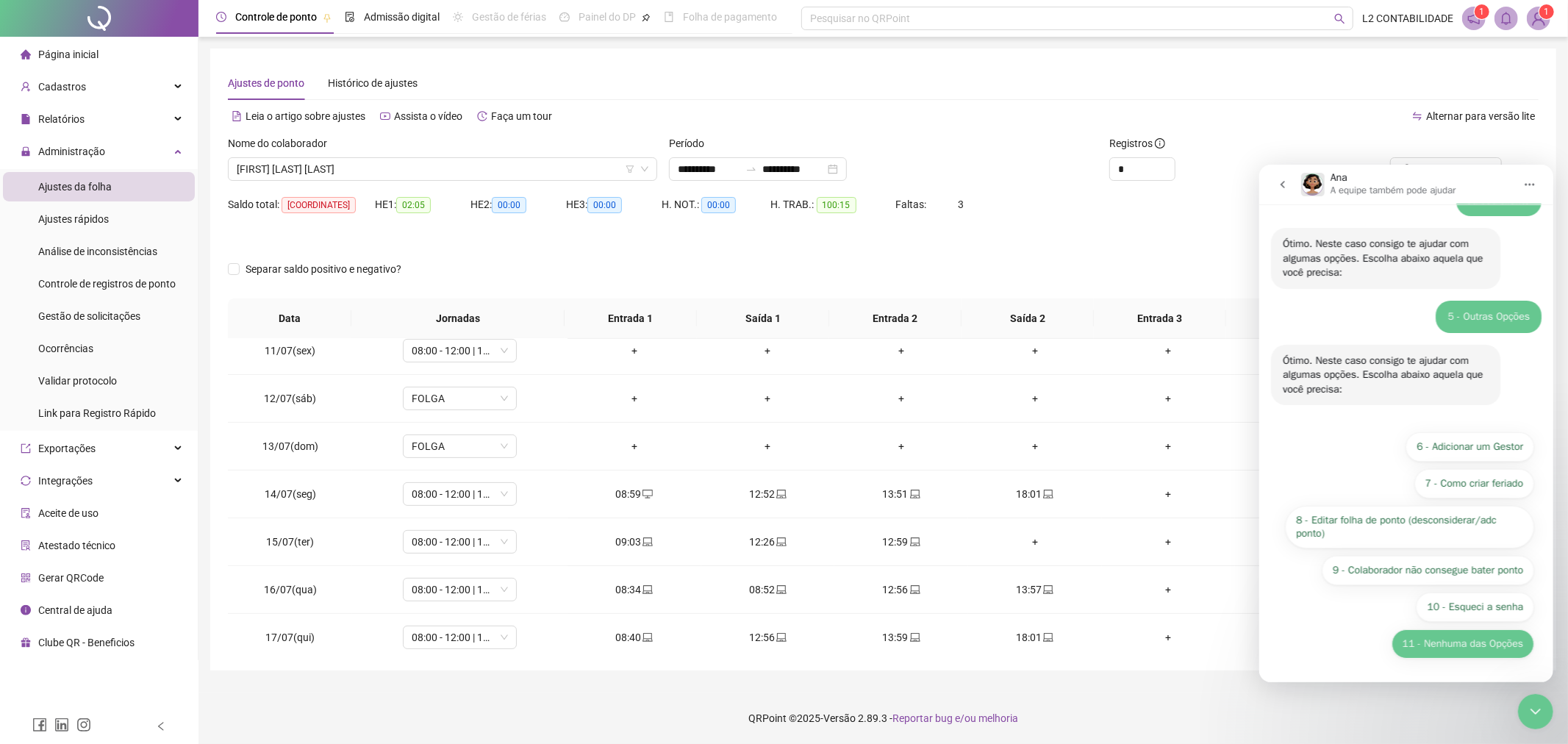 click on "11 - Nenhuma das Opções" at bounding box center [1462, 643] 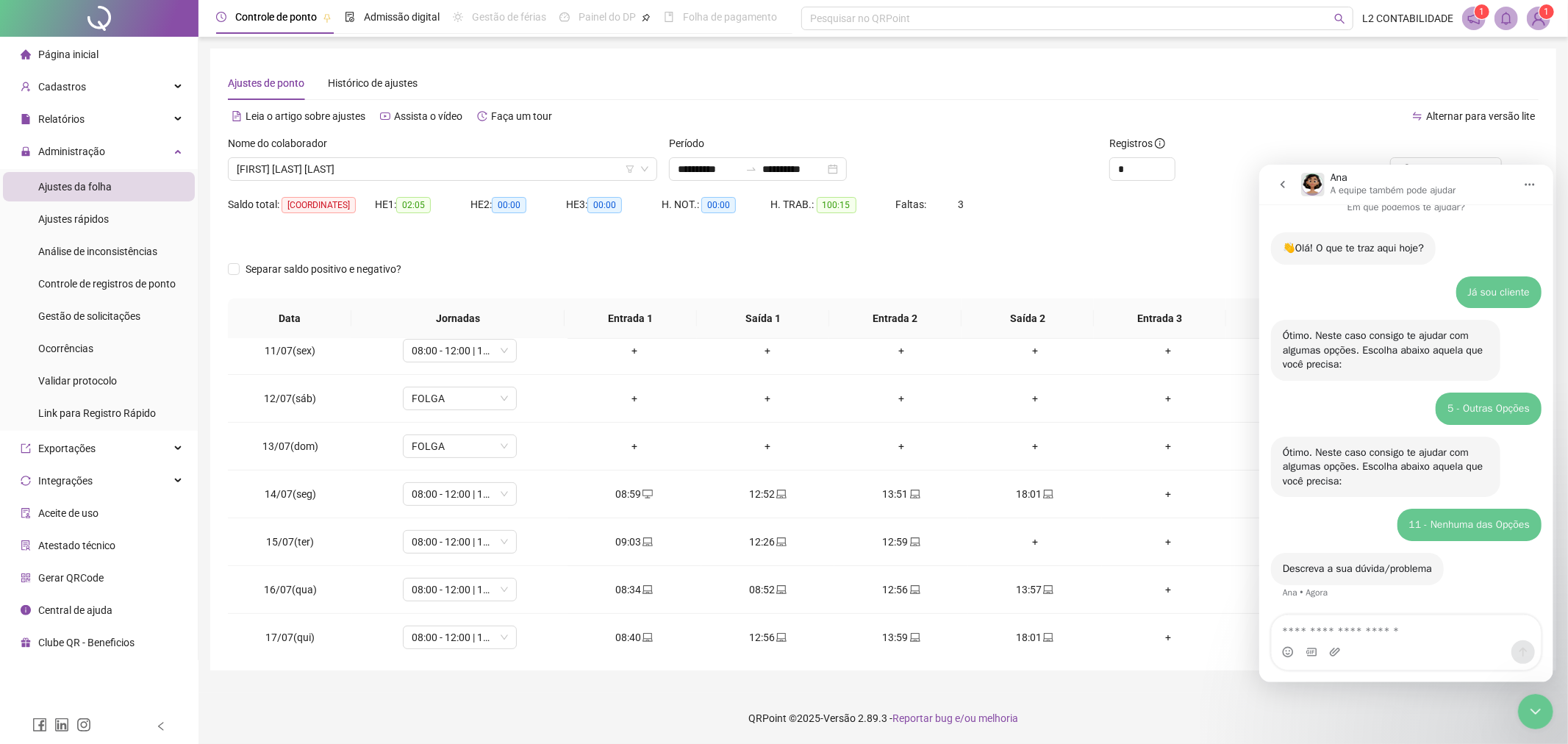 scroll, scrollTop: 83, scrollLeft: 0, axis: vertical 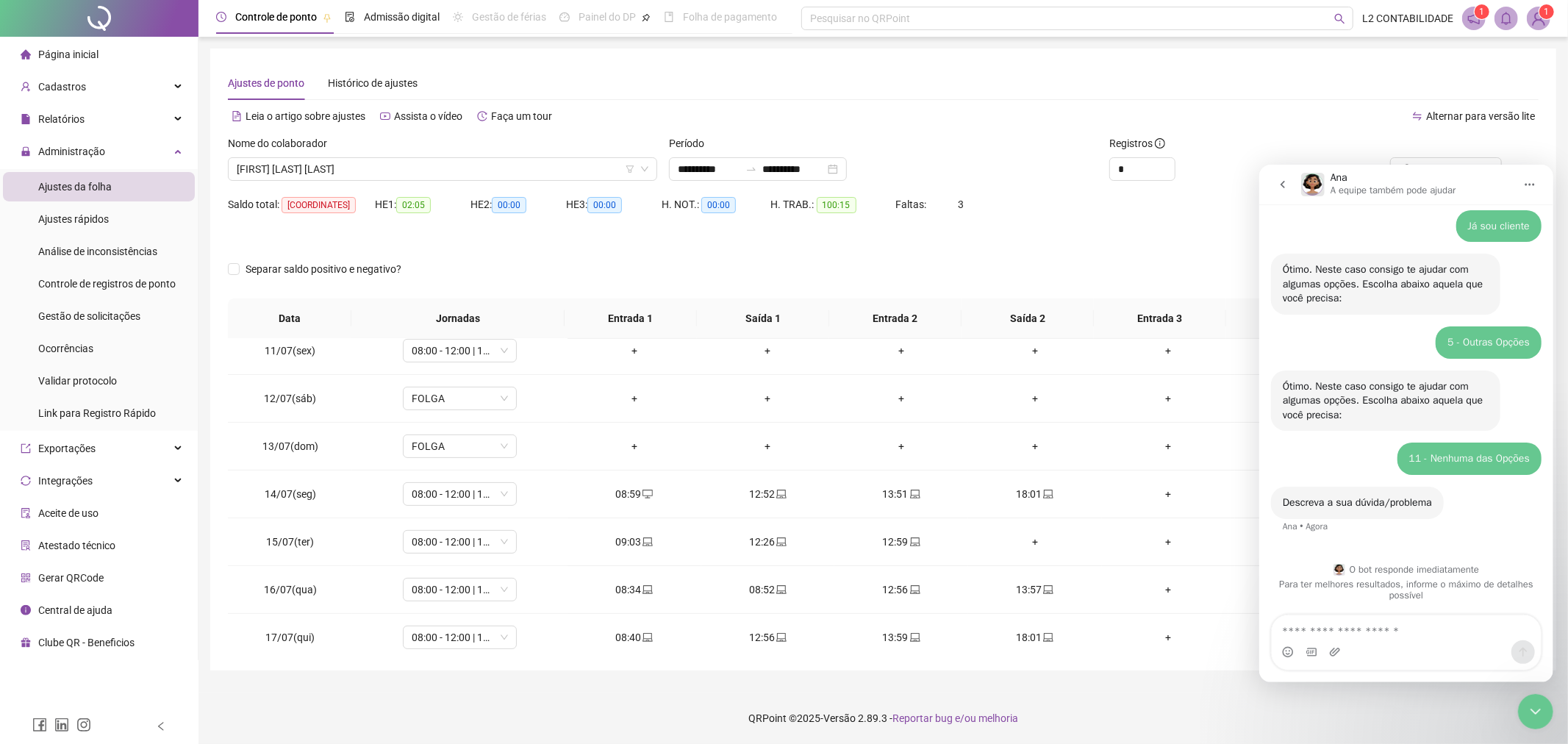 click at bounding box center (1406, 627) 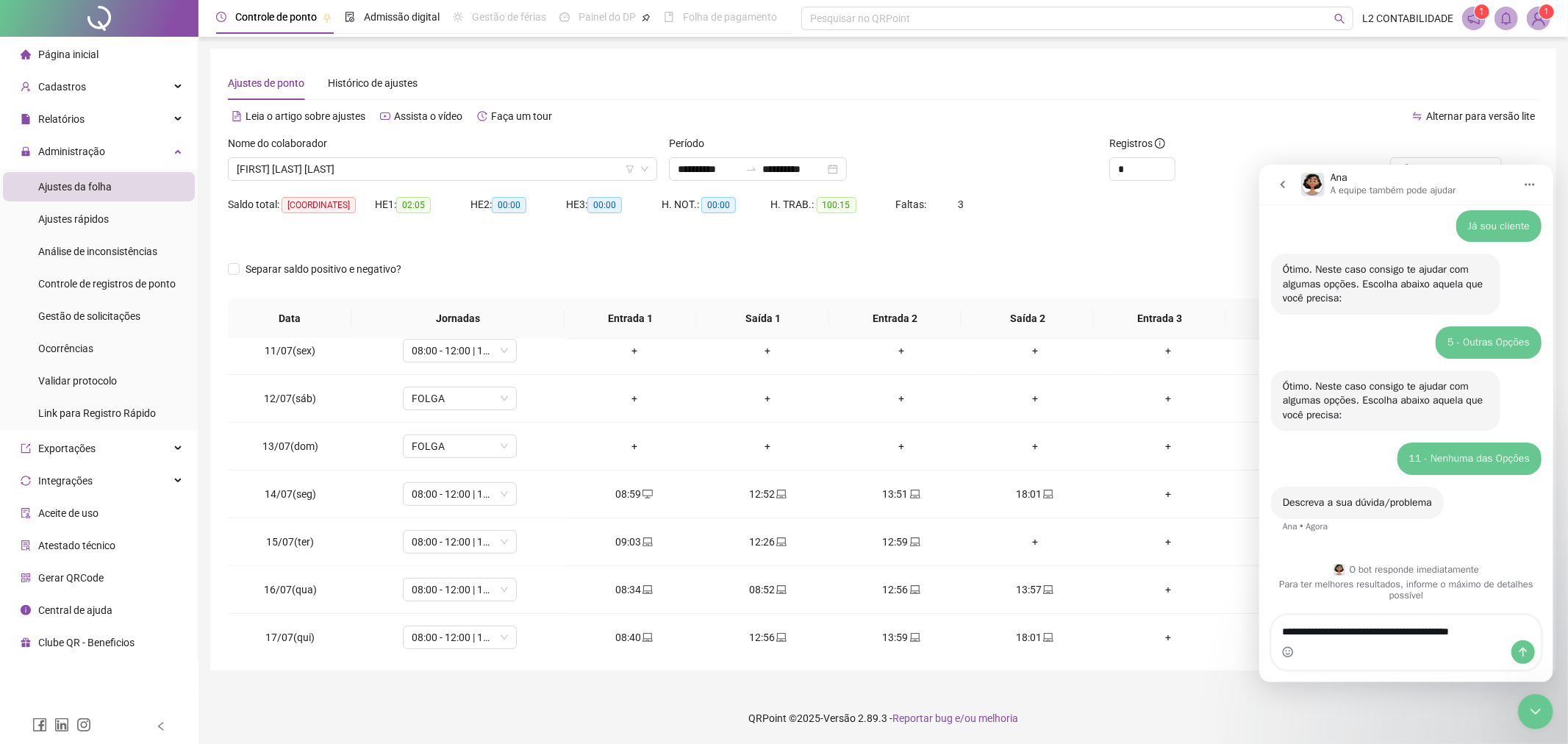 type on "**********" 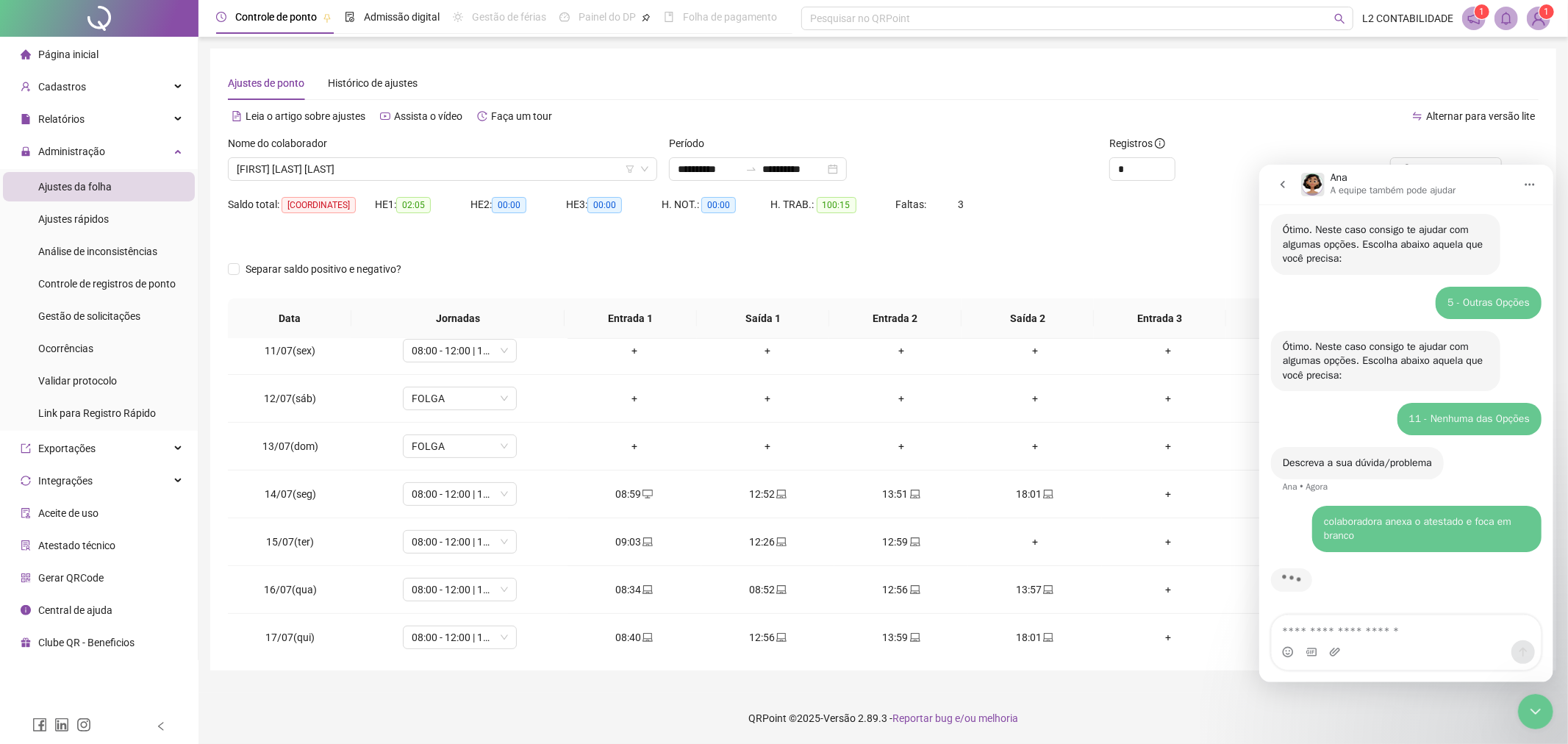 scroll, scrollTop: 122, scrollLeft: 0, axis: vertical 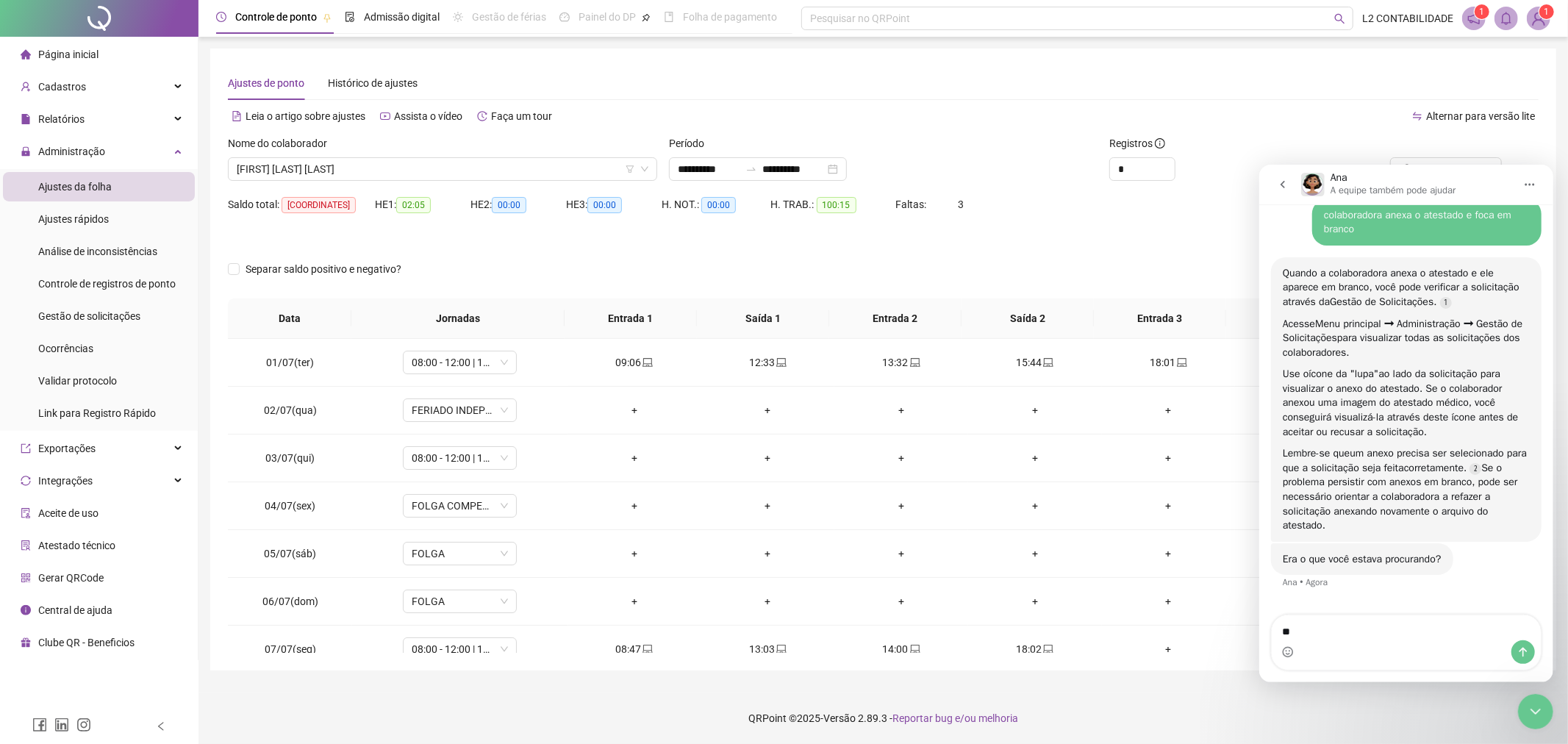 type on "***" 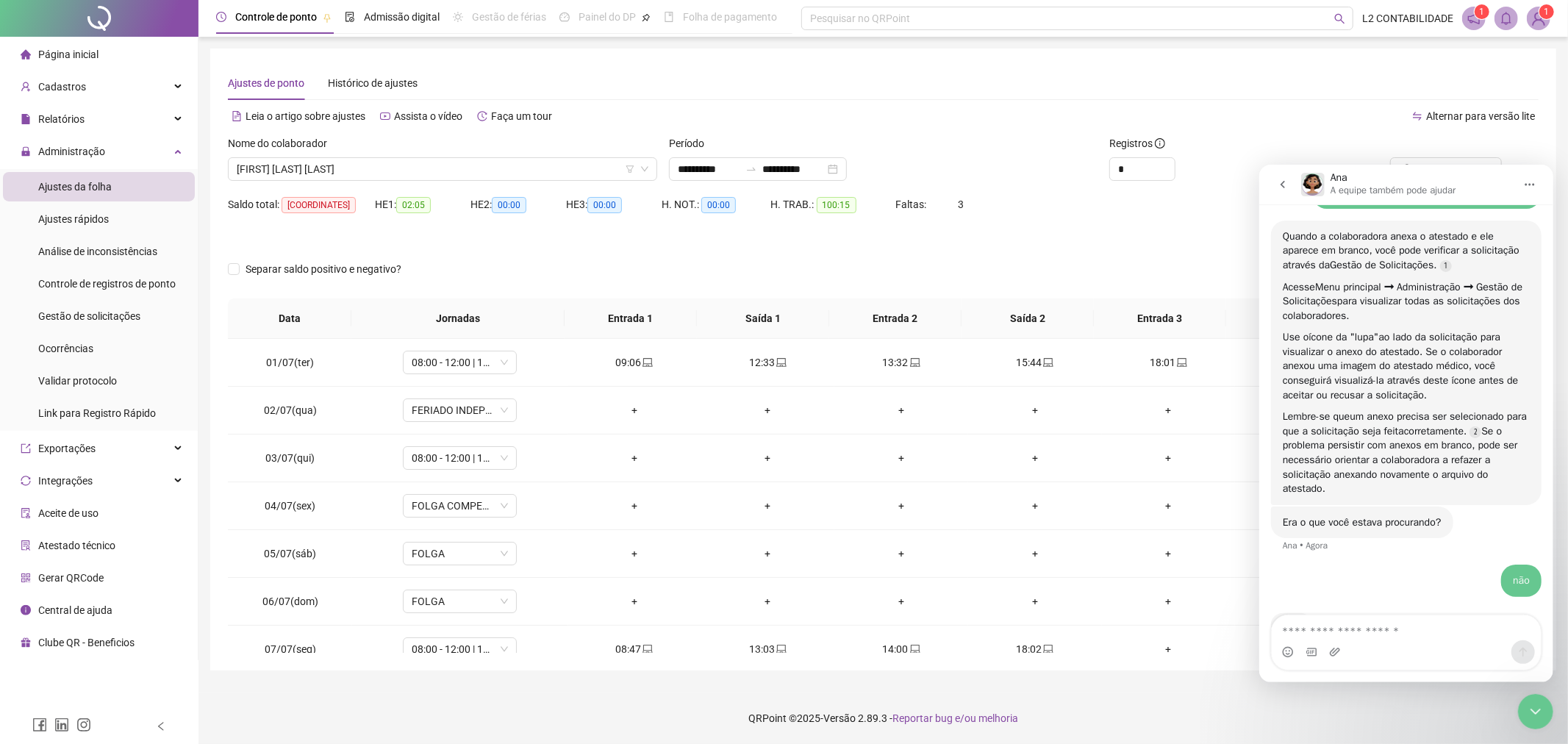 scroll, scrollTop: 496, scrollLeft: 0, axis: vertical 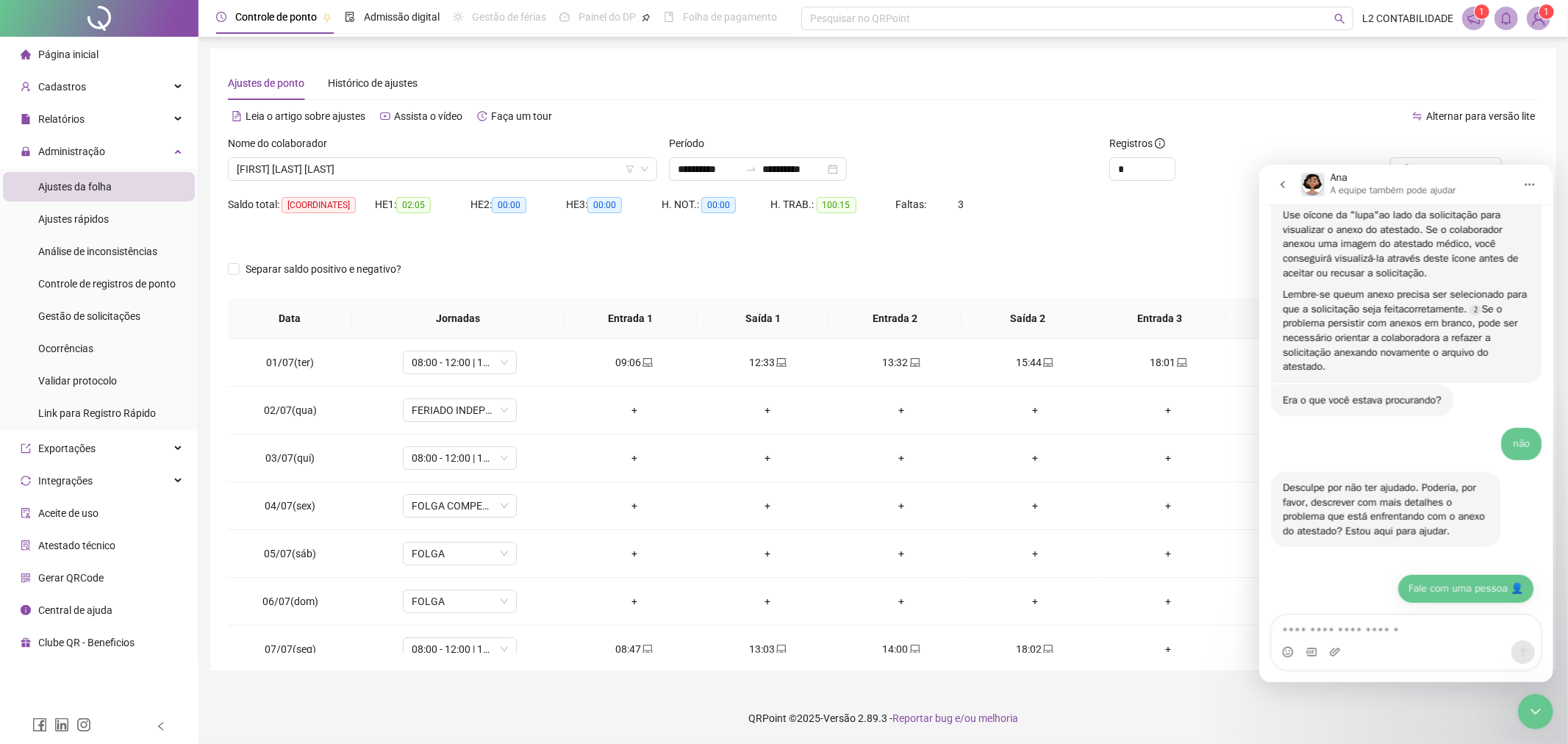 click on "Fale com uma pessoa 👤" at bounding box center [1465, 588] 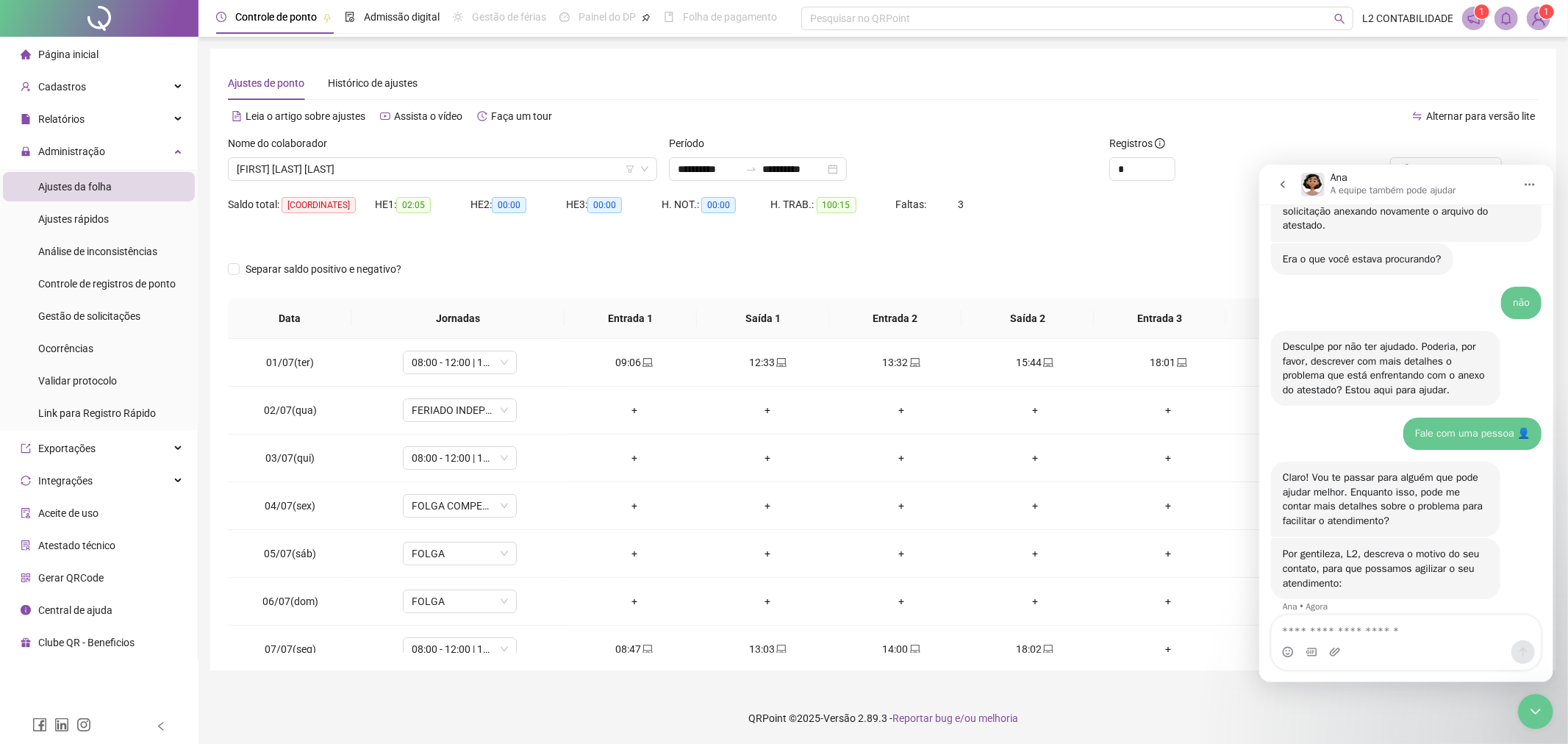 scroll, scrollTop: 729, scrollLeft: 0, axis: vertical 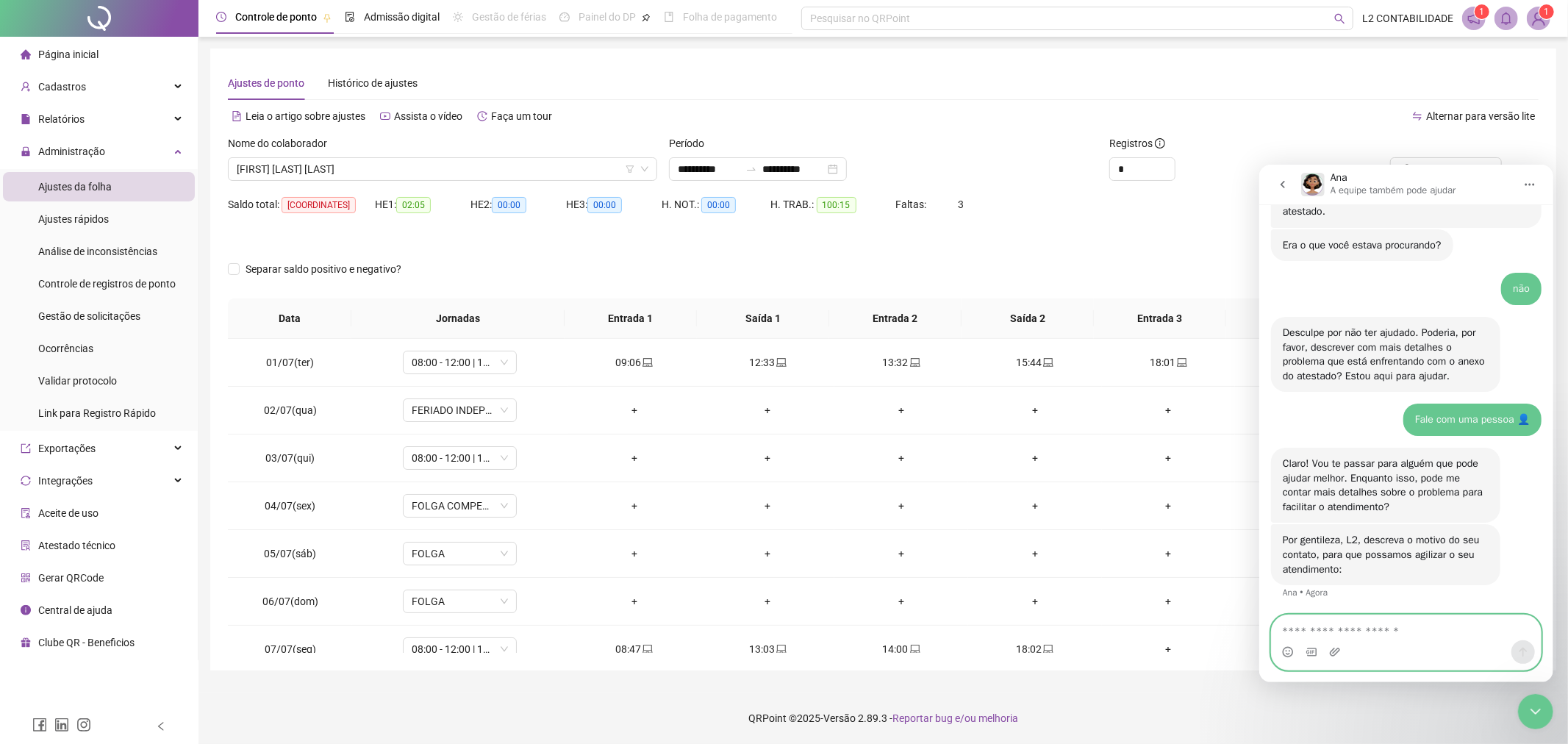 click at bounding box center [1406, 627] 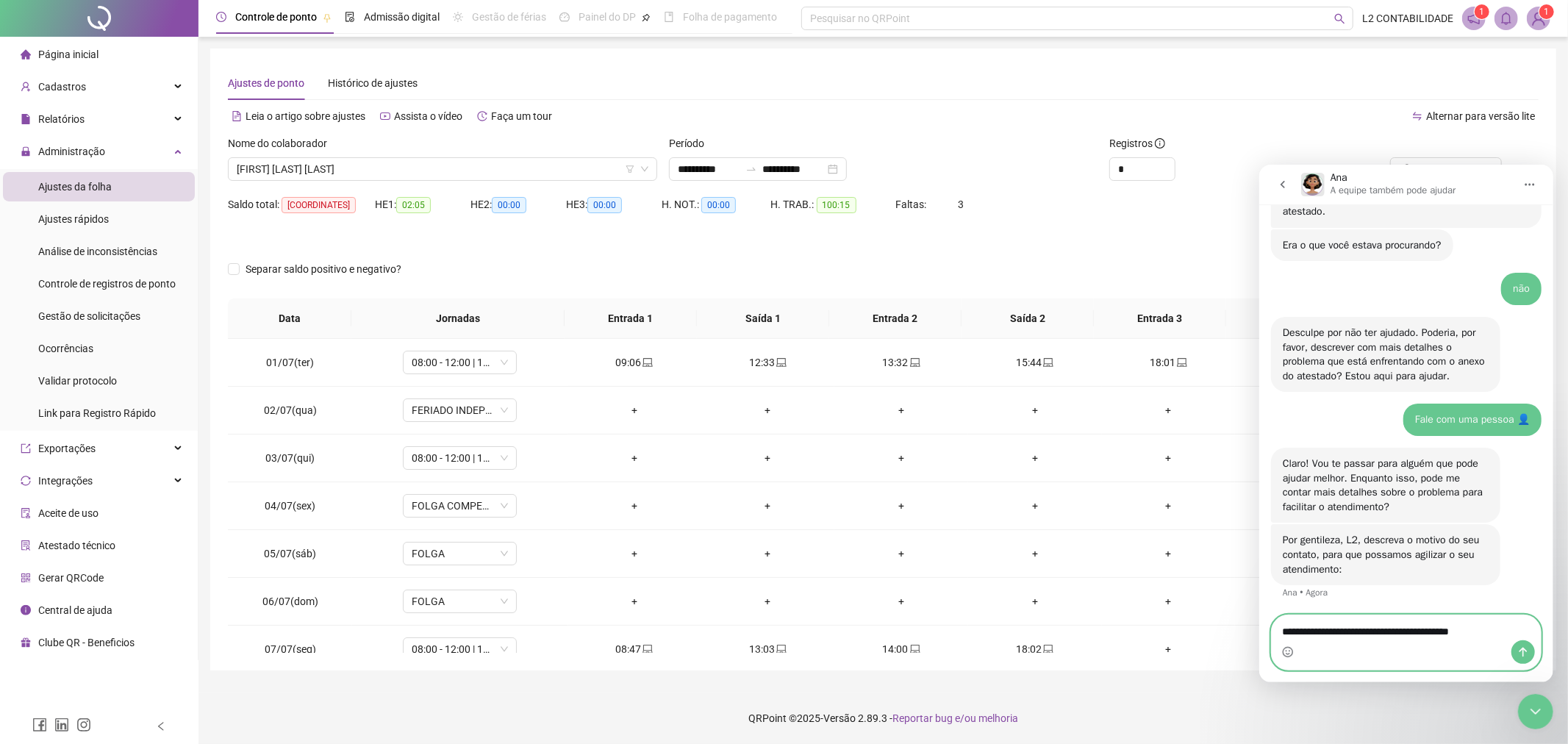 type on "**********" 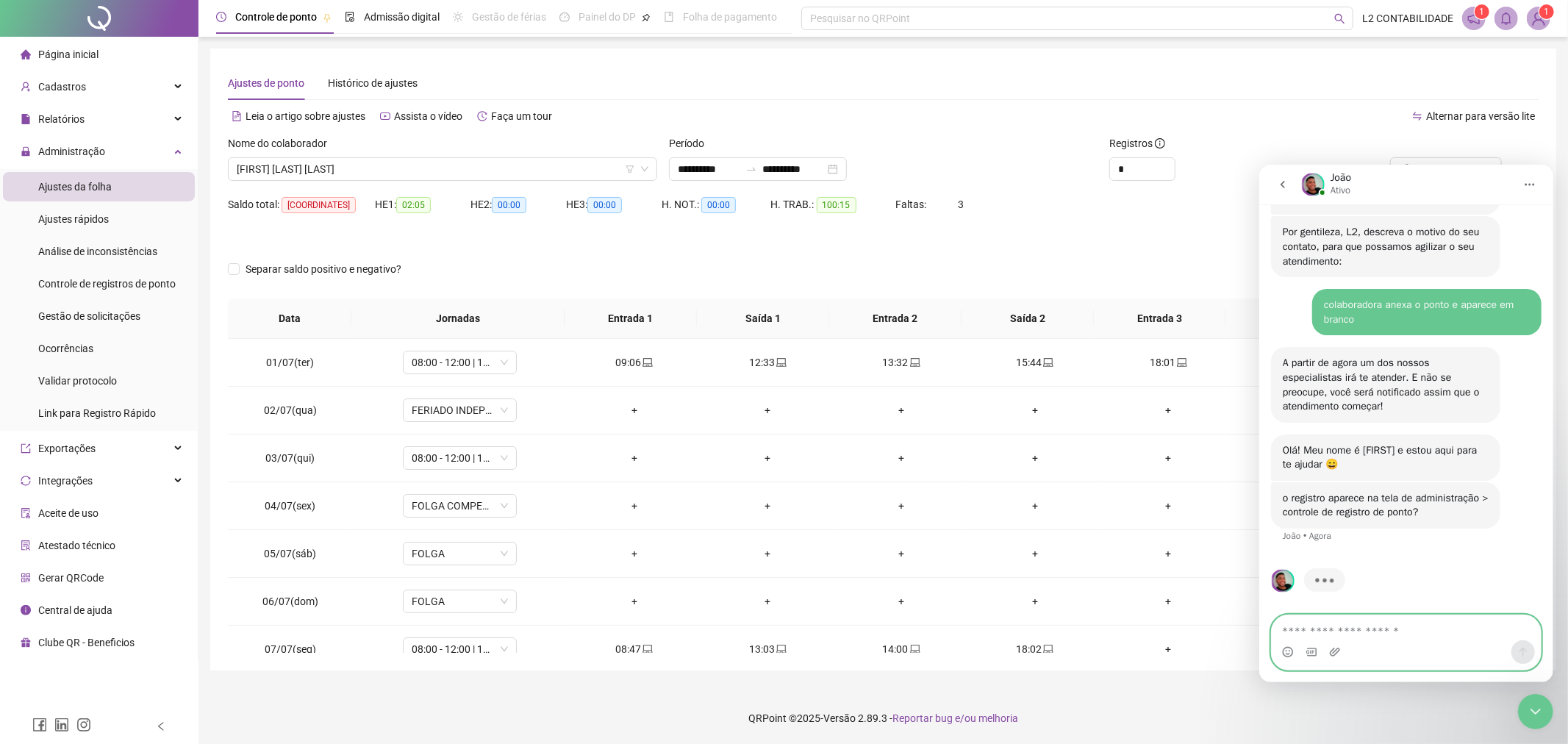 scroll, scrollTop: 980, scrollLeft: 0, axis: vertical 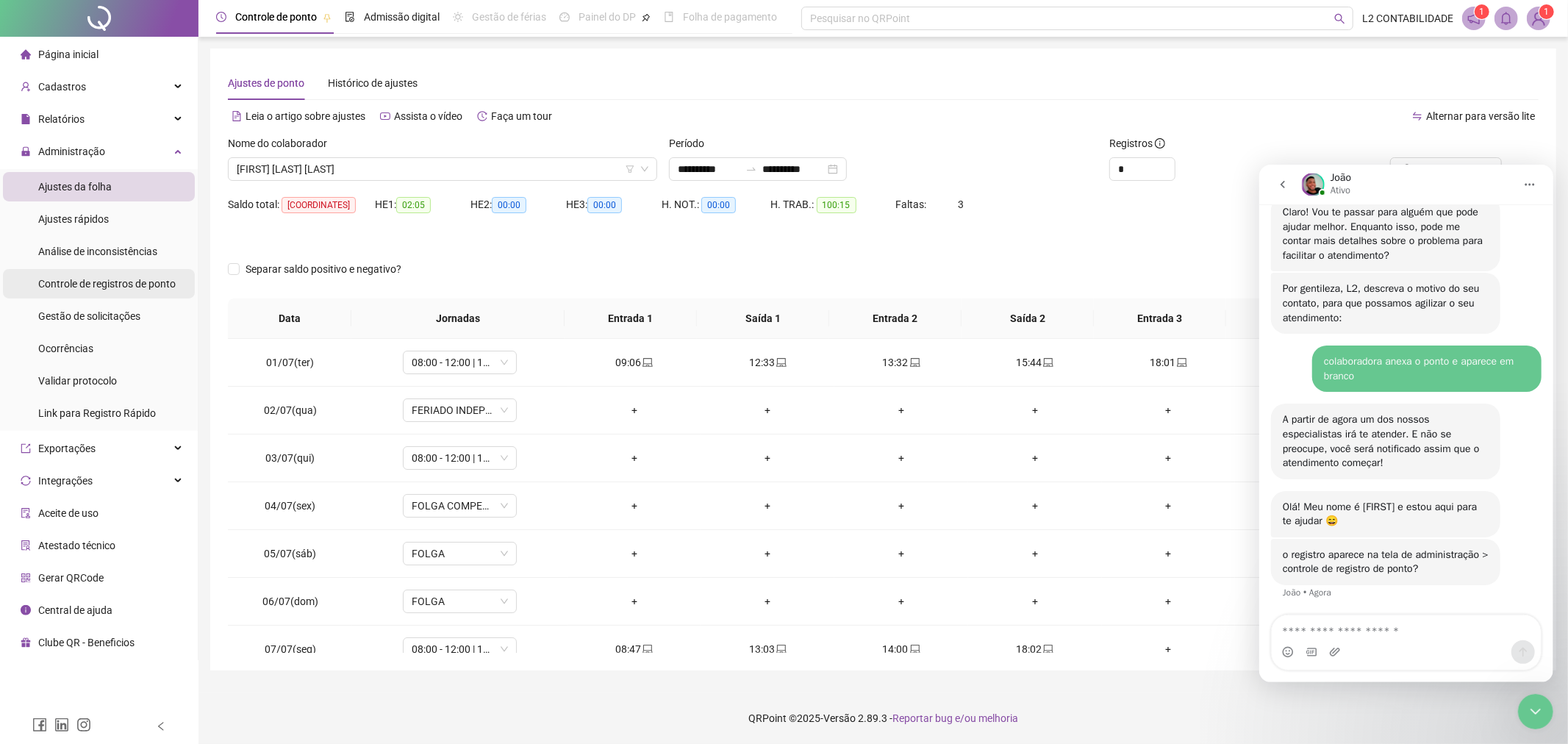 click on "Controle de registros de ponto" at bounding box center (107, 284) 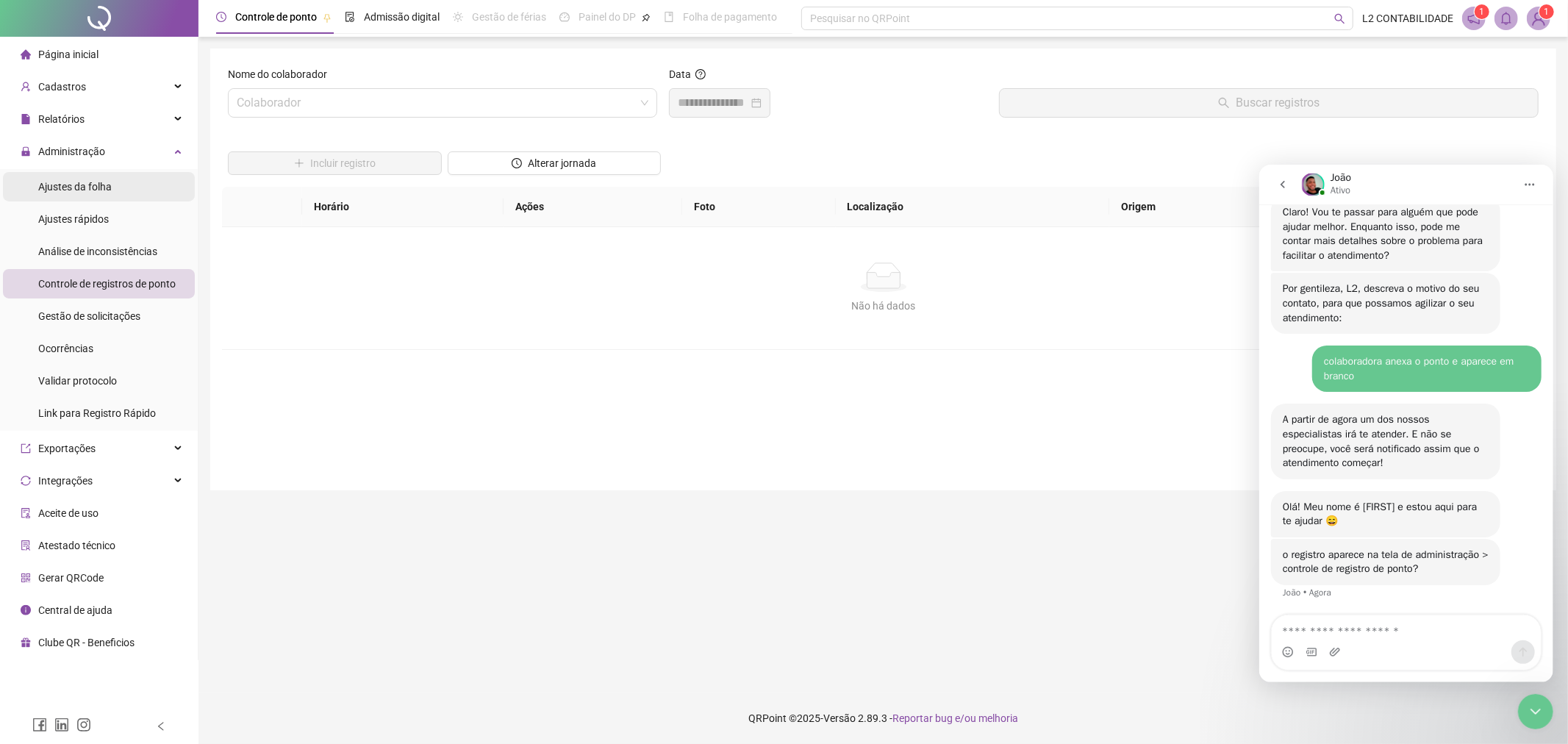 click on "Ajustes da folha" at bounding box center (75, 187) 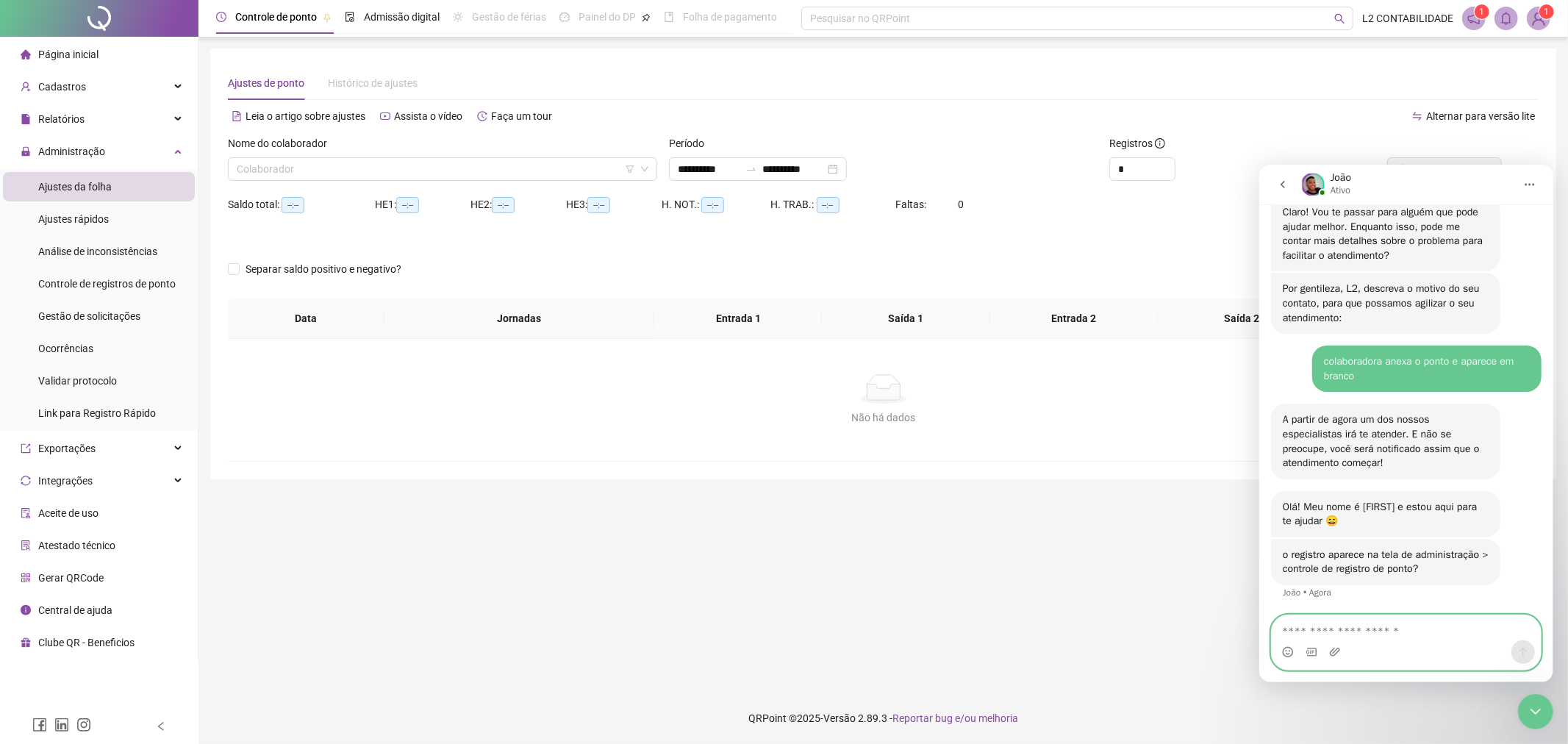 click at bounding box center (1406, 627) 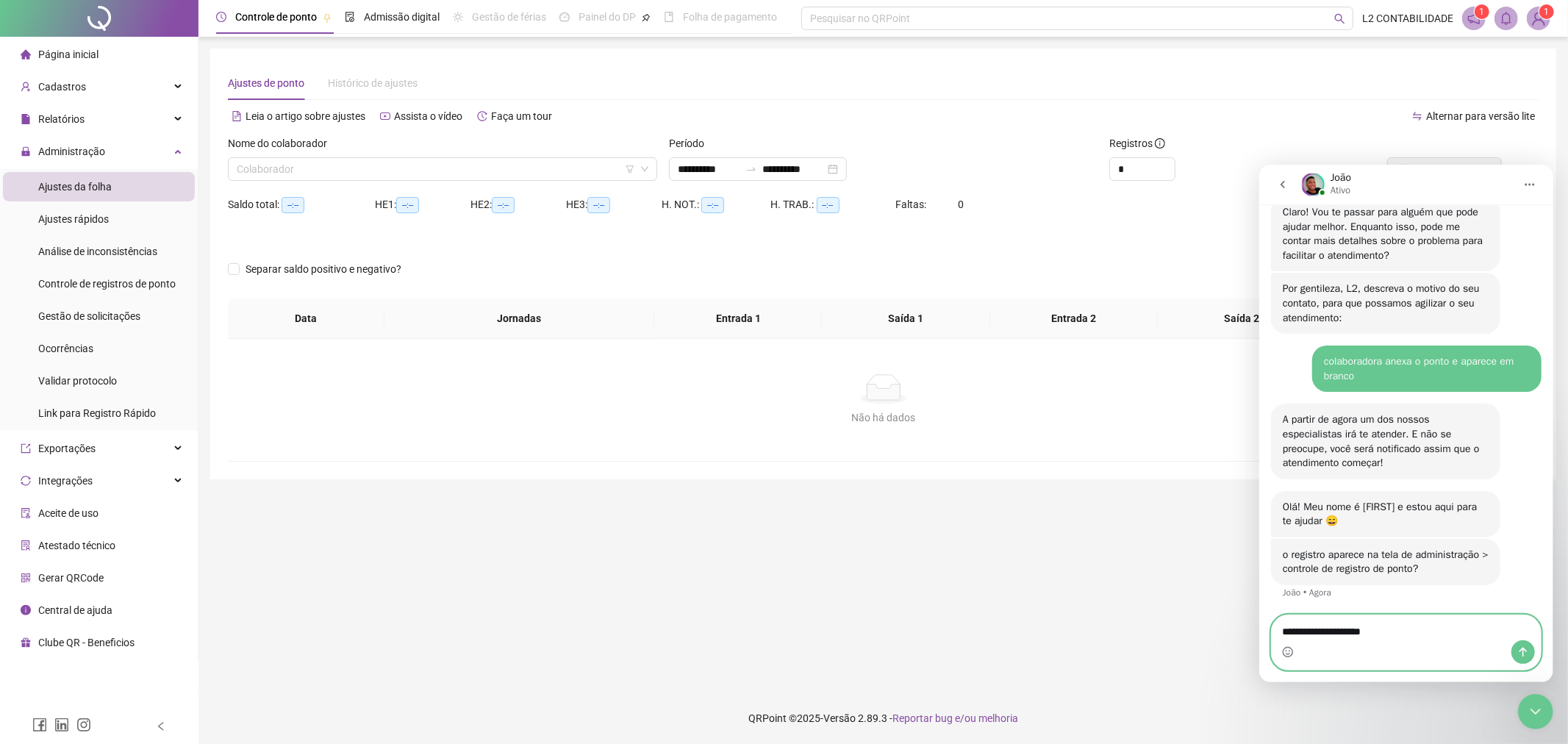 type on "**********" 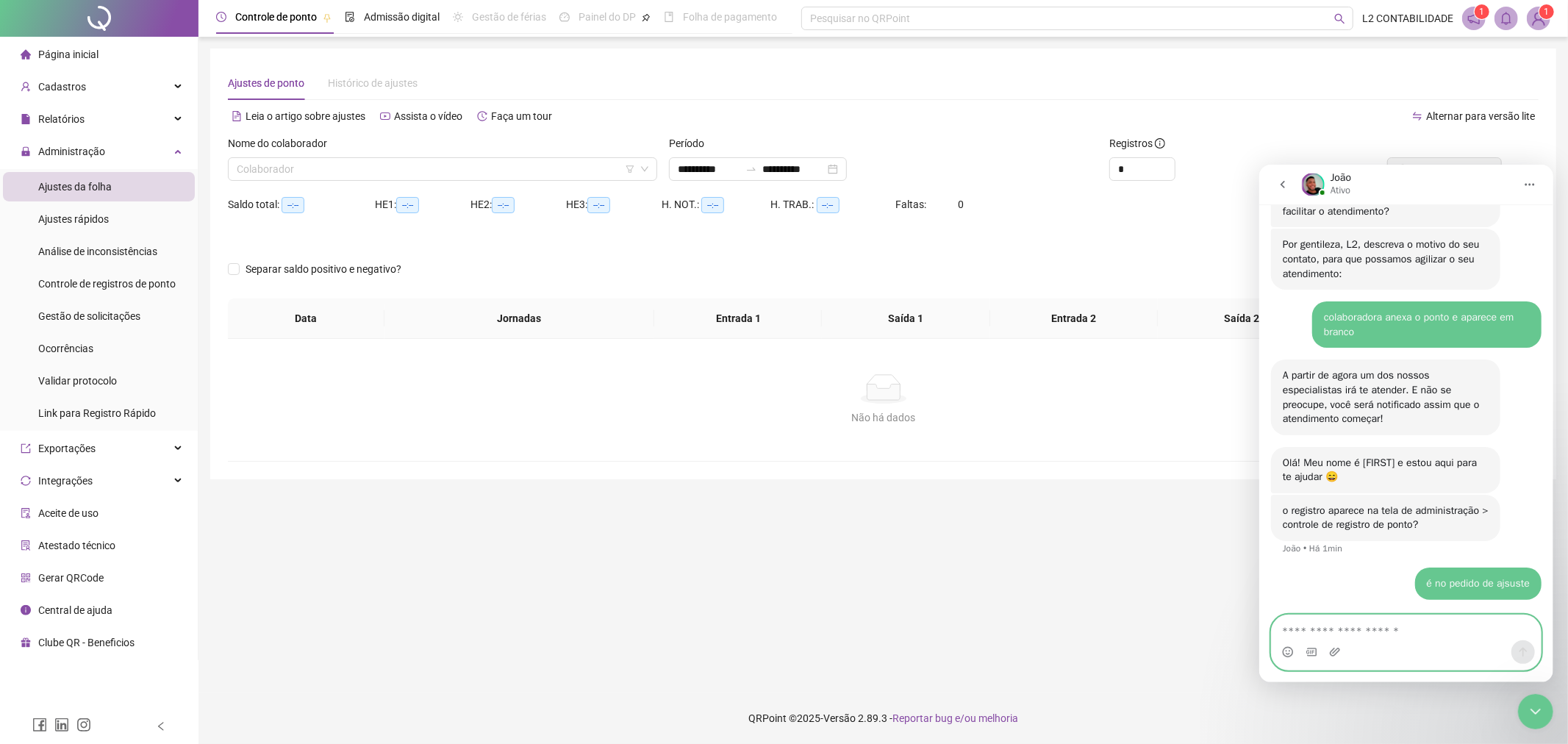 scroll, scrollTop: 1023, scrollLeft: 0, axis: vertical 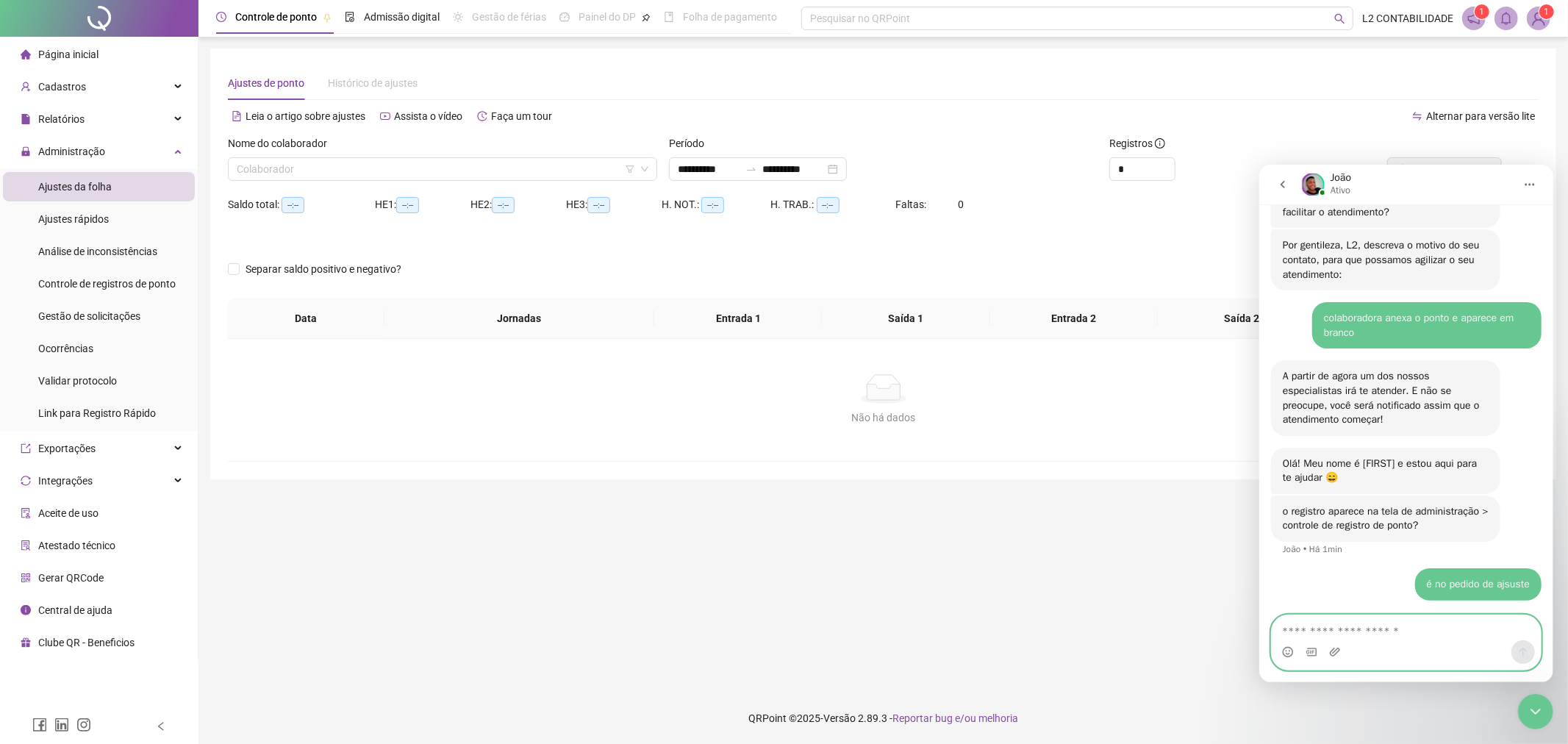 click at bounding box center [1406, 627] 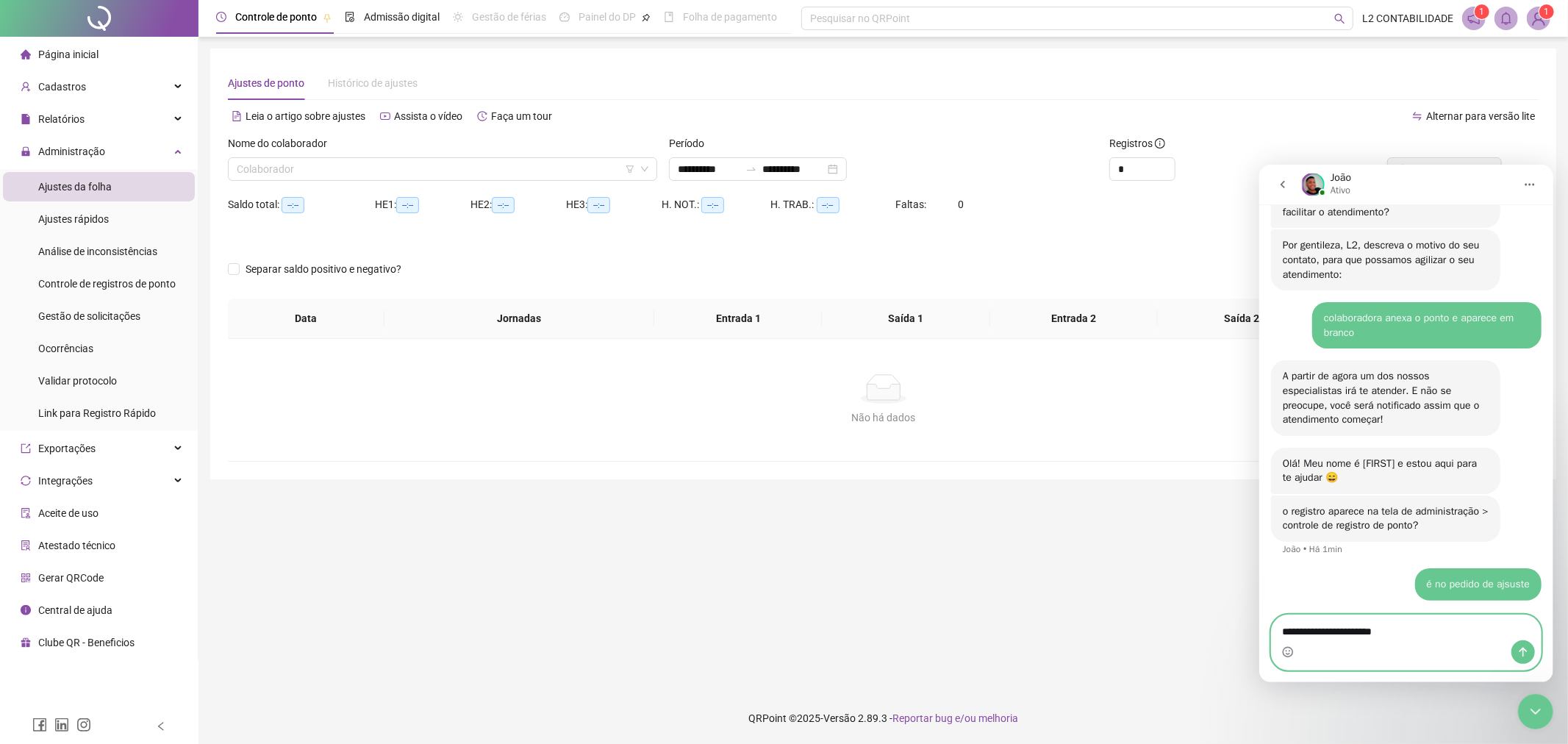 type on "**********" 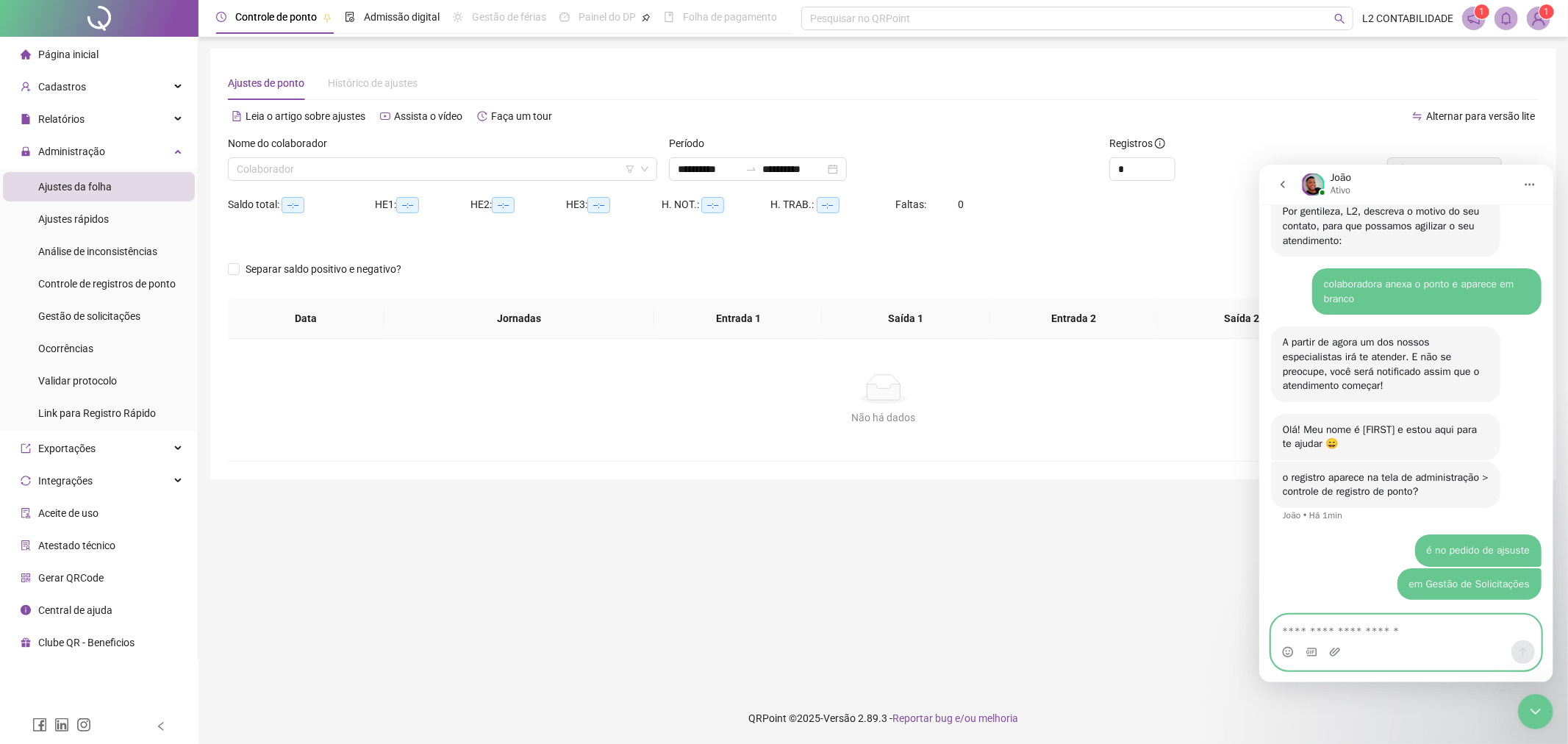scroll, scrollTop: 1056, scrollLeft: 0, axis: vertical 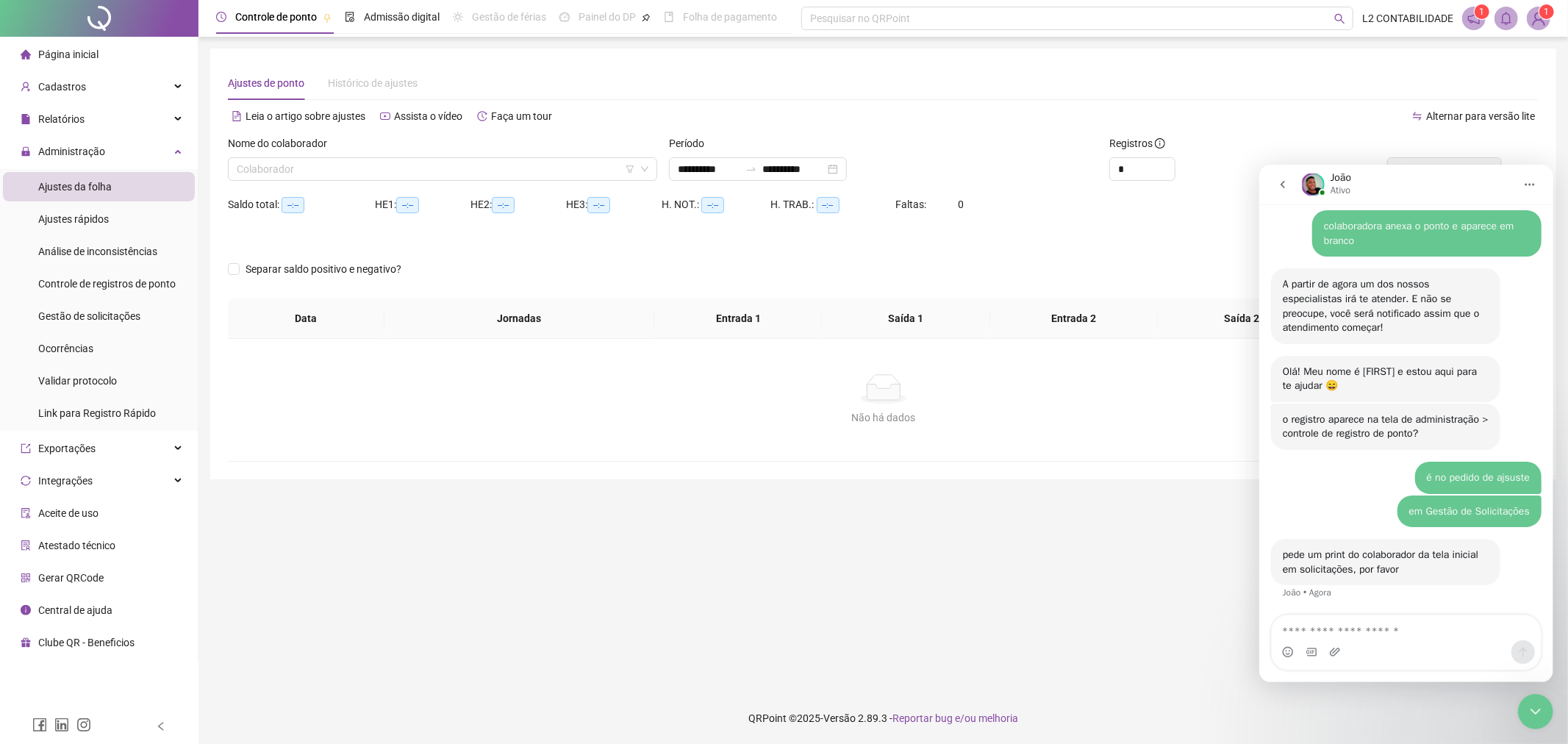 click at bounding box center (1406, 651) 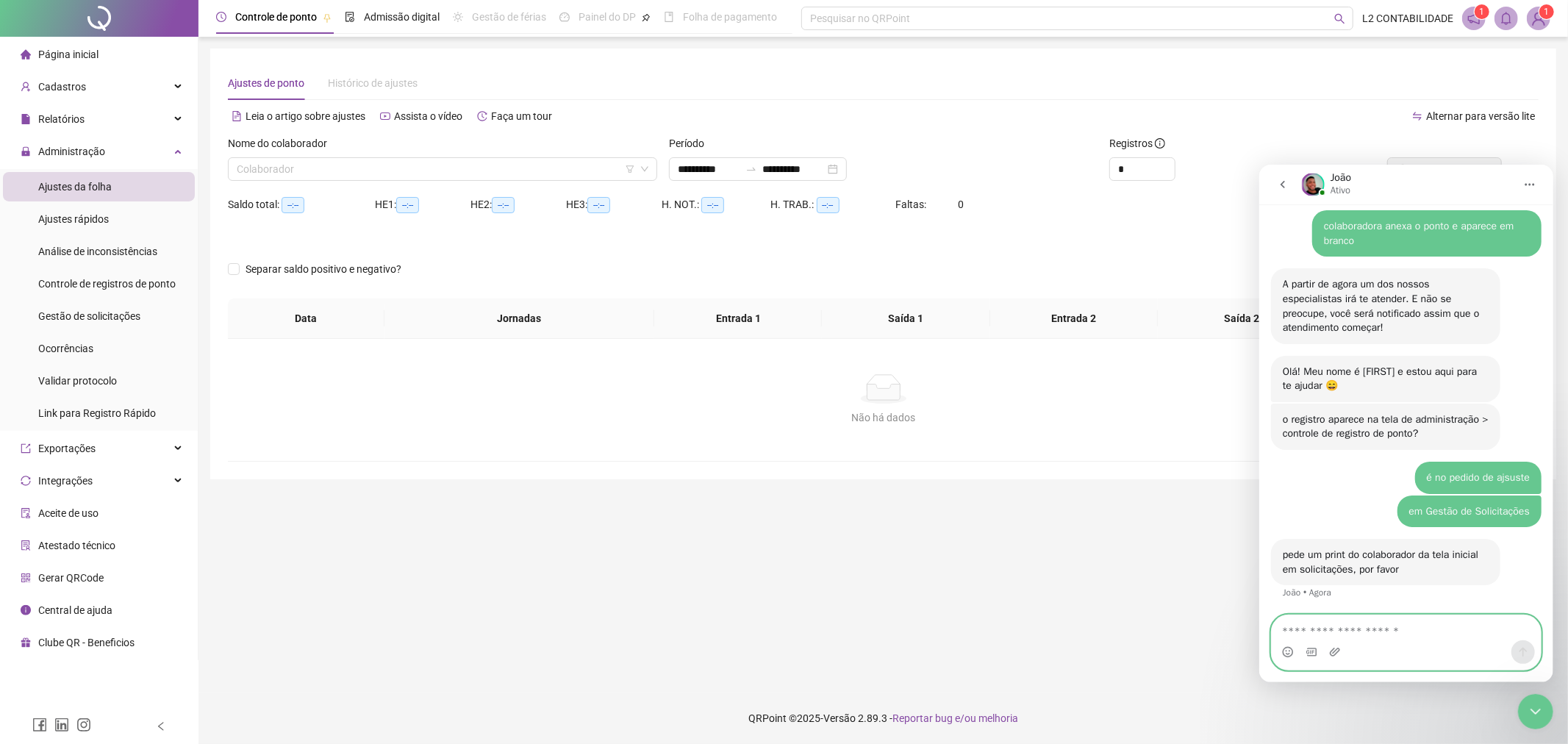 click at bounding box center [1406, 627] 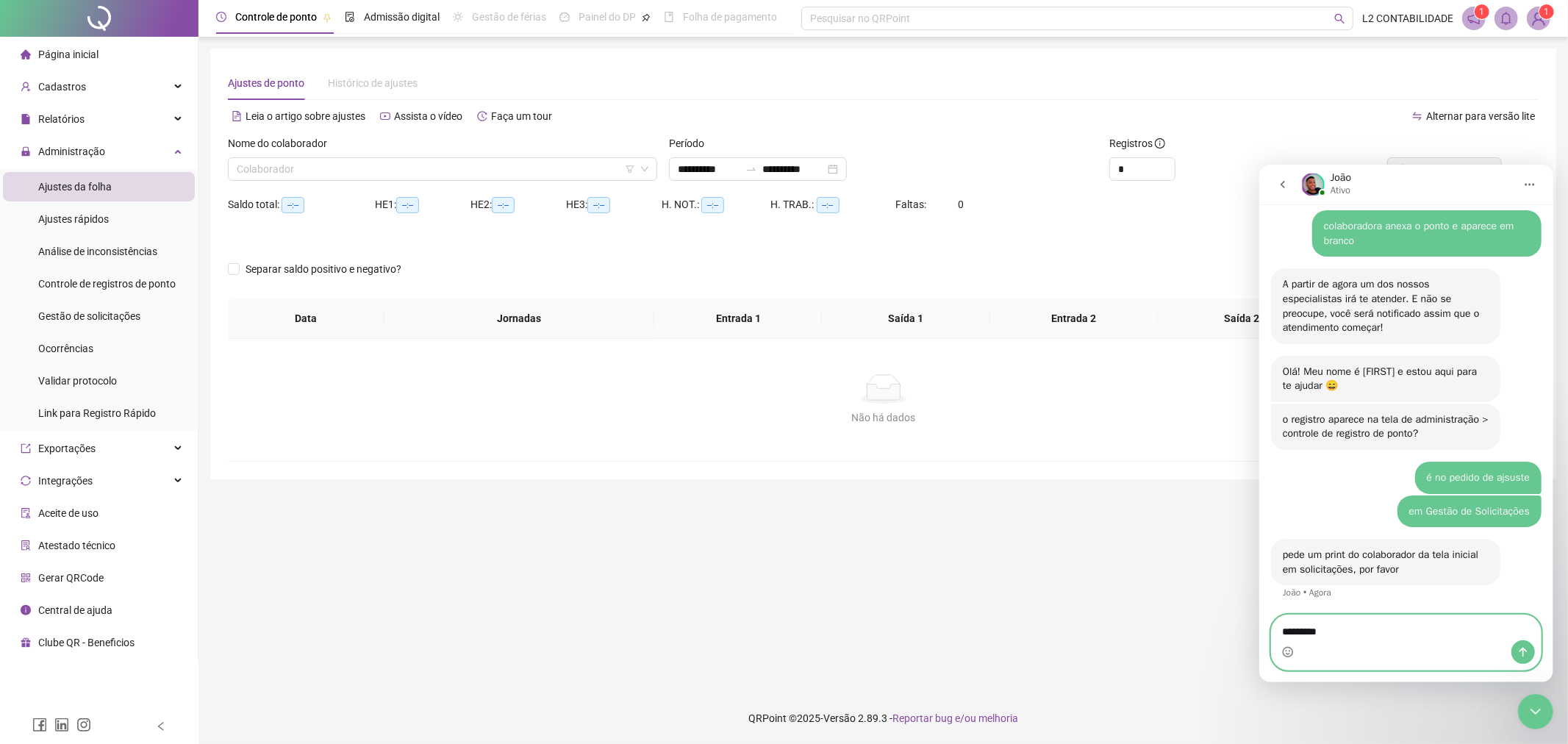 type on "**********" 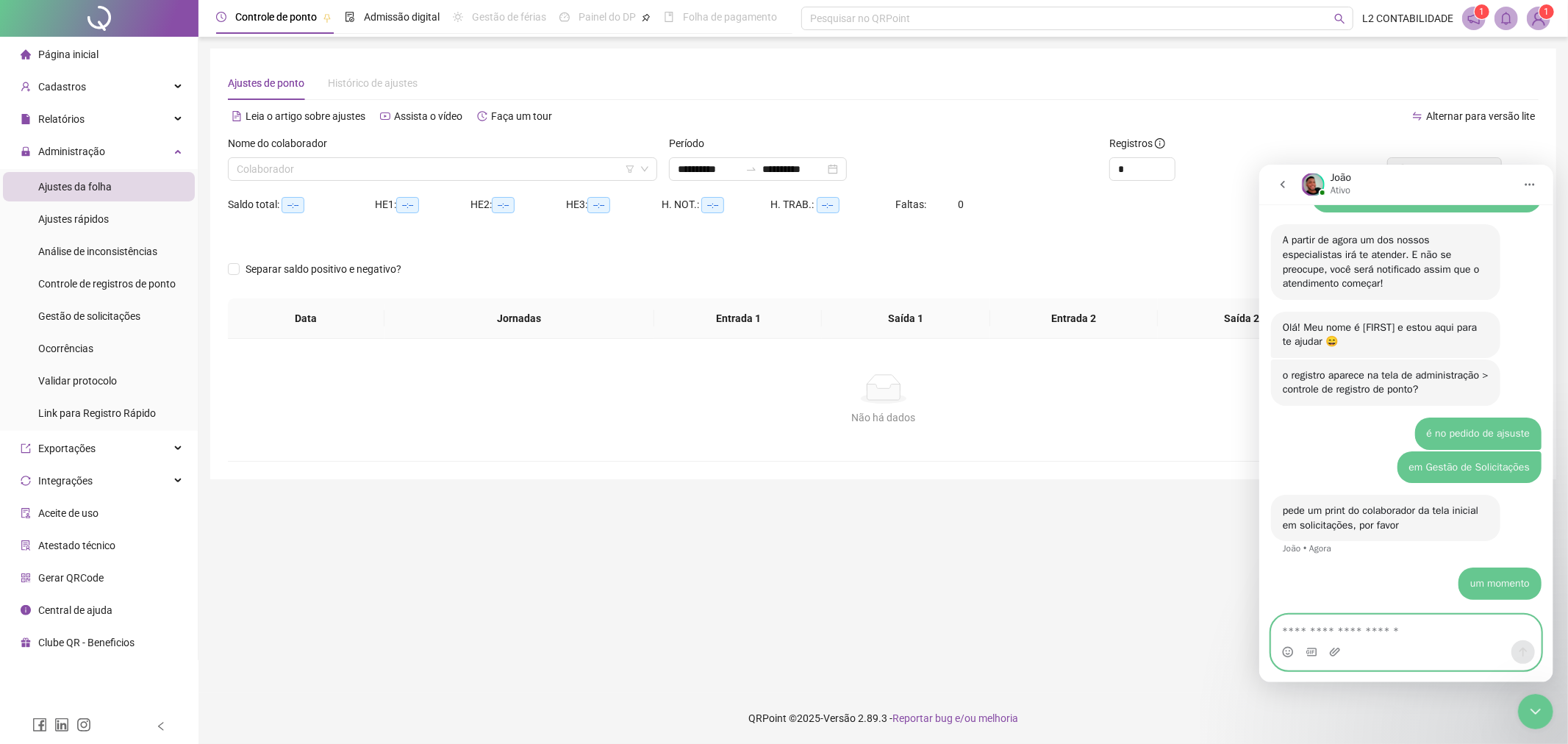 scroll, scrollTop: 1159, scrollLeft: 0, axis: vertical 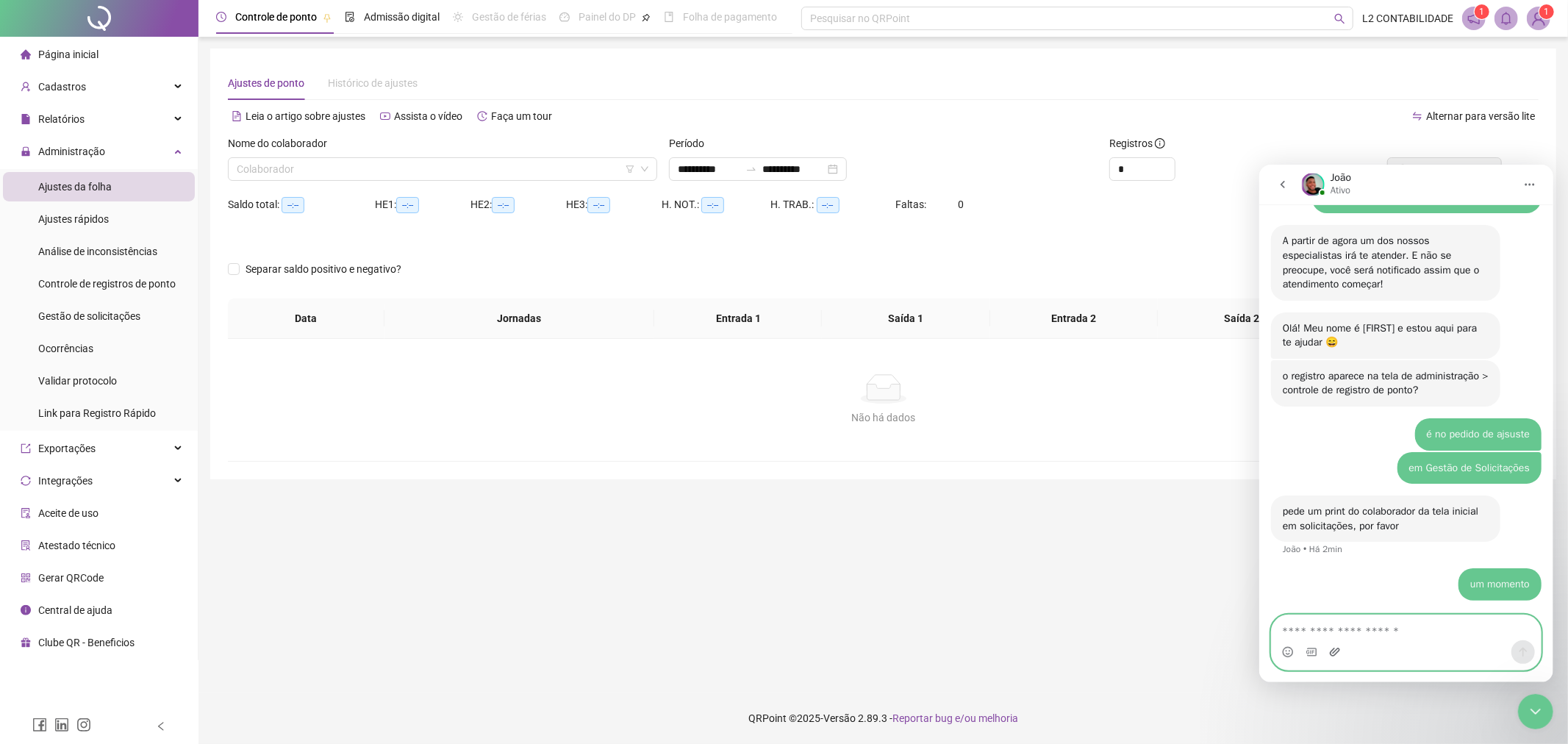 click 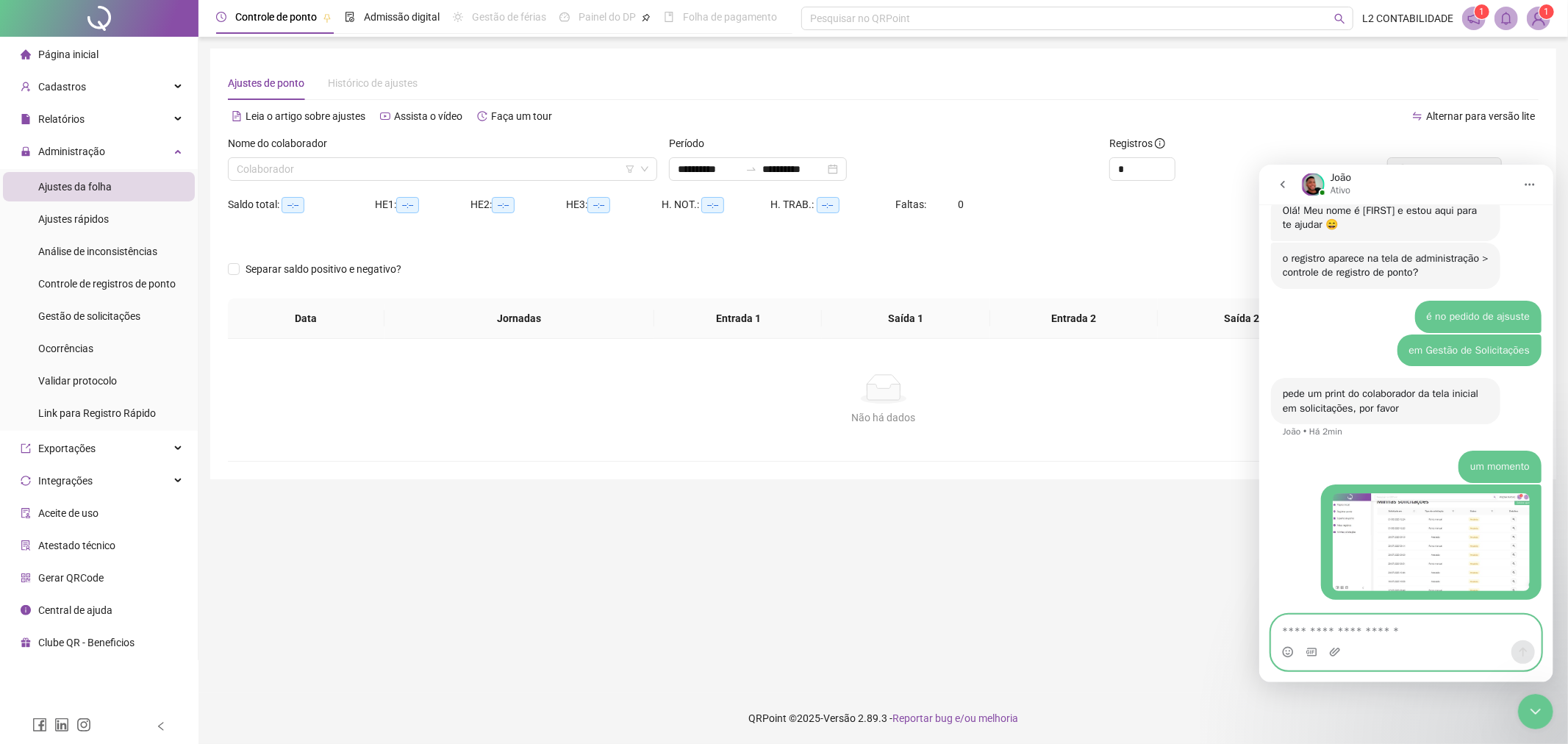 scroll, scrollTop: 1276, scrollLeft: 0, axis: vertical 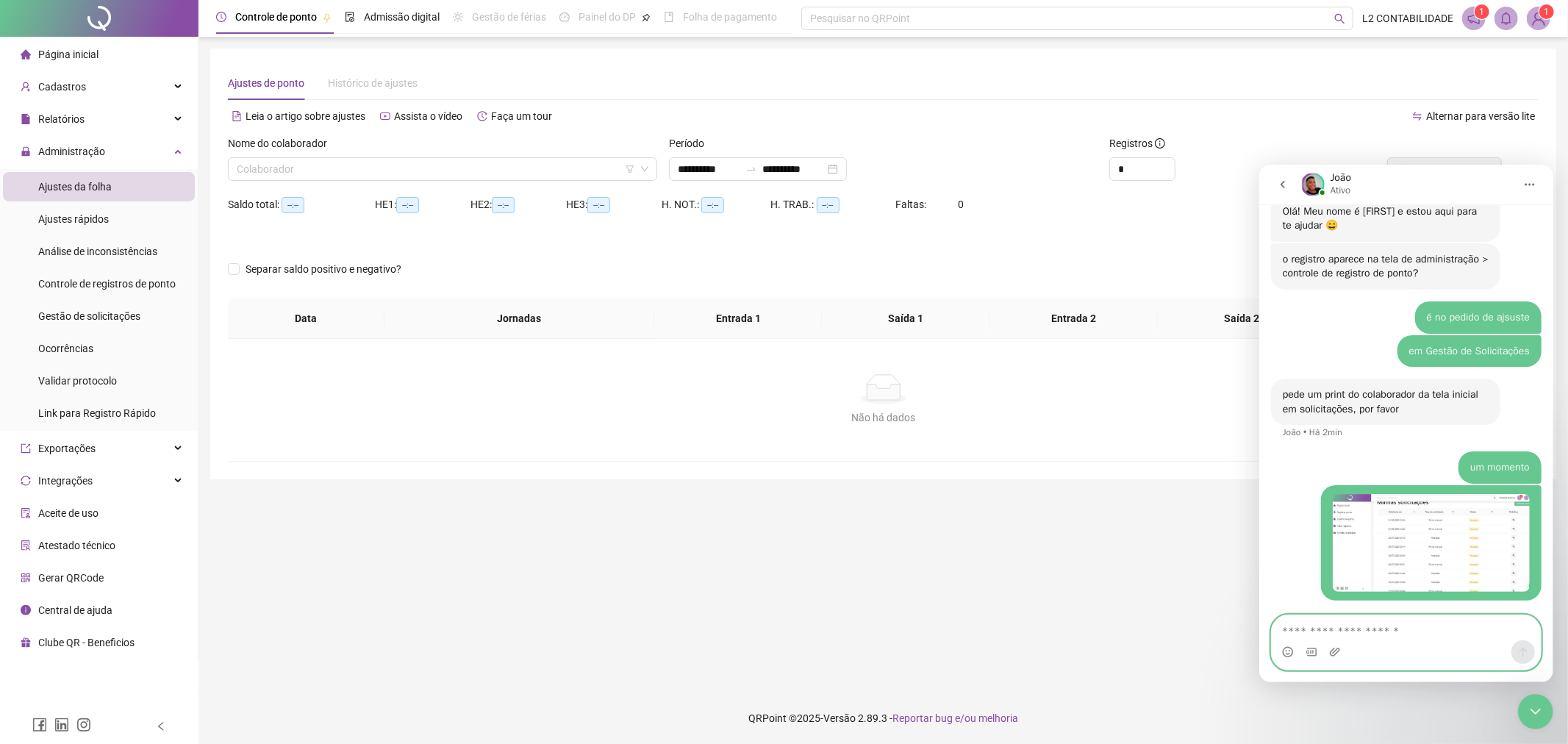 click at bounding box center [1406, 627] 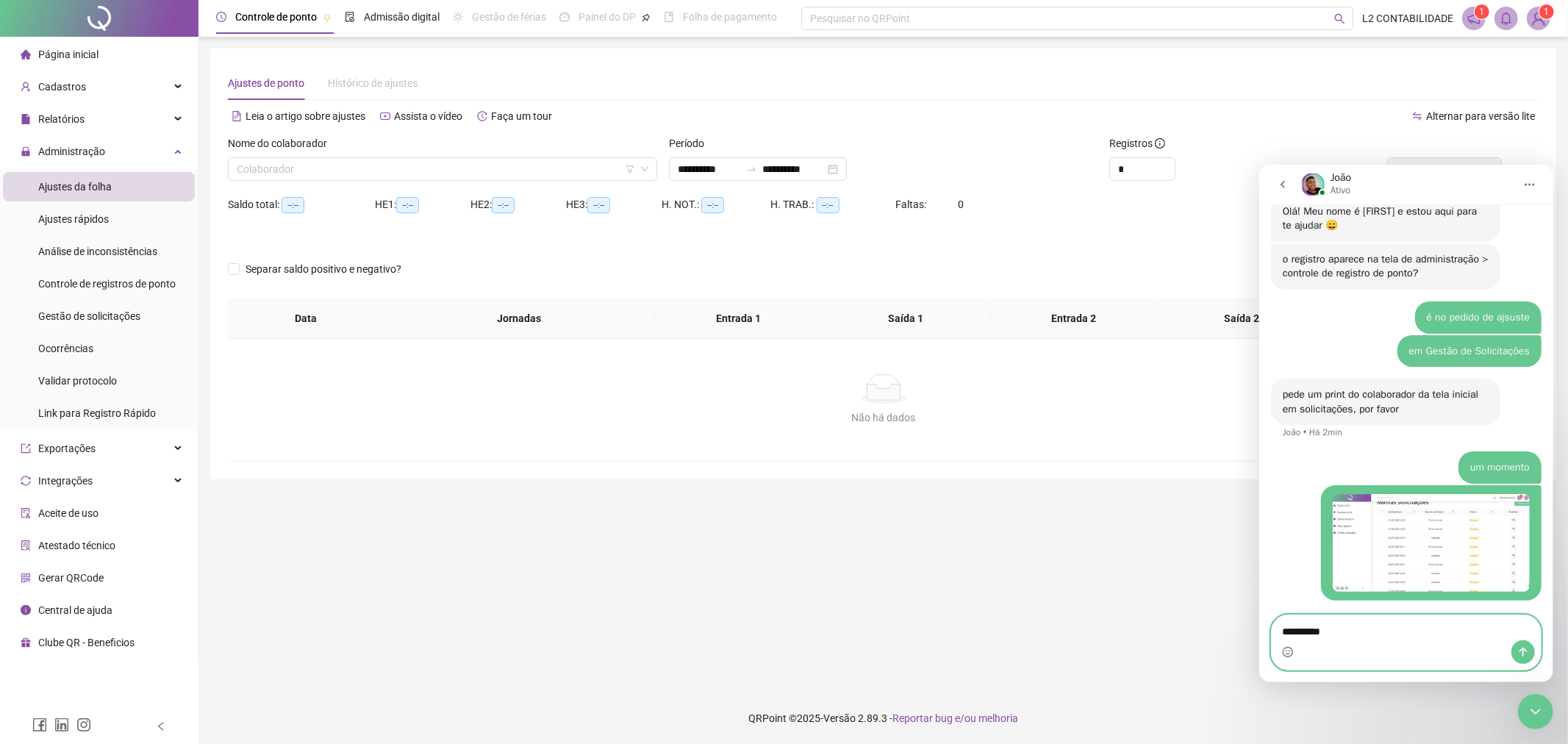 type on "**********" 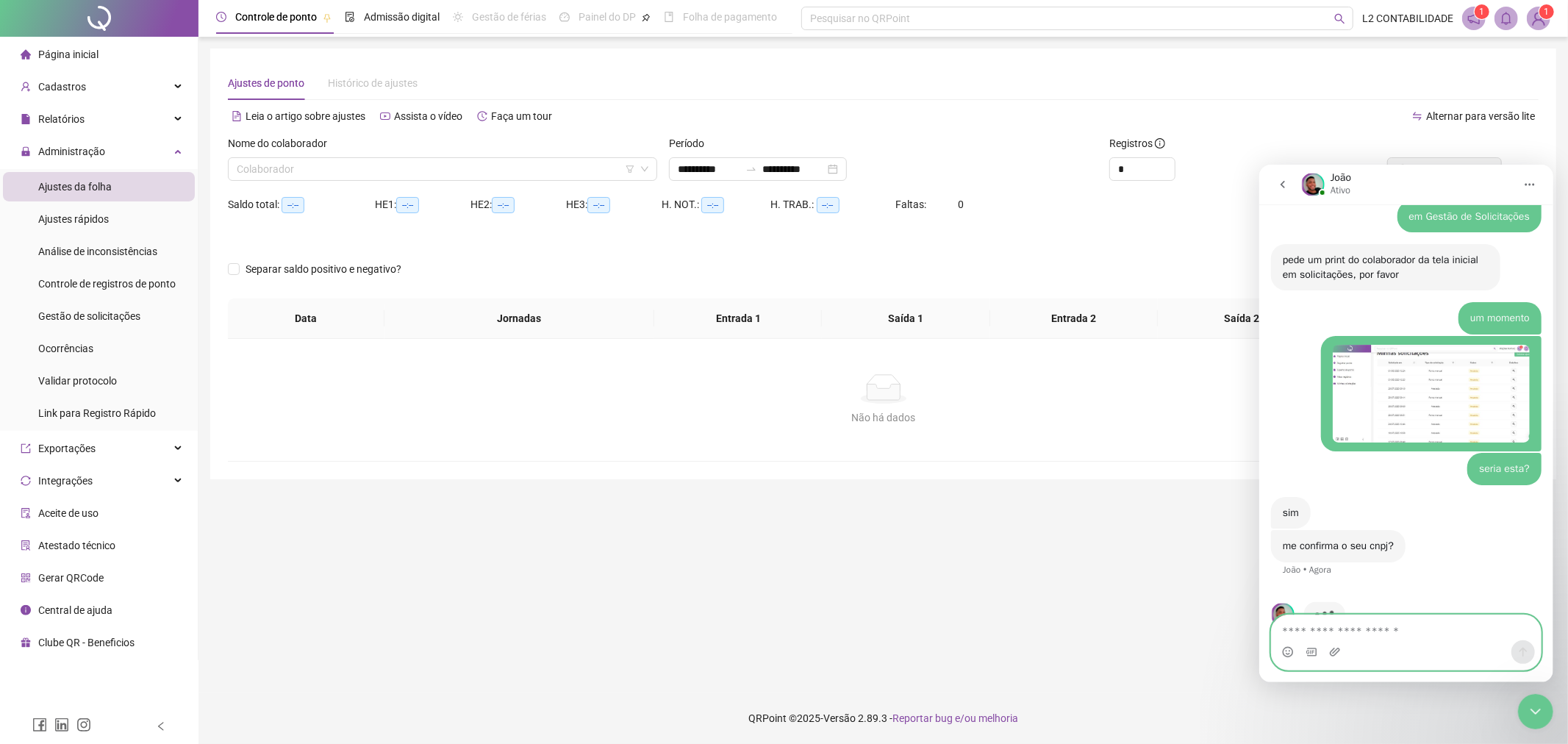 scroll, scrollTop: 1444, scrollLeft: 0, axis: vertical 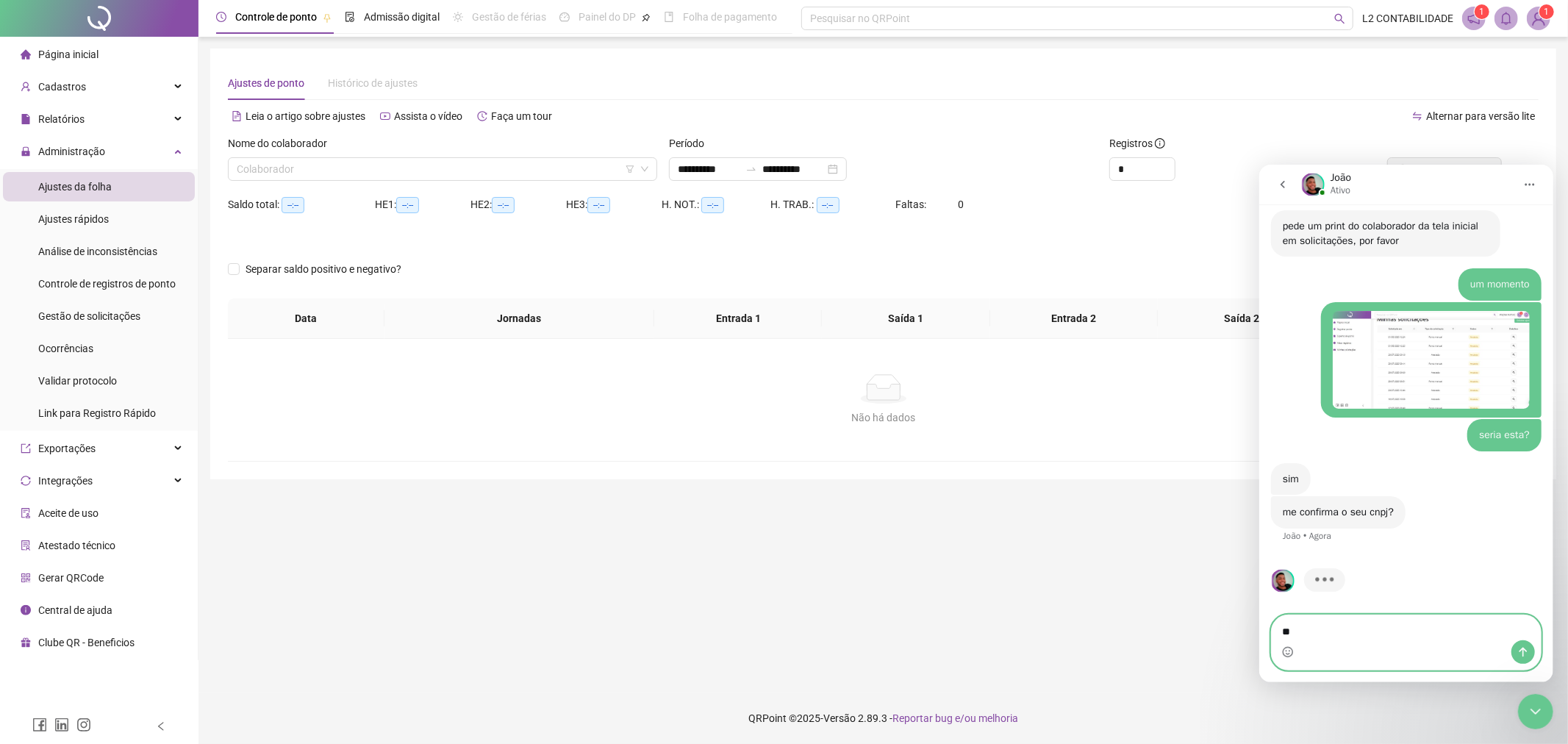 type on "*" 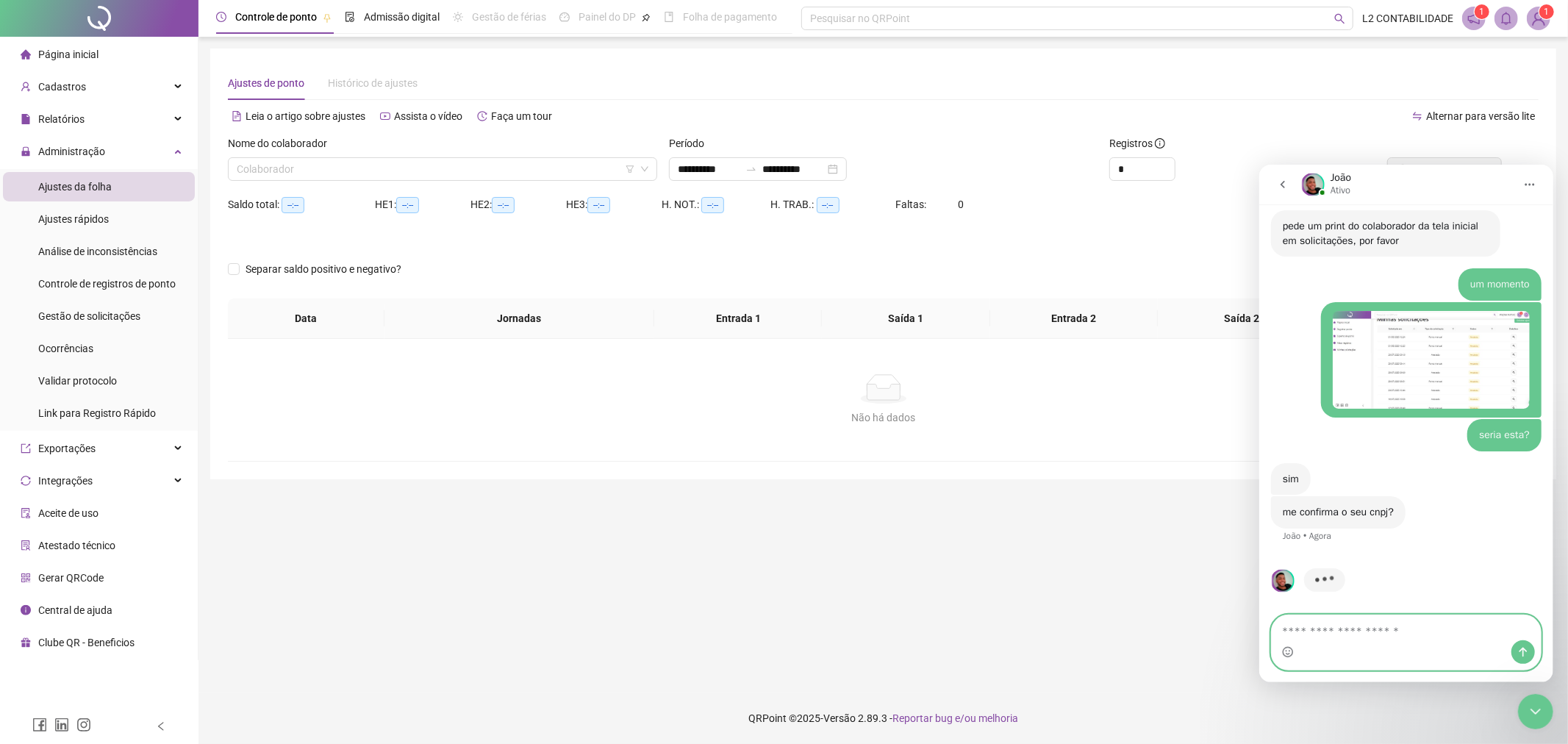scroll, scrollTop: 1387, scrollLeft: 0, axis: vertical 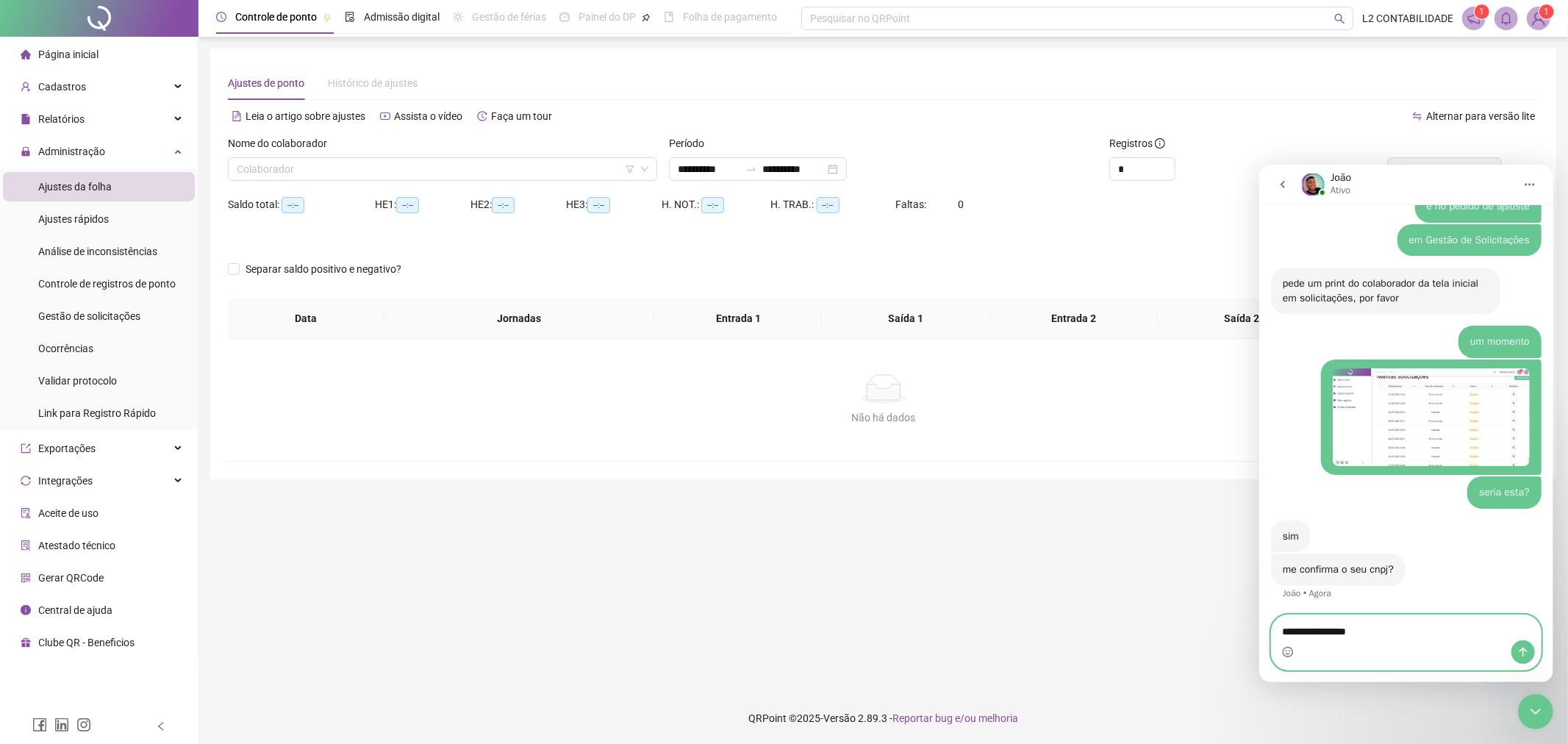 type on "**********" 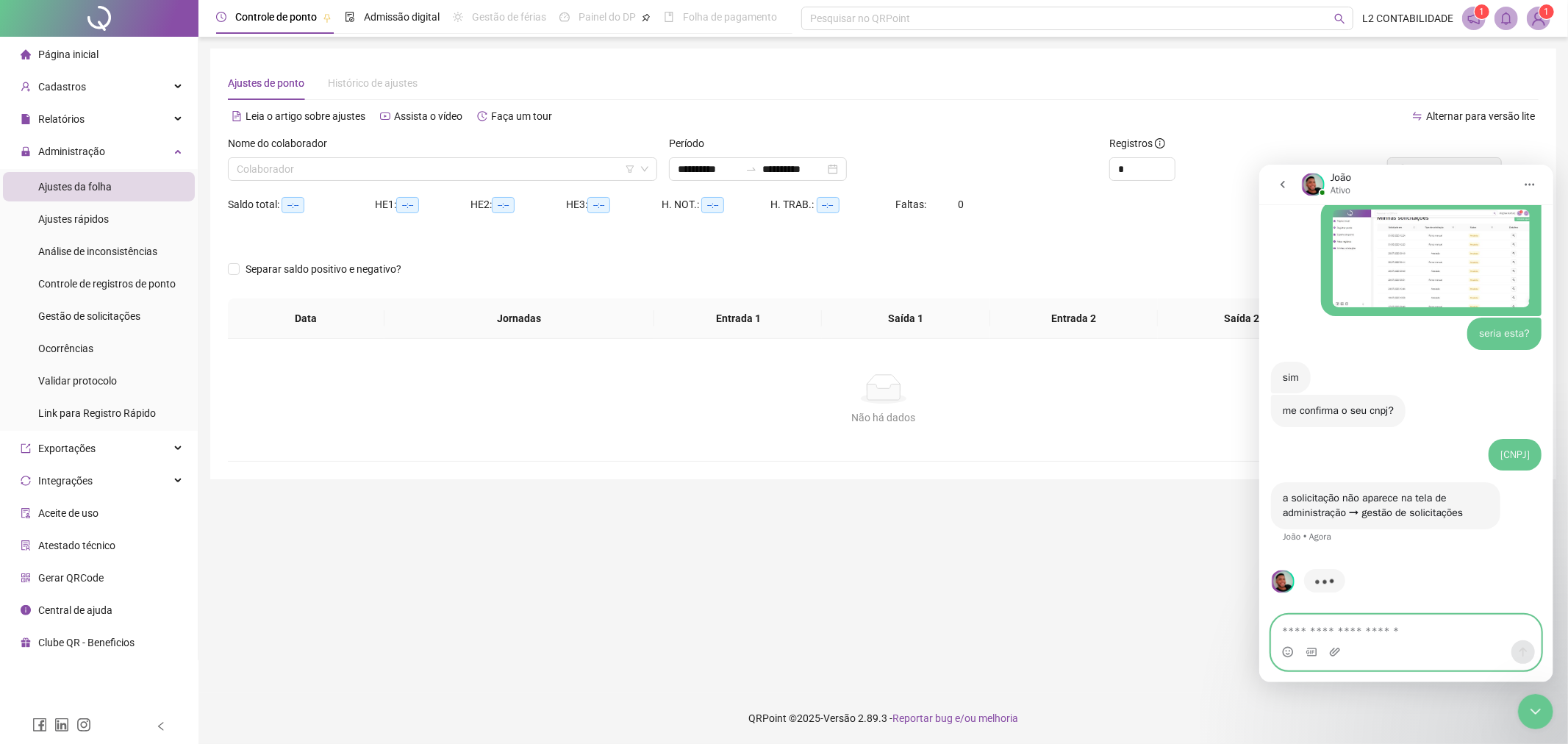 scroll, scrollTop: 1489, scrollLeft: 0, axis: vertical 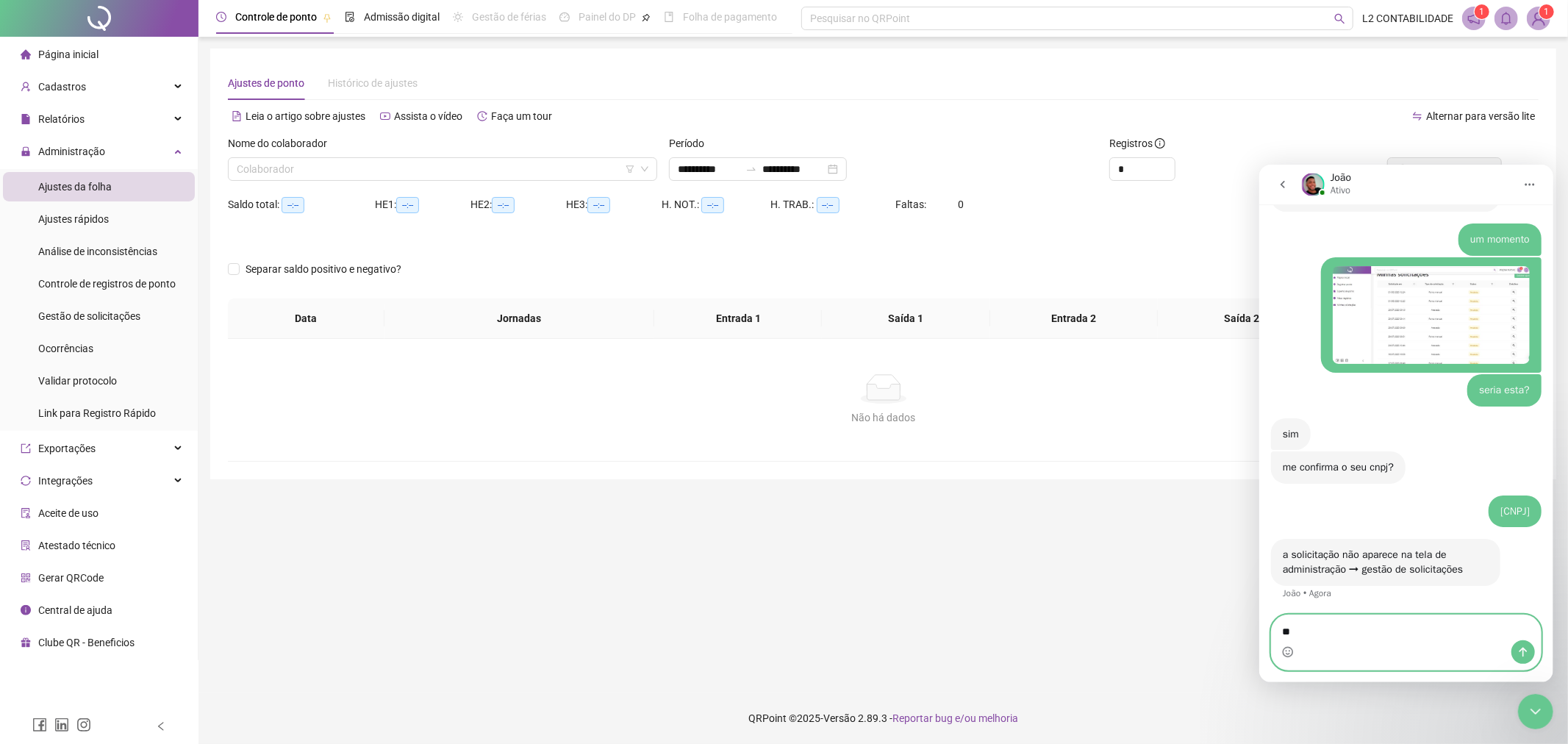type on "*" 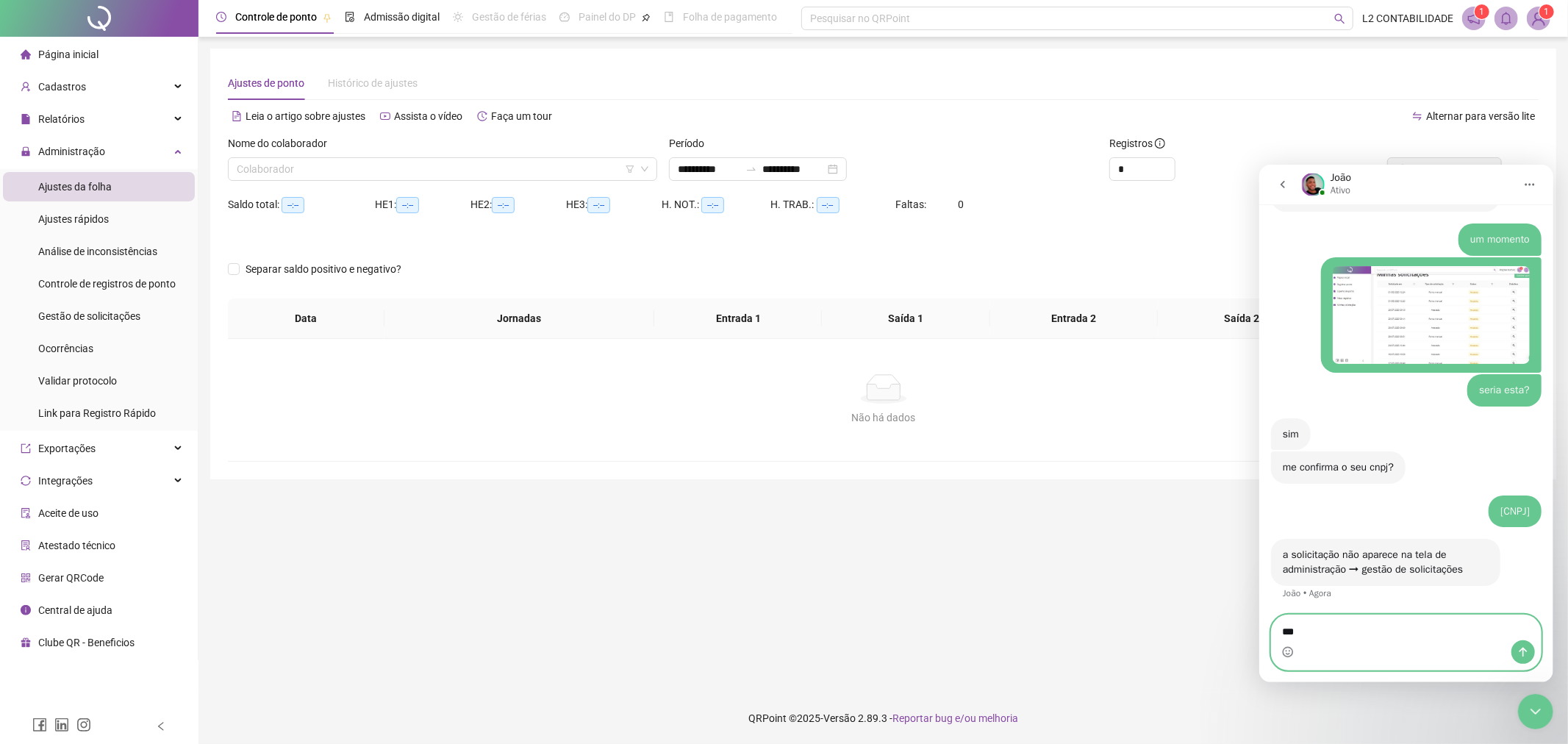 type on "****" 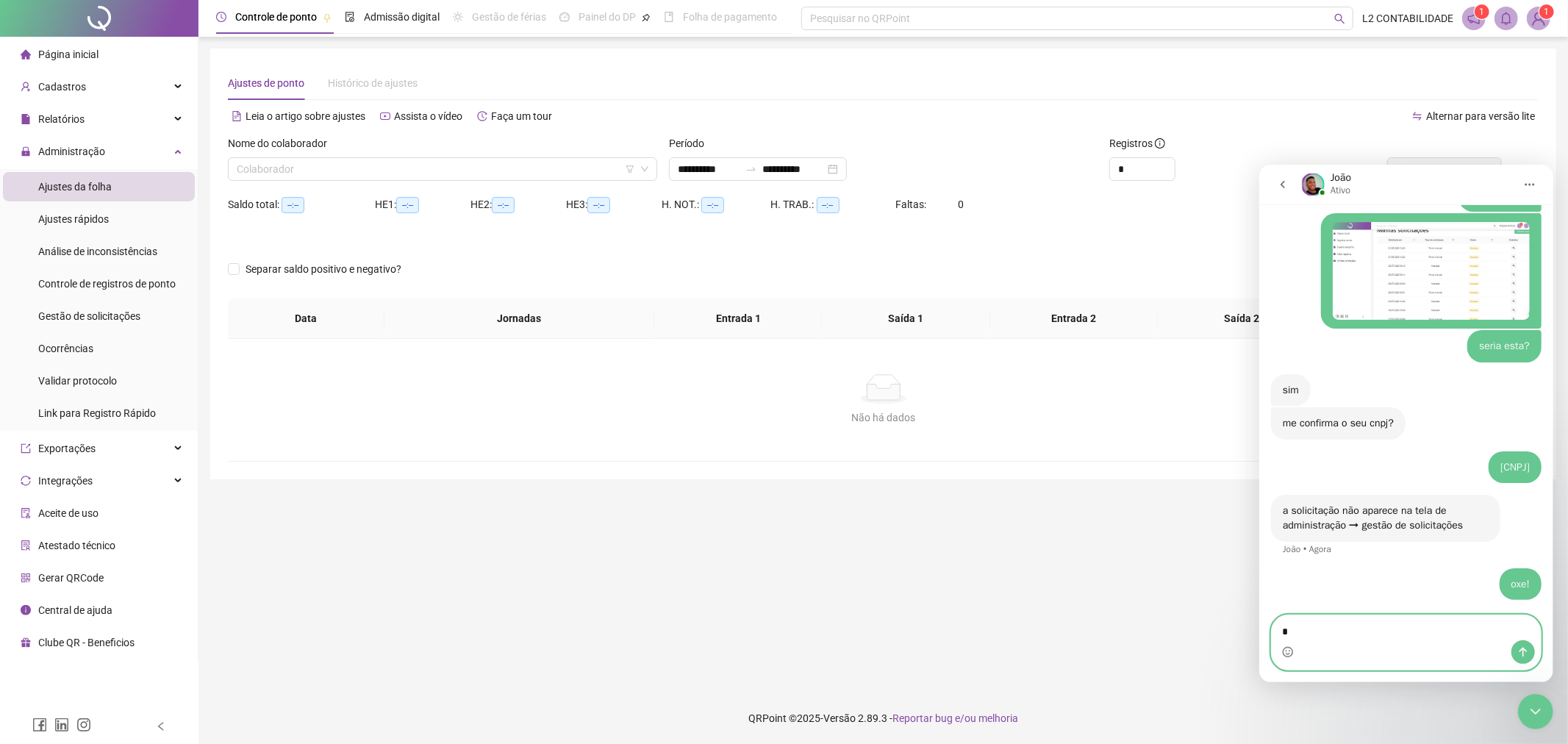 scroll, scrollTop: 1532, scrollLeft: 0, axis: vertical 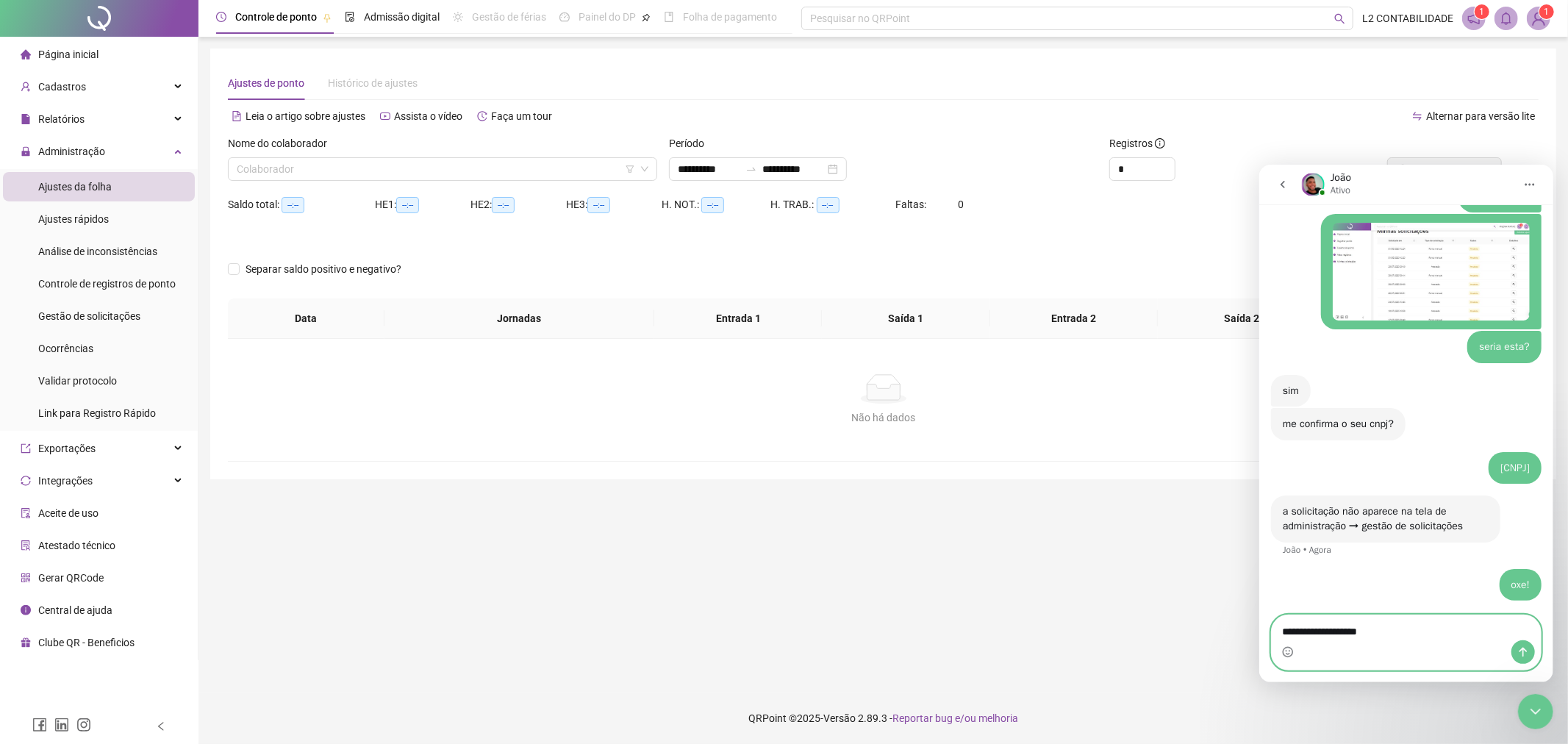 type on "**********" 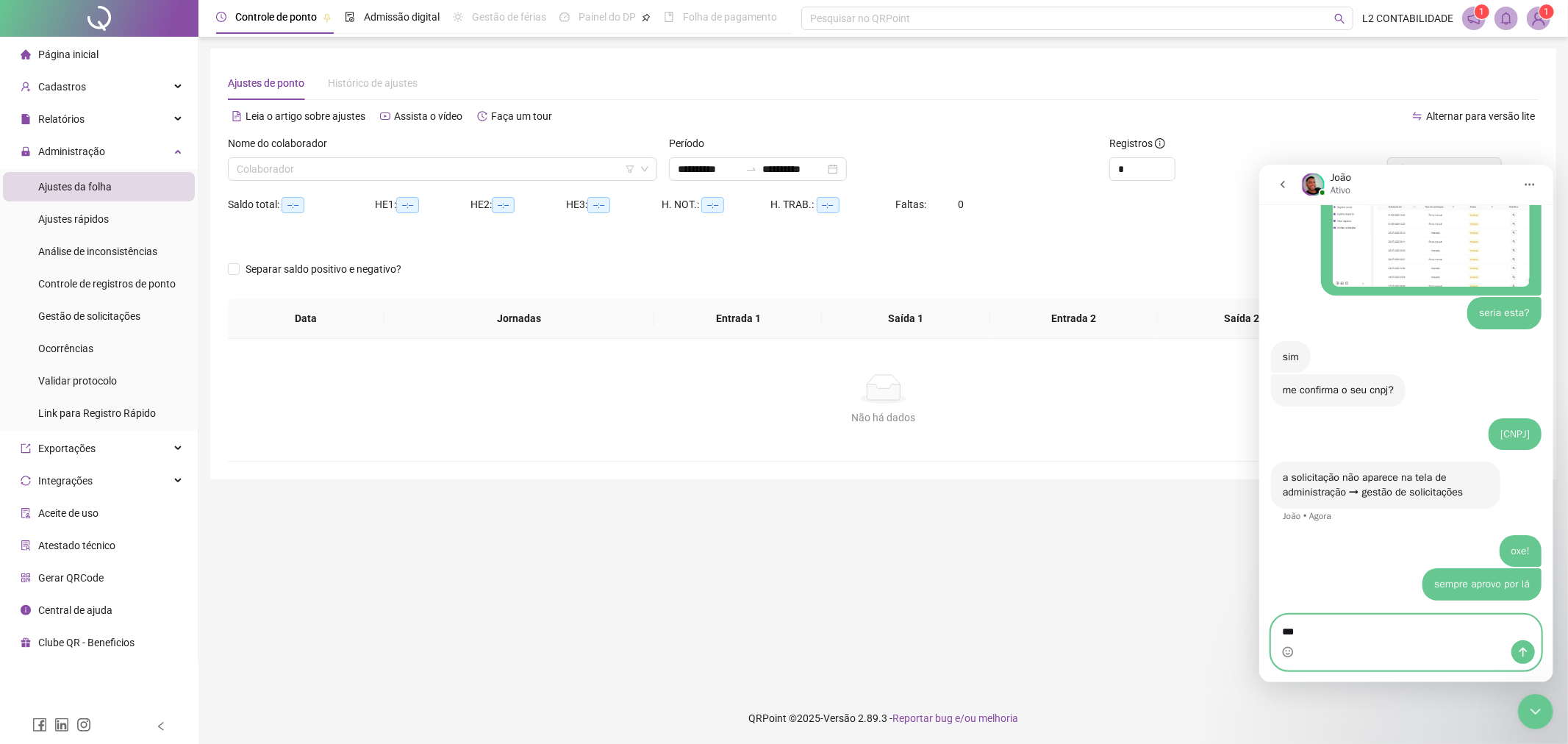 scroll, scrollTop: 1623, scrollLeft: 0, axis: vertical 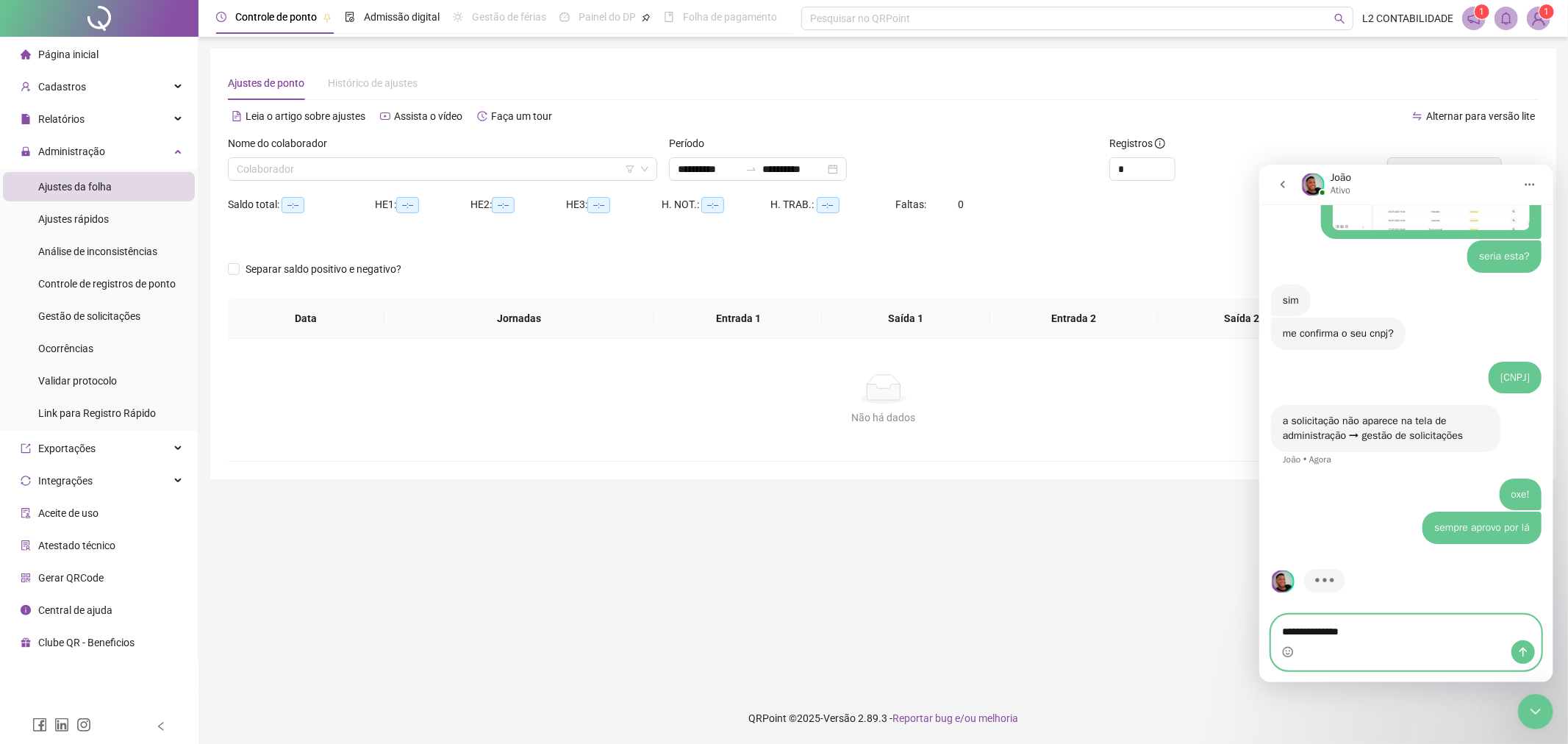 type on "**********" 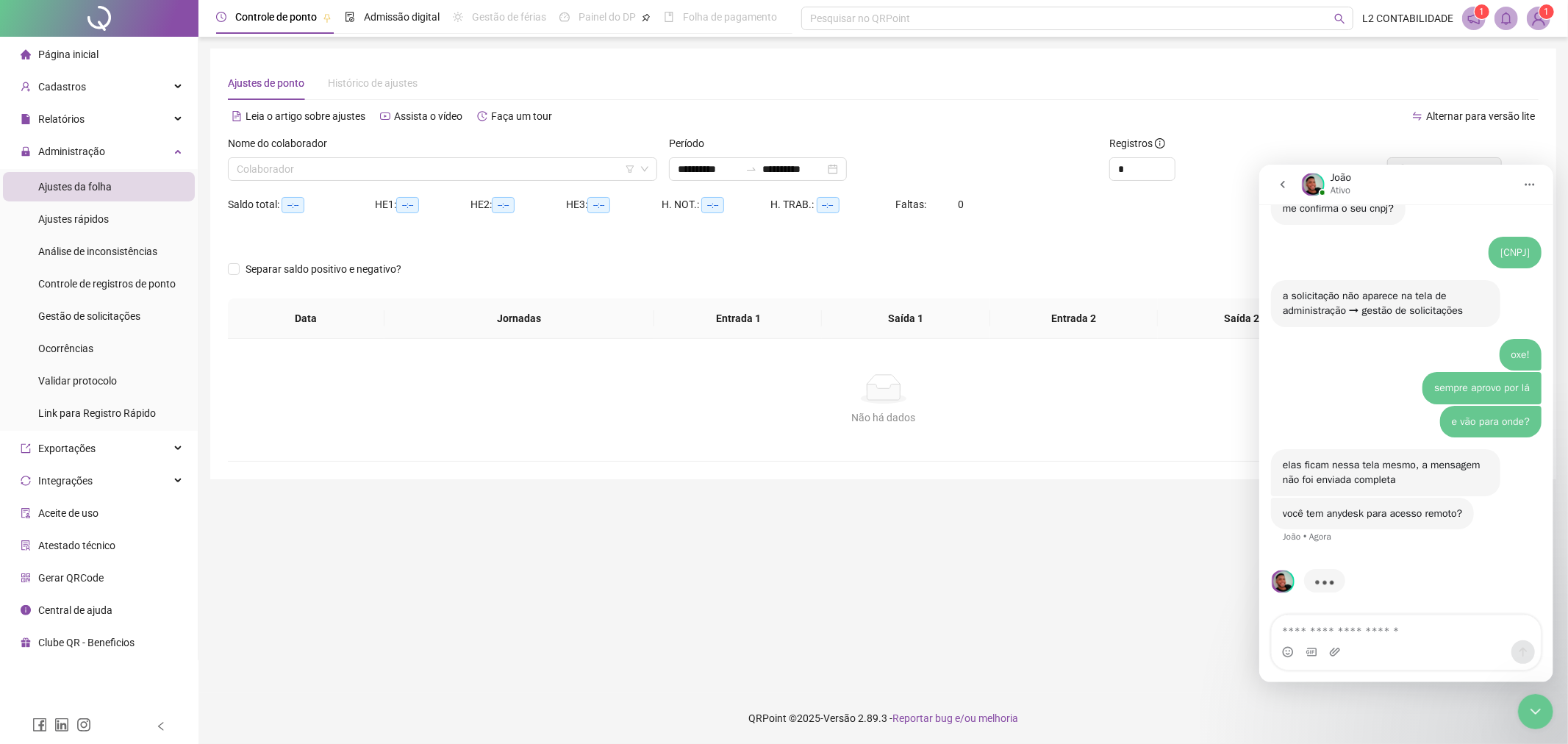 scroll, scrollTop: 1692, scrollLeft: 0, axis: vertical 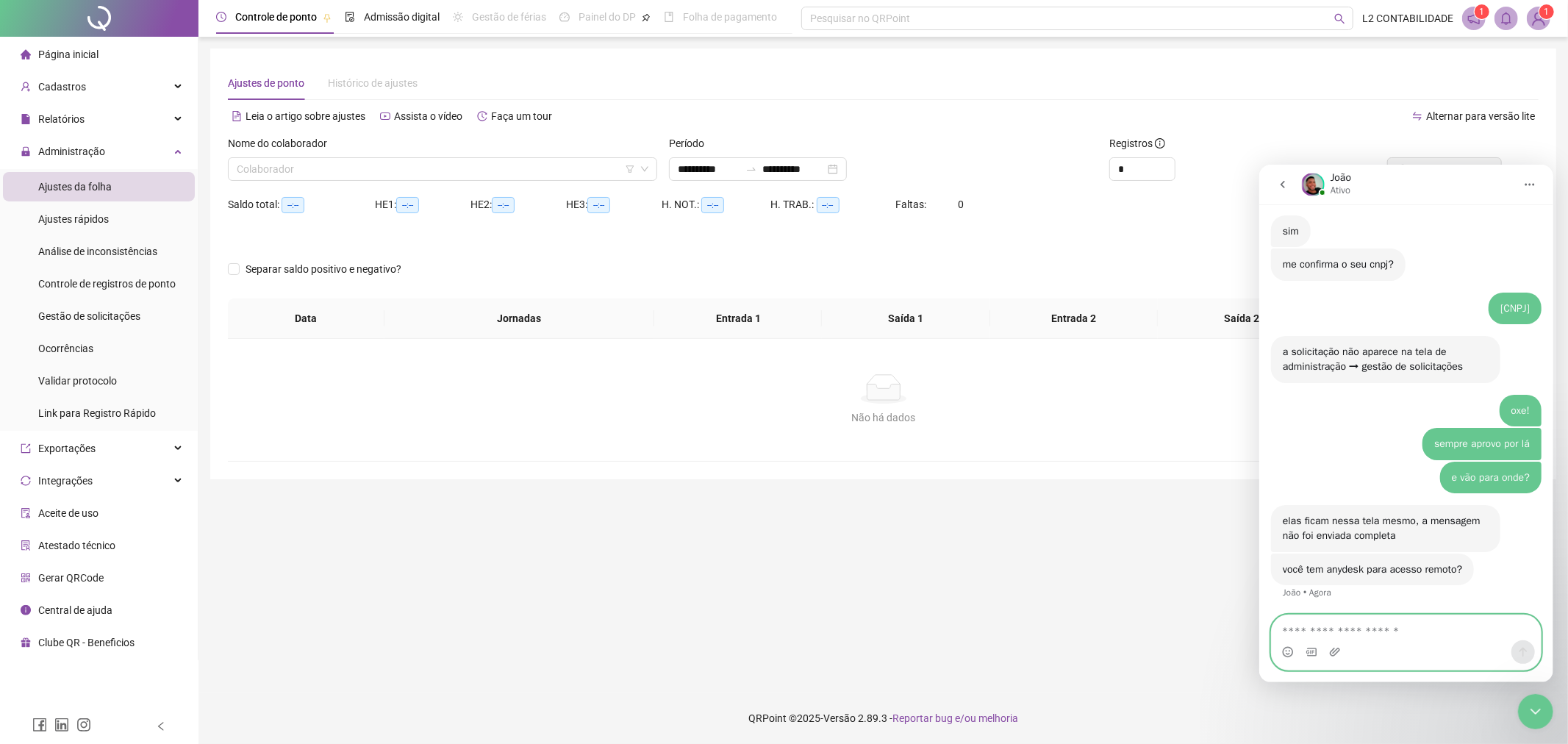 click at bounding box center (1406, 627) 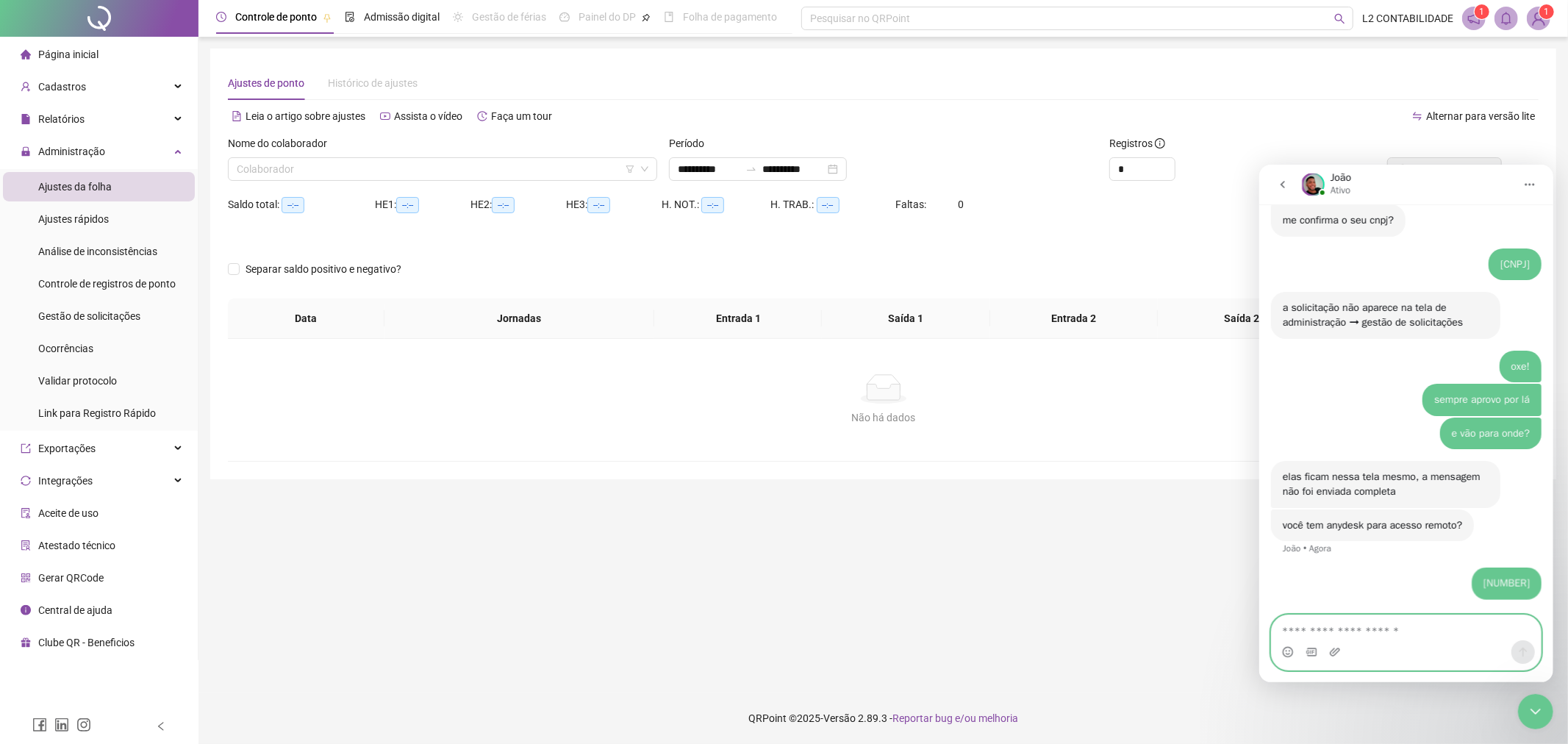 scroll, scrollTop: 1735, scrollLeft: 0, axis: vertical 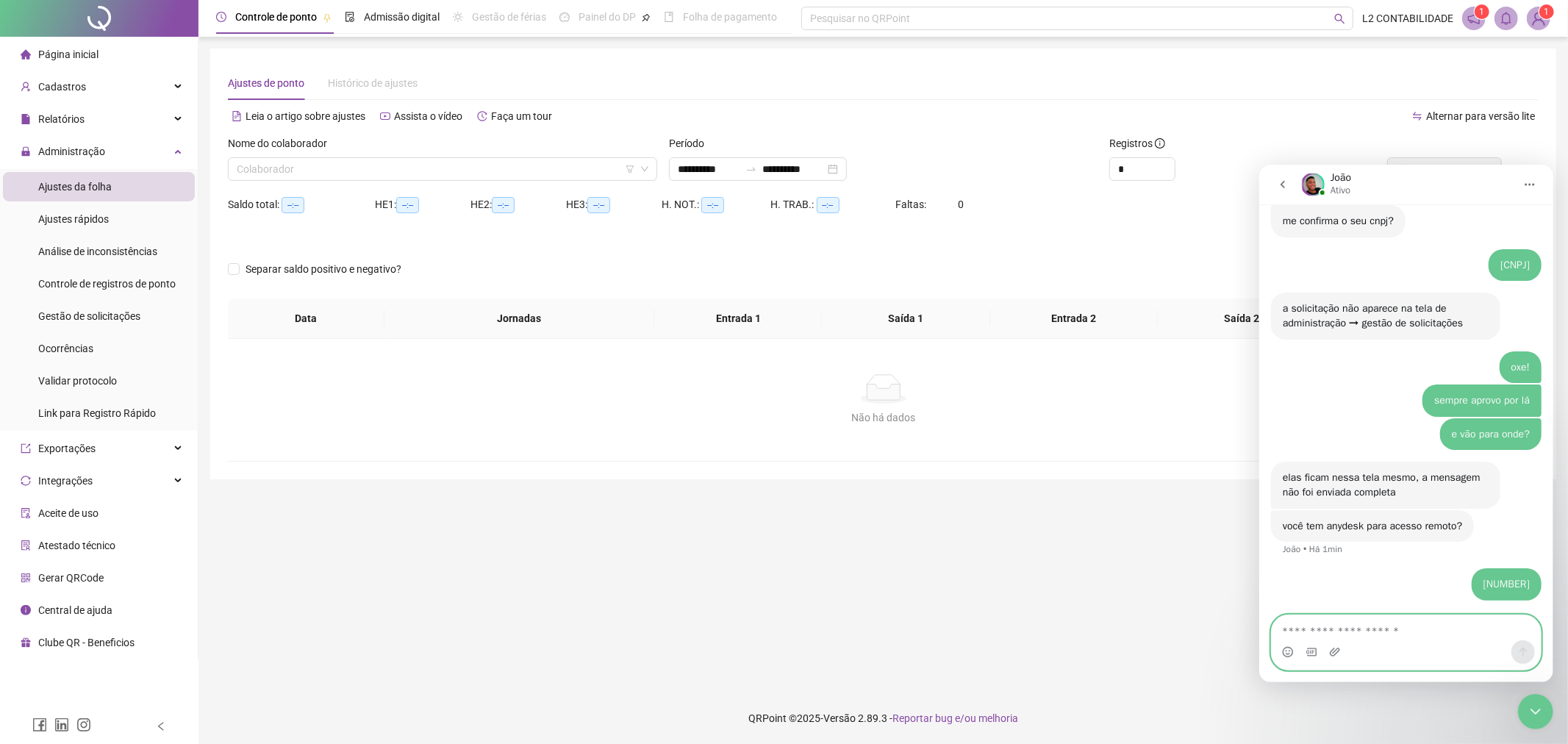 click at bounding box center [1406, 627] 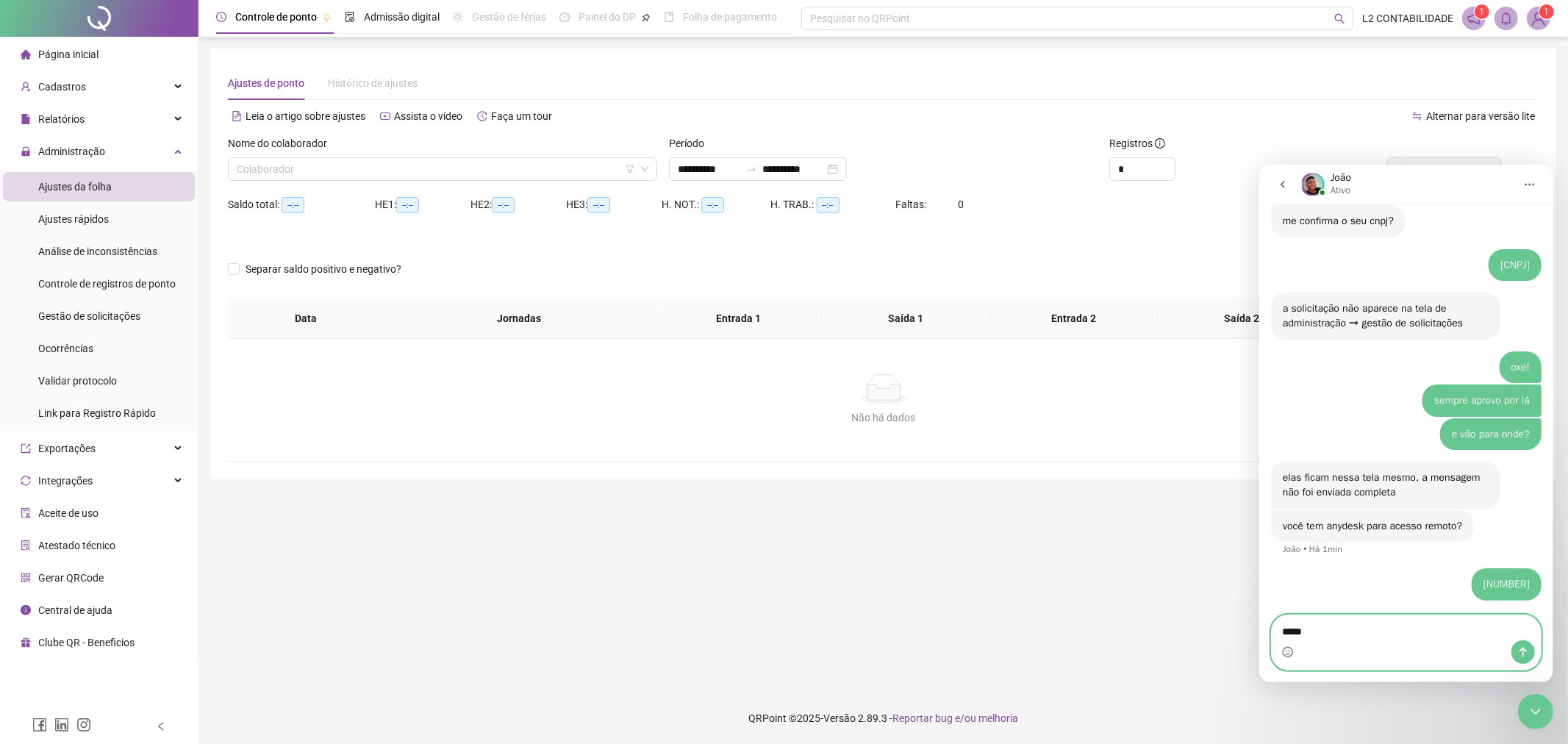 type on "******" 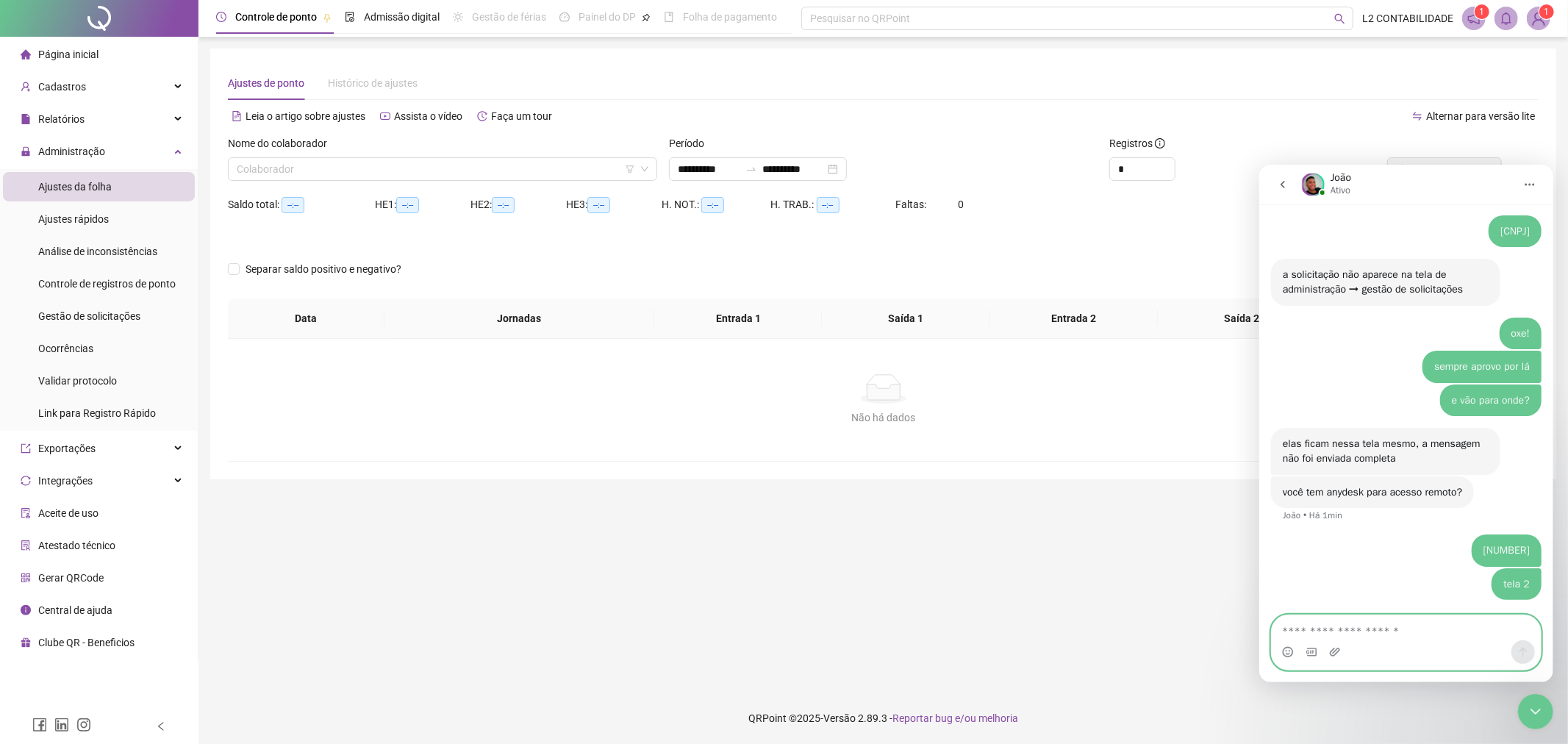 scroll, scrollTop: 1768, scrollLeft: 0, axis: vertical 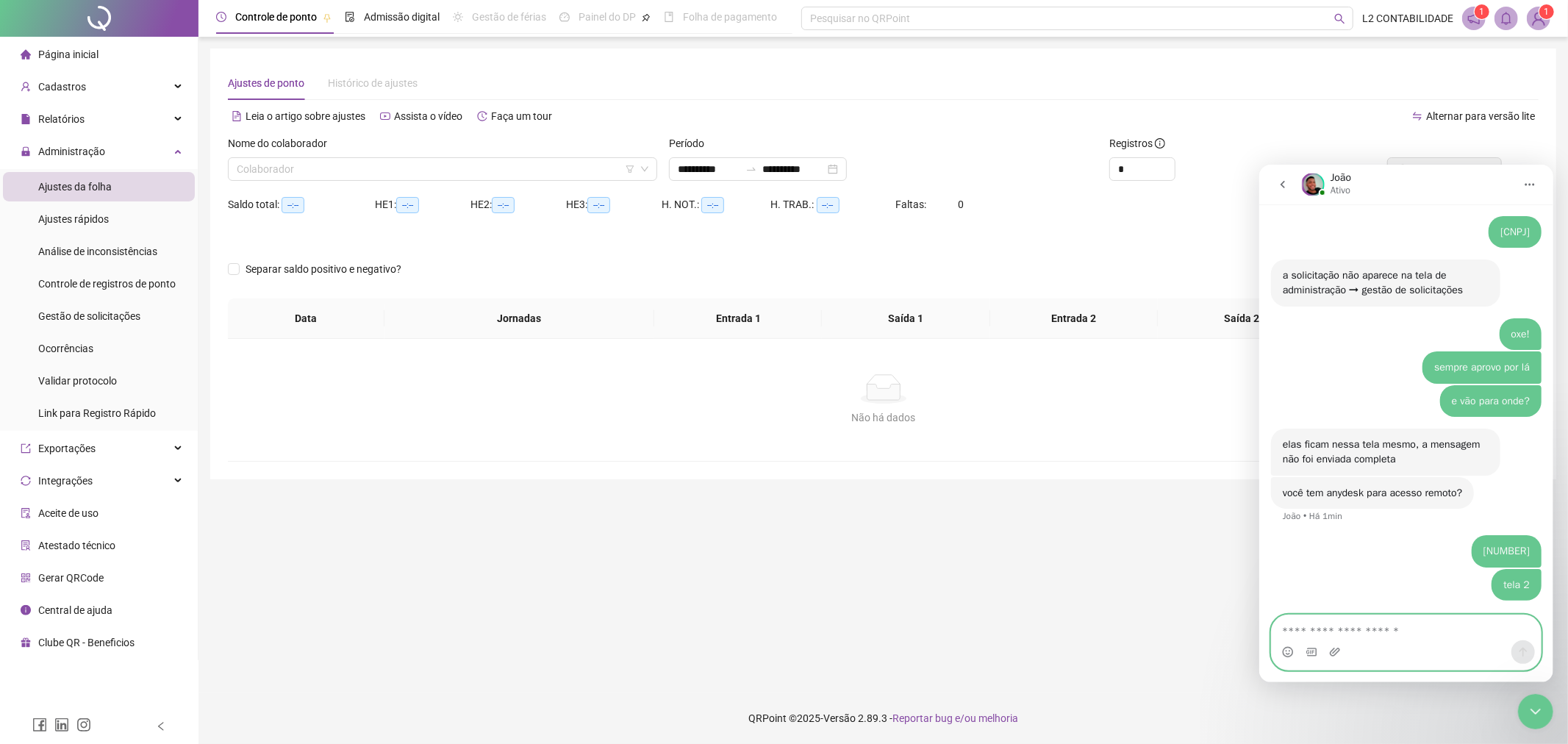 click at bounding box center (1406, 627) 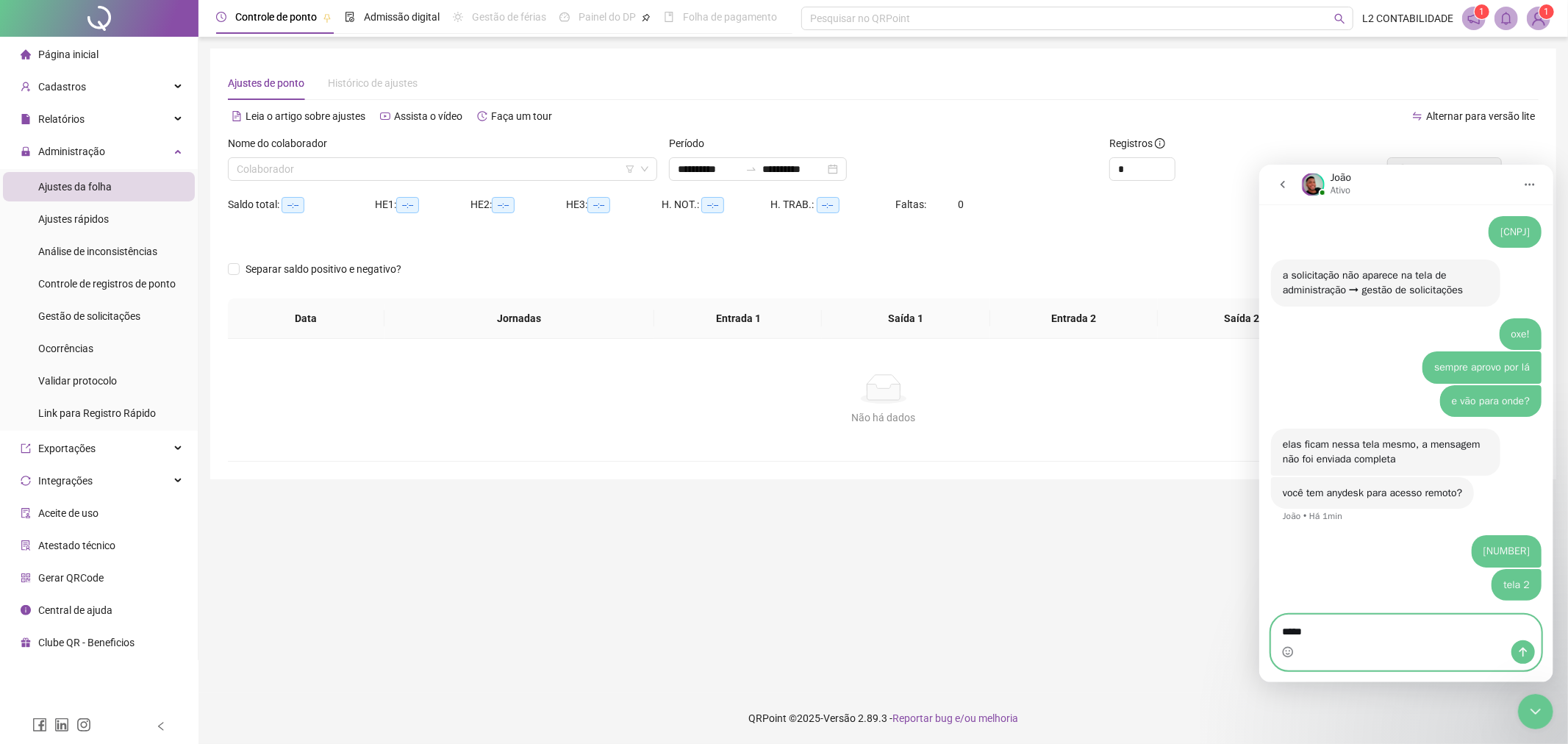 type on "******" 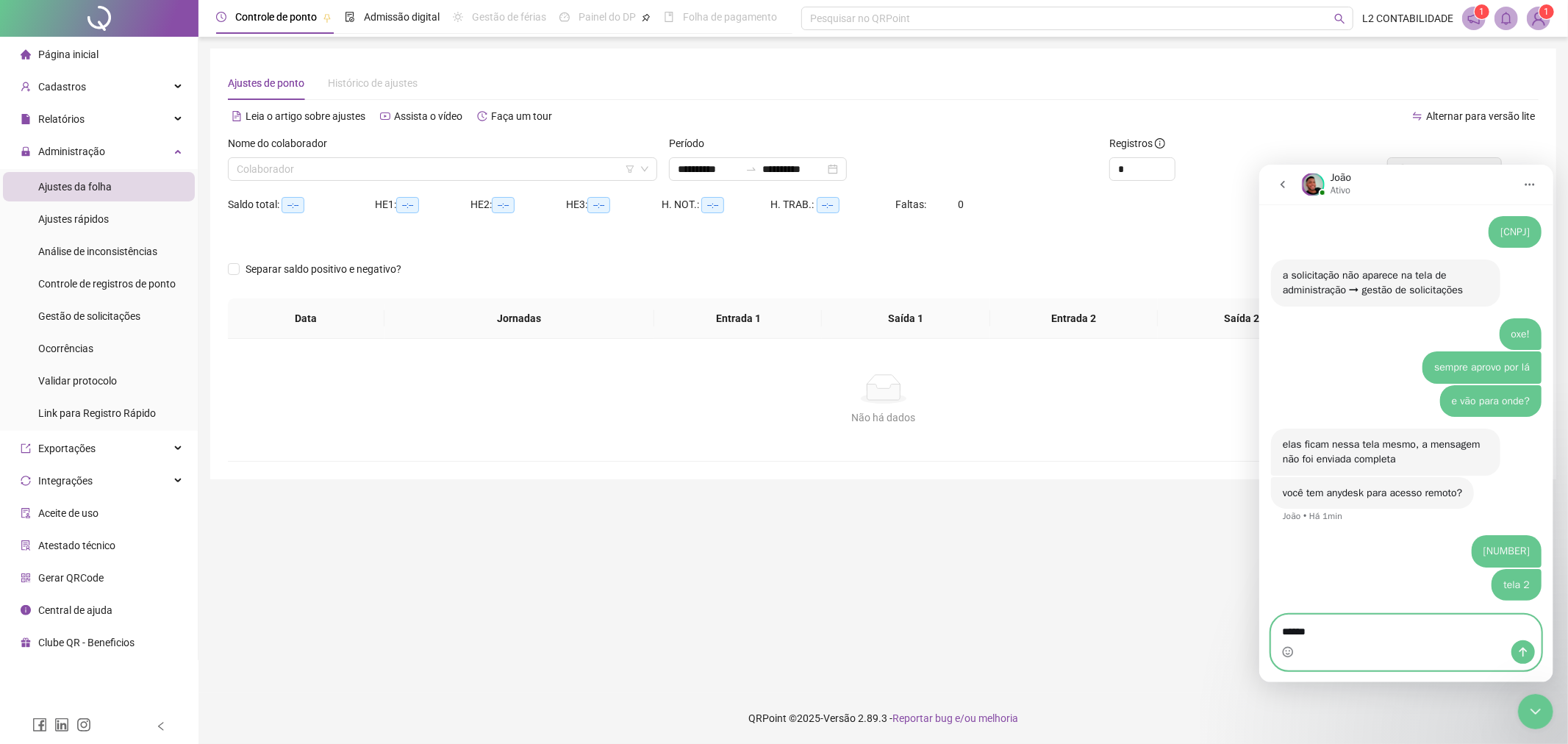 type 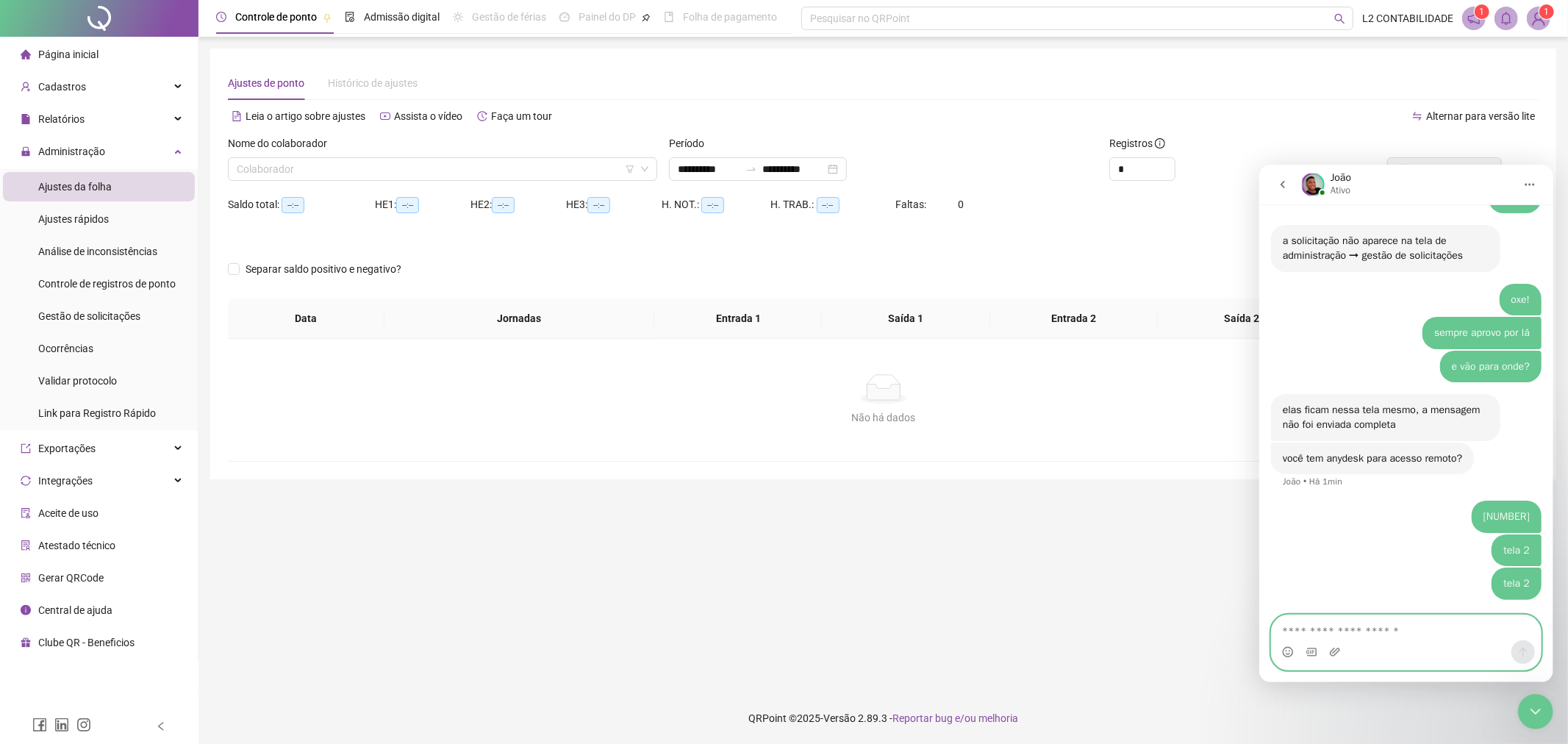 scroll, scrollTop: 1802, scrollLeft: 0, axis: vertical 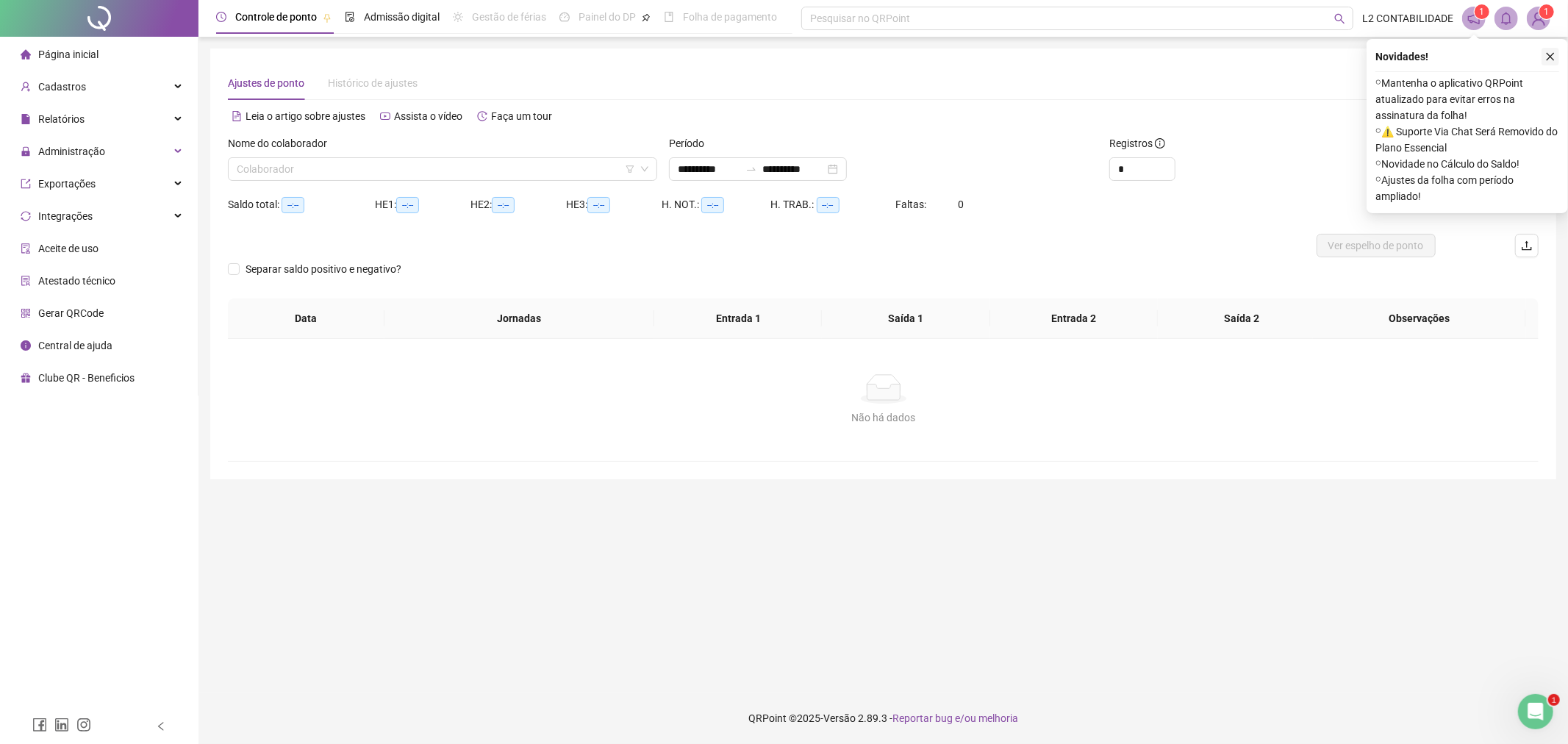 click 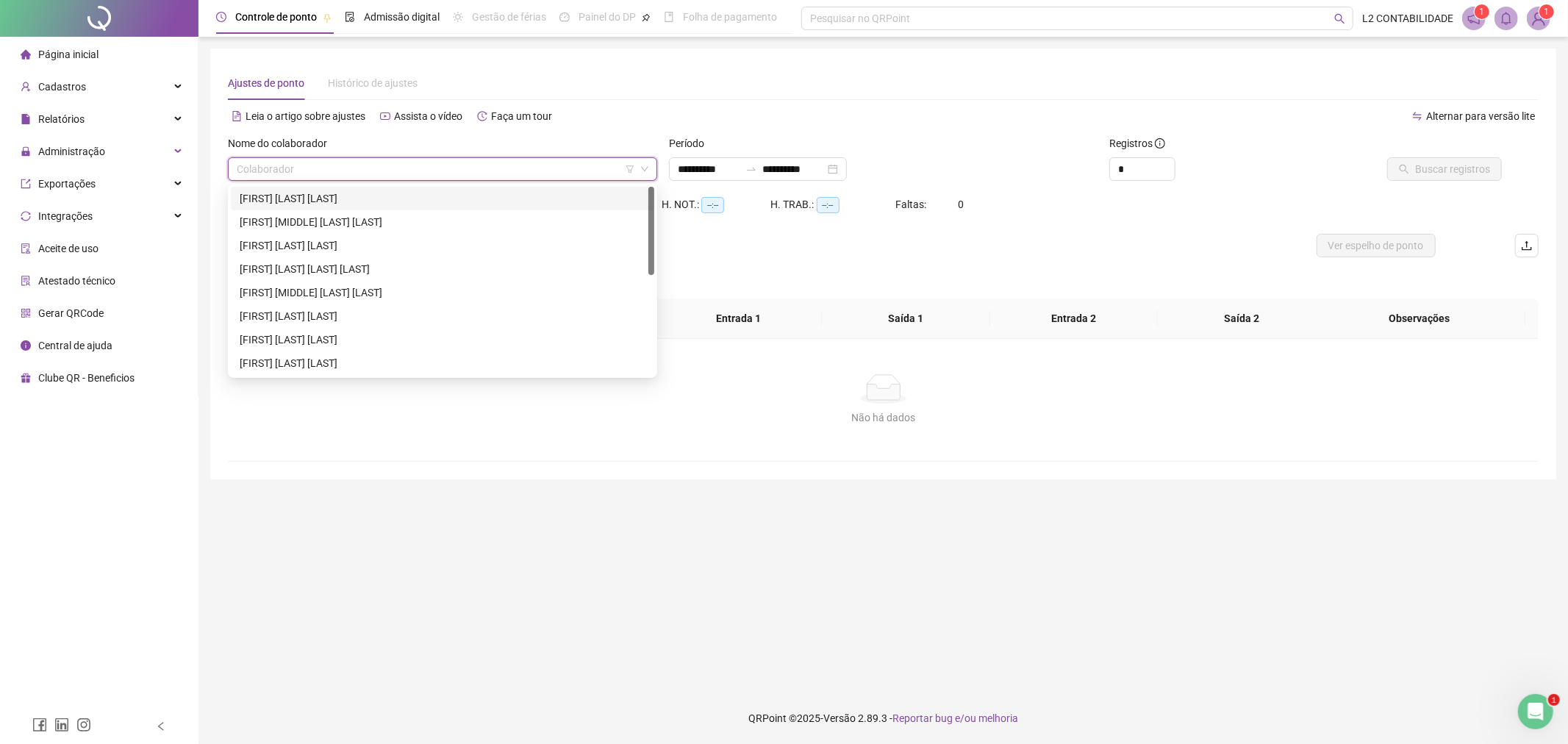 click at bounding box center (436, 169) 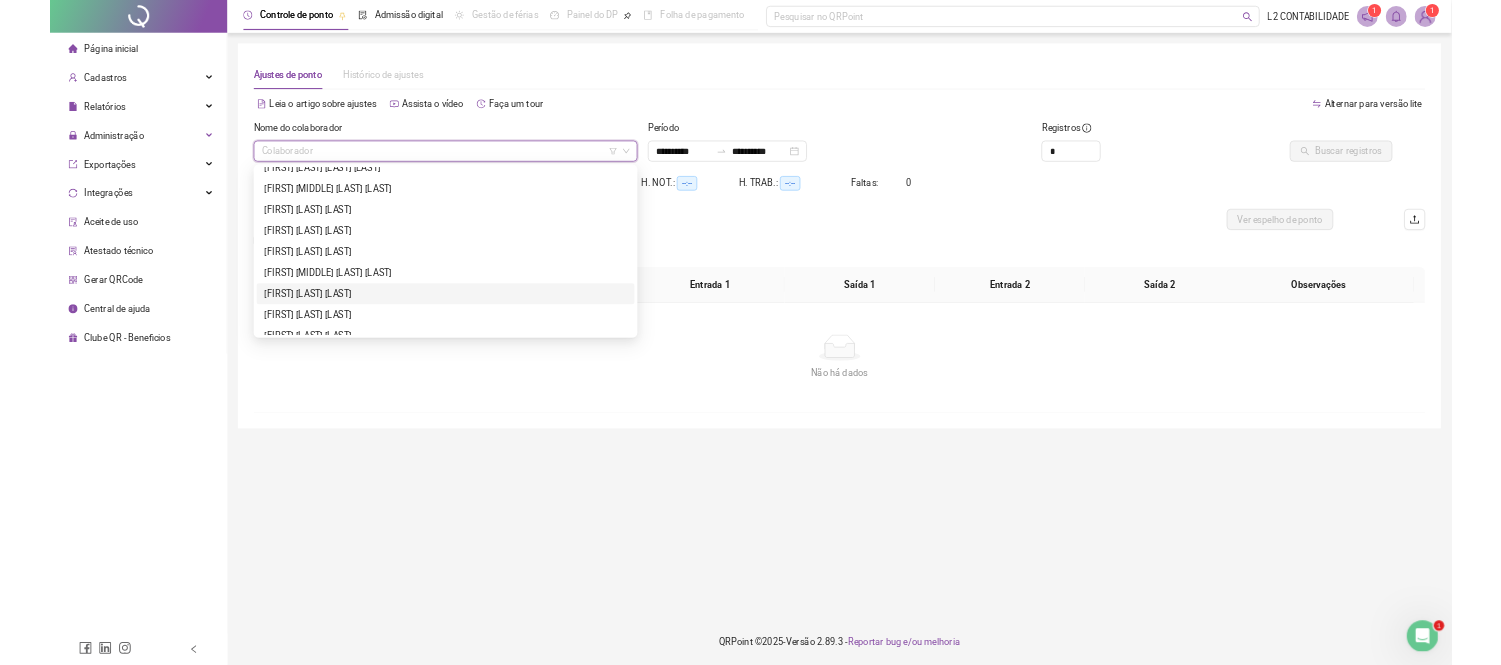 scroll, scrollTop: 222, scrollLeft: 0, axis: vertical 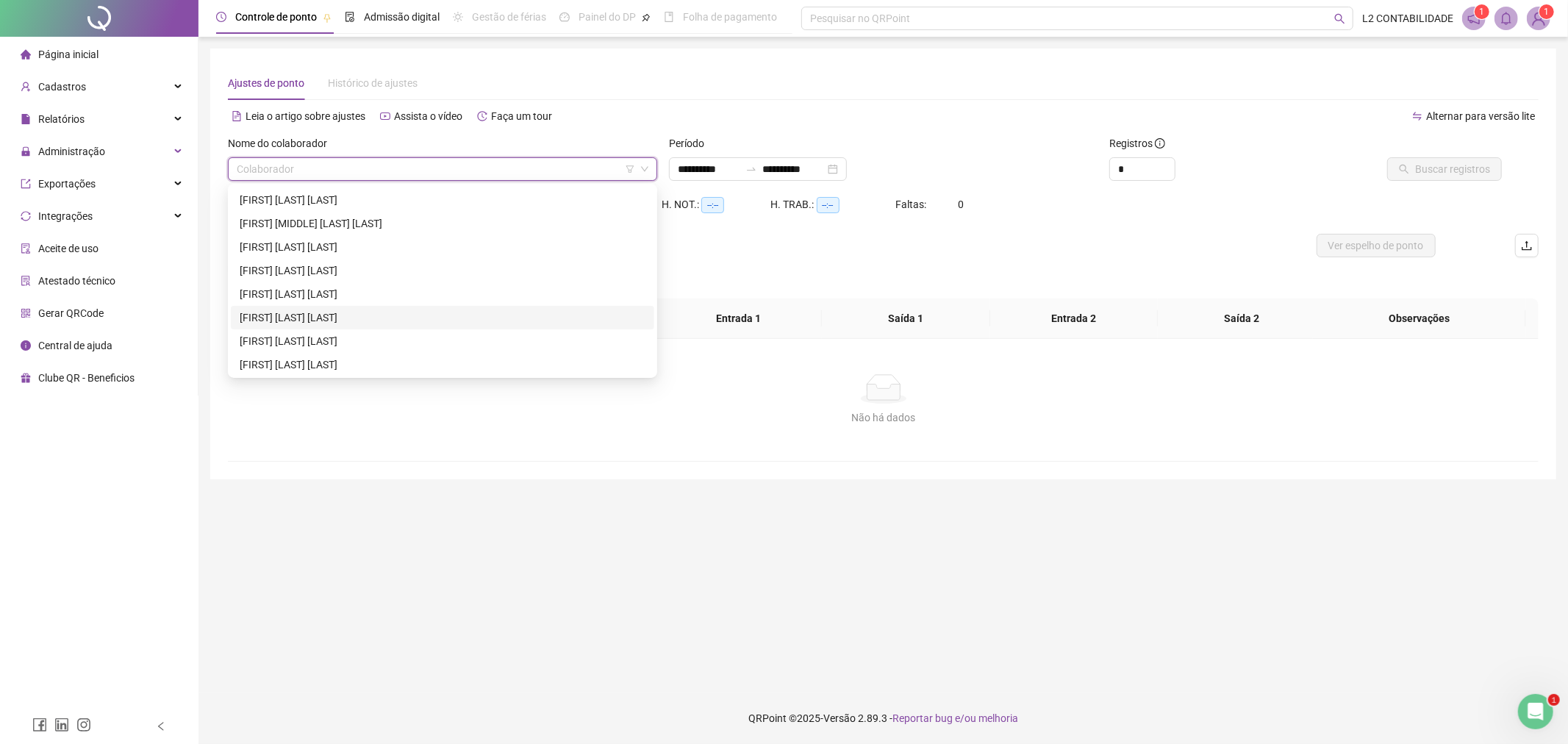 click on "[FIRST] [LAST] [LAST]" at bounding box center [443, 318] 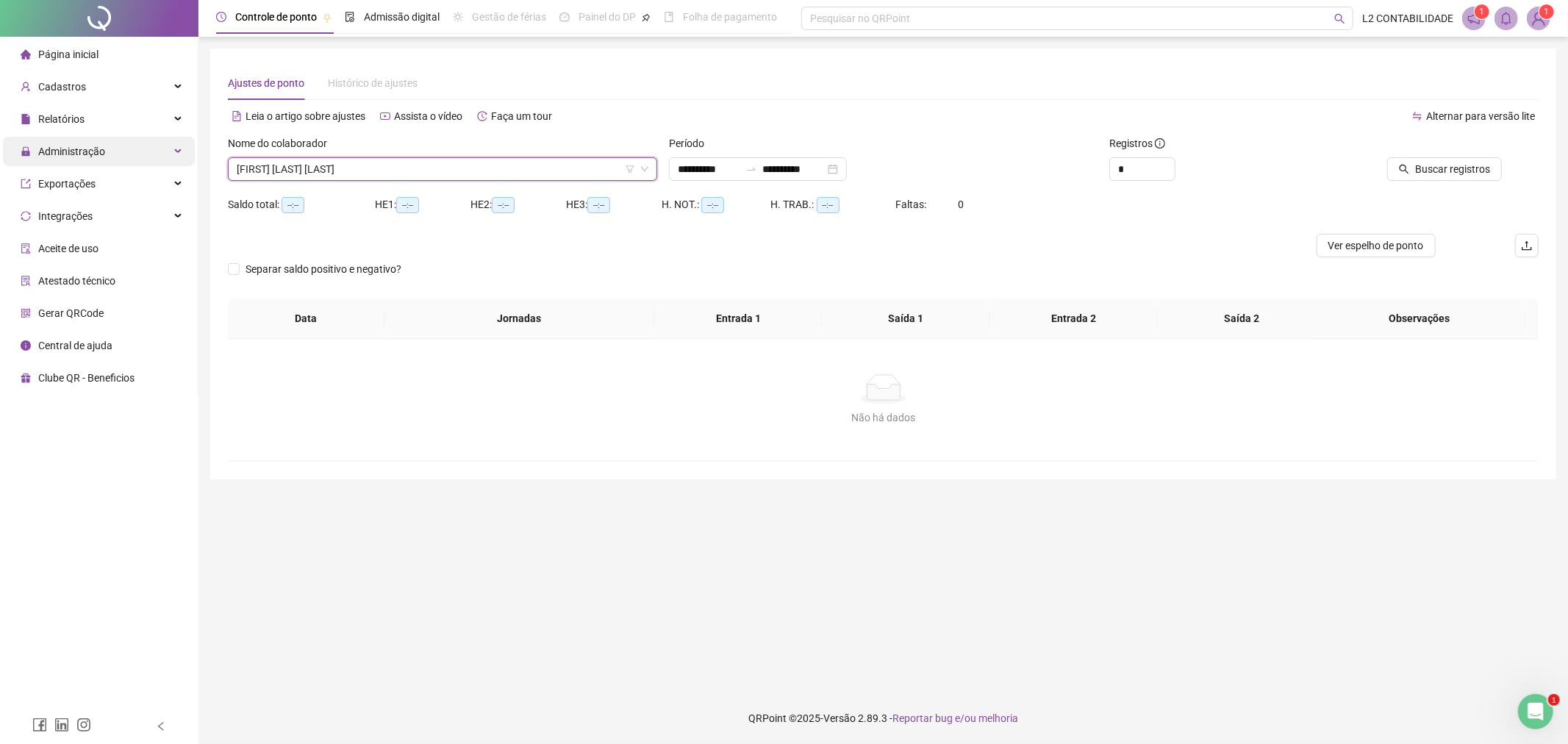 click on "Administração" at bounding box center [71, 151] 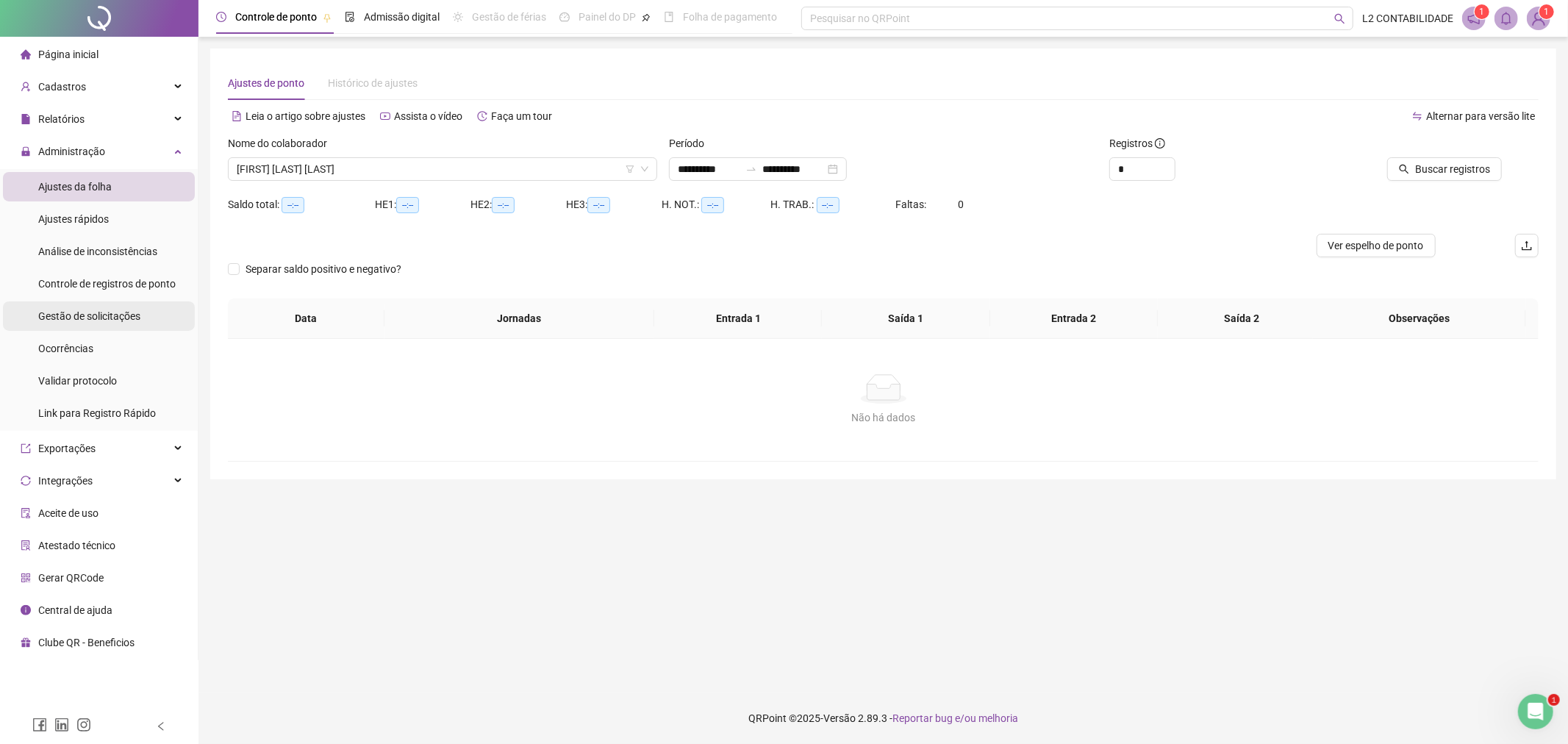 click on "Gestão de solicitações" at bounding box center [89, 316] 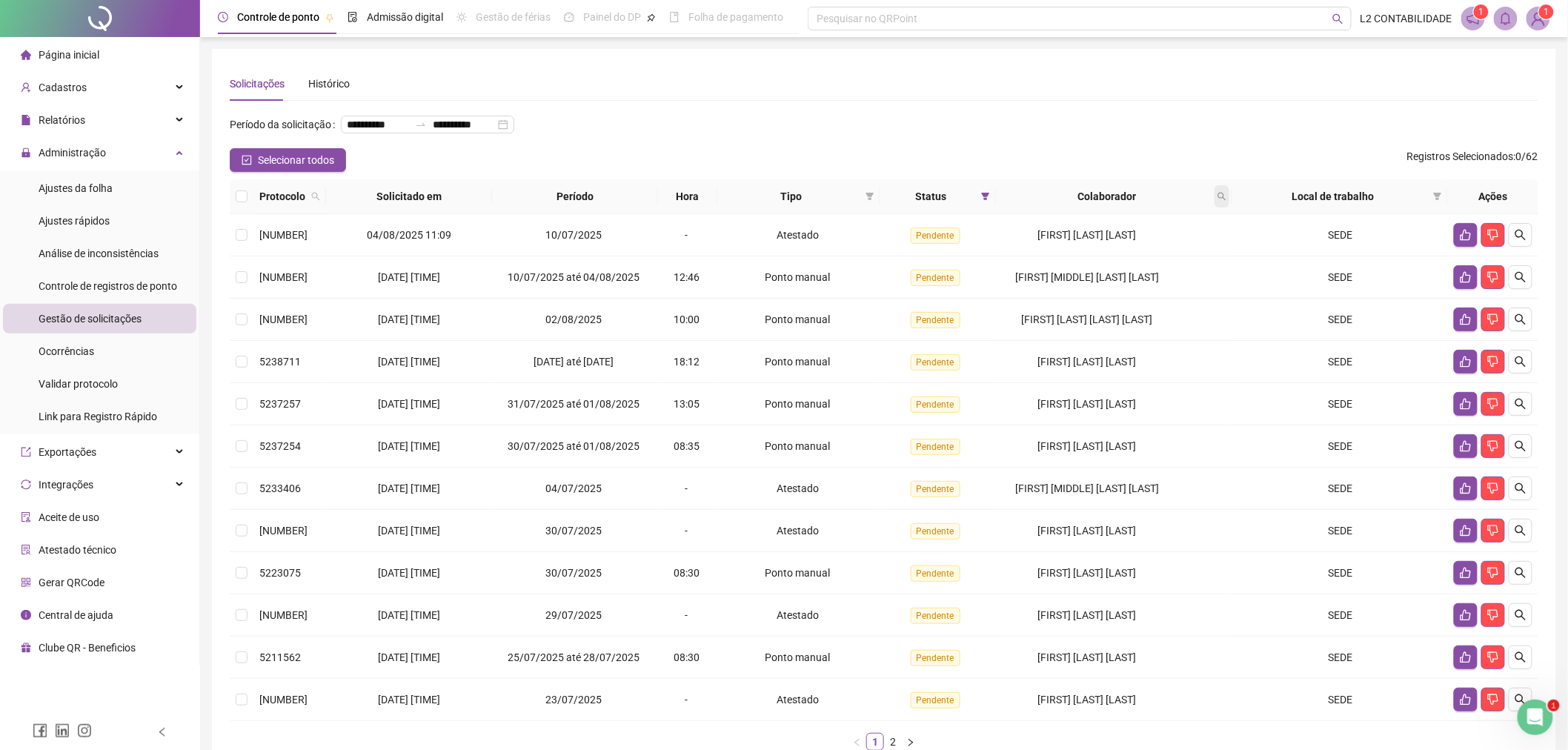 click 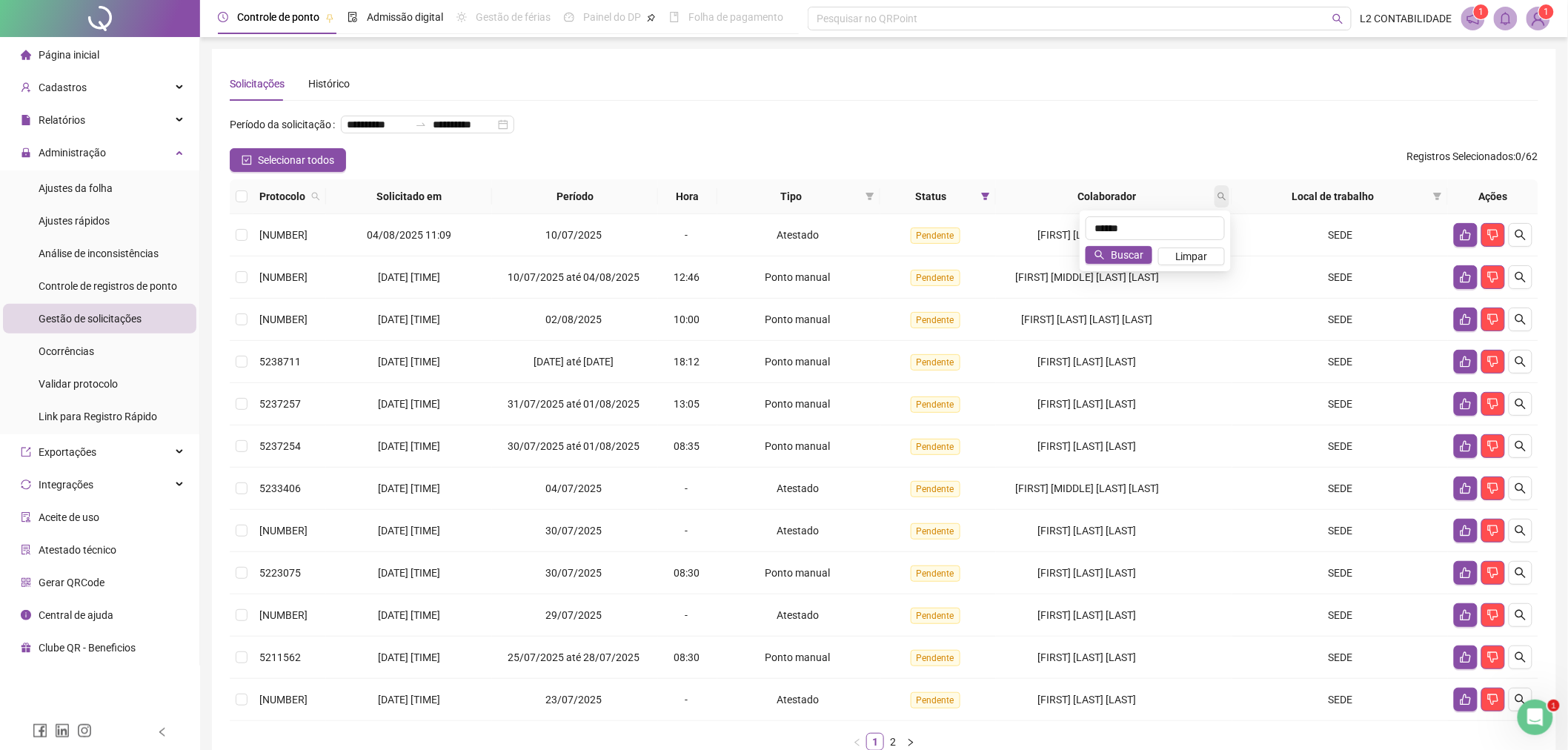 type on "******" 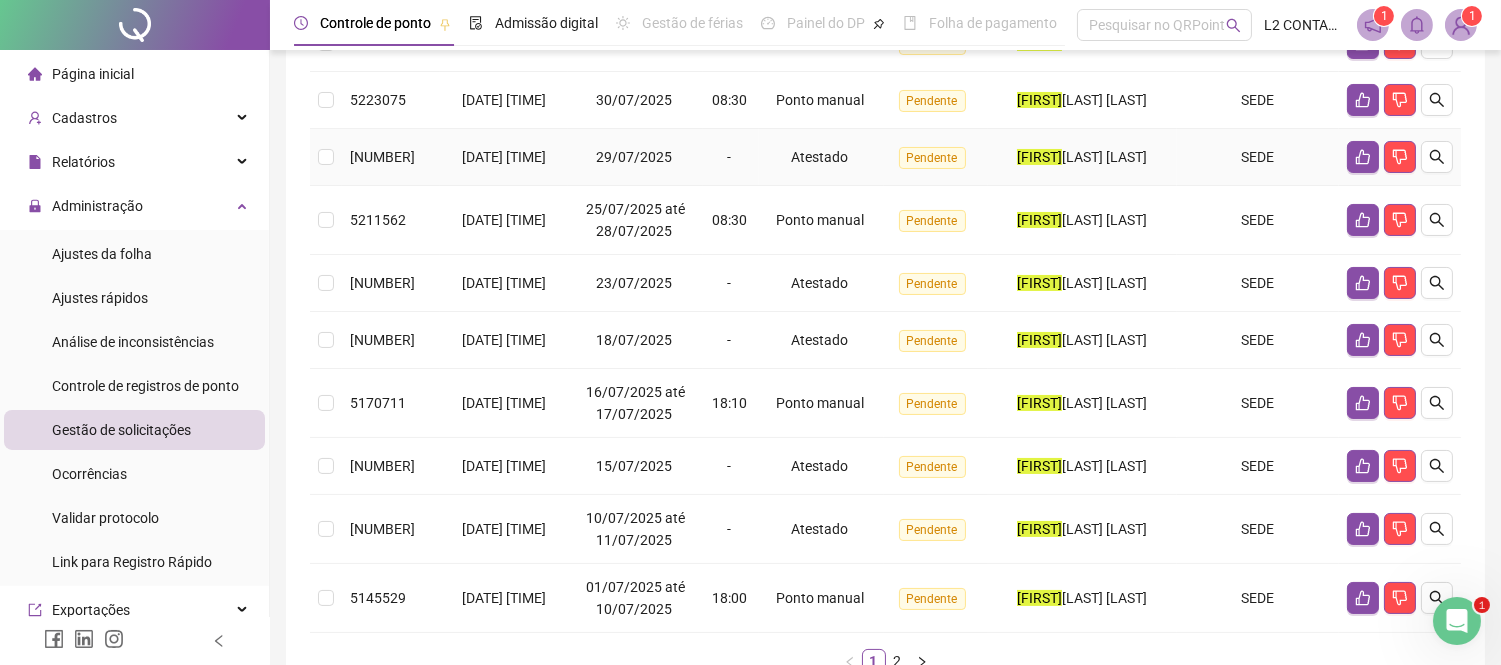 scroll, scrollTop: 578, scrollLeft: 0, axis: vertical 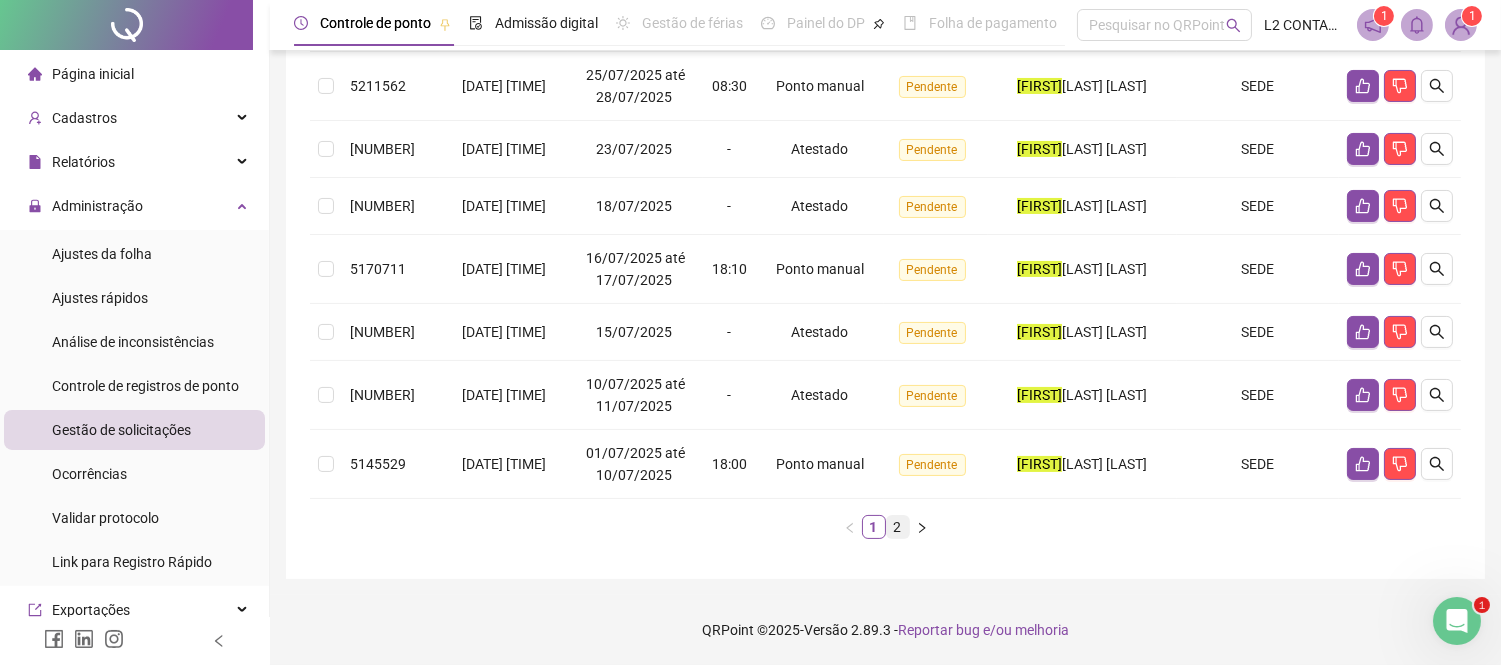 click on "2" at bounding box center [898, 527] 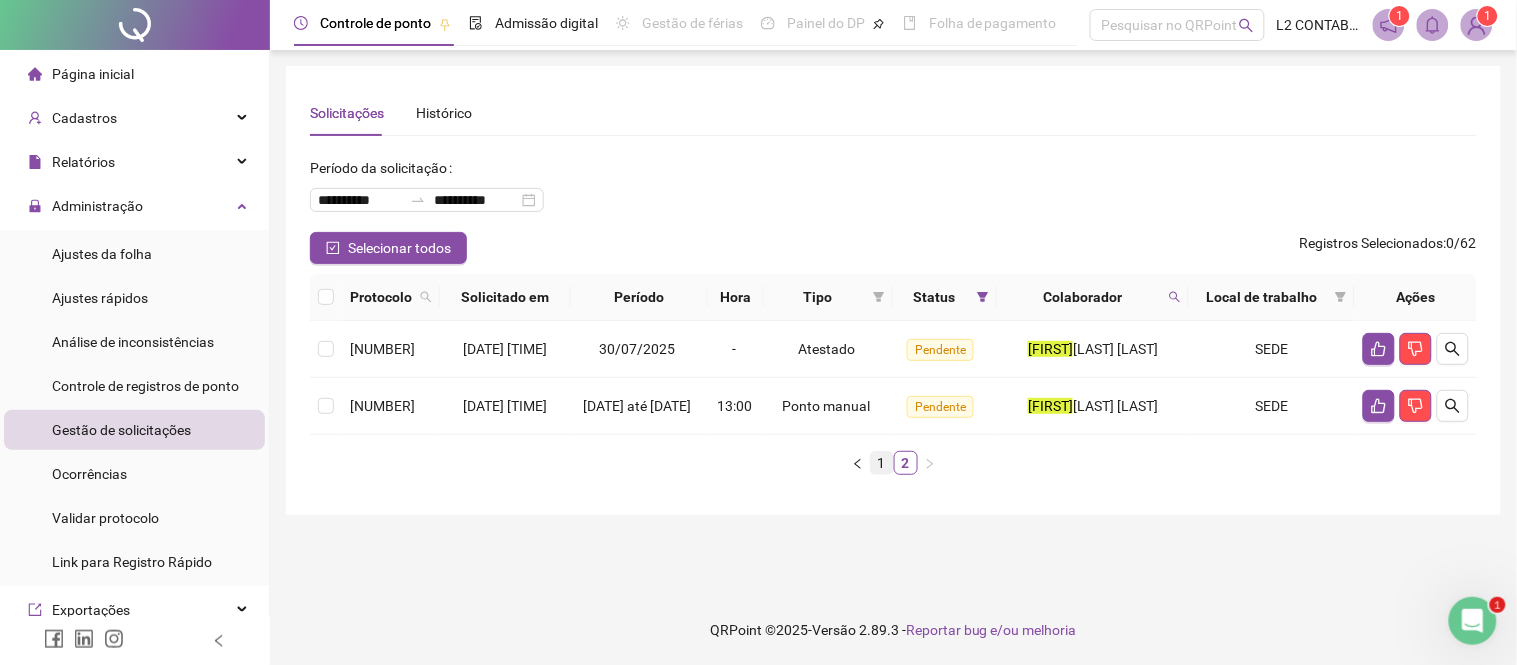 click on "1" at bounding box center [882, 463] 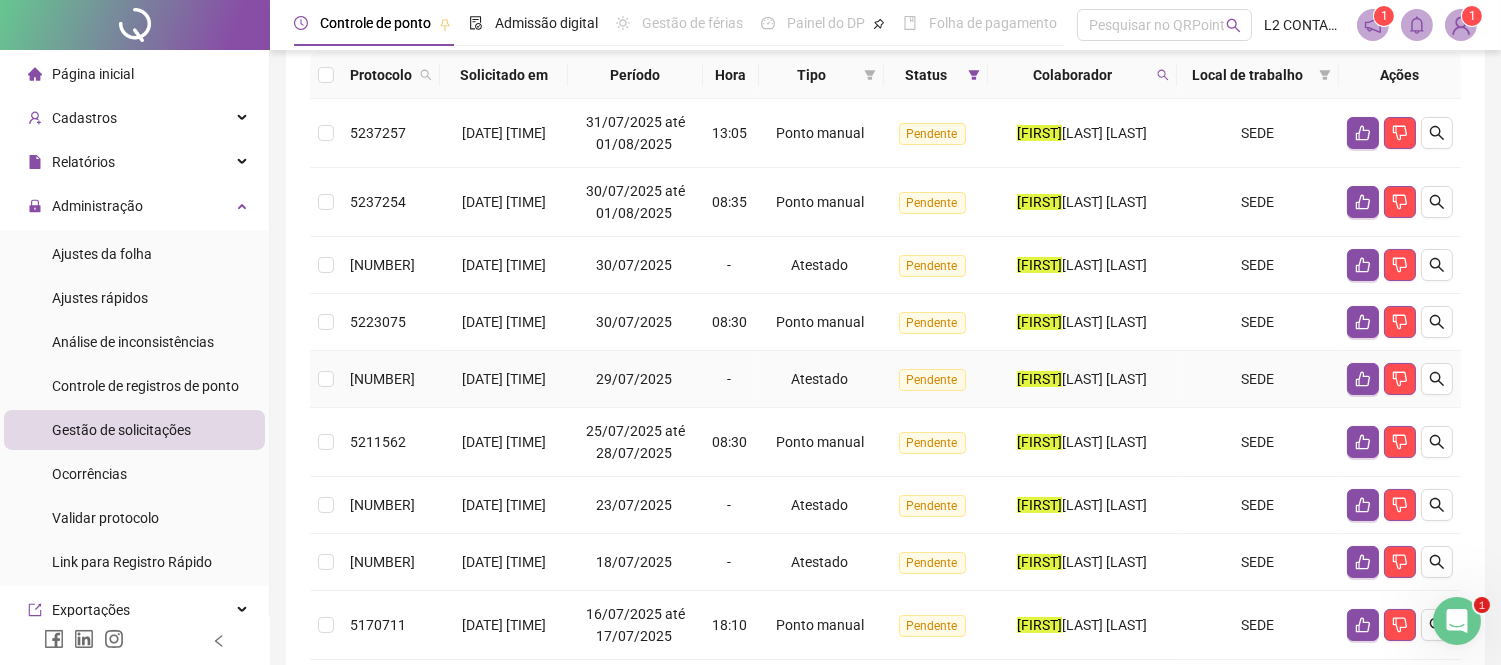 scroll, scrollTop: 555, scrollLeft: 0, axis: vertical 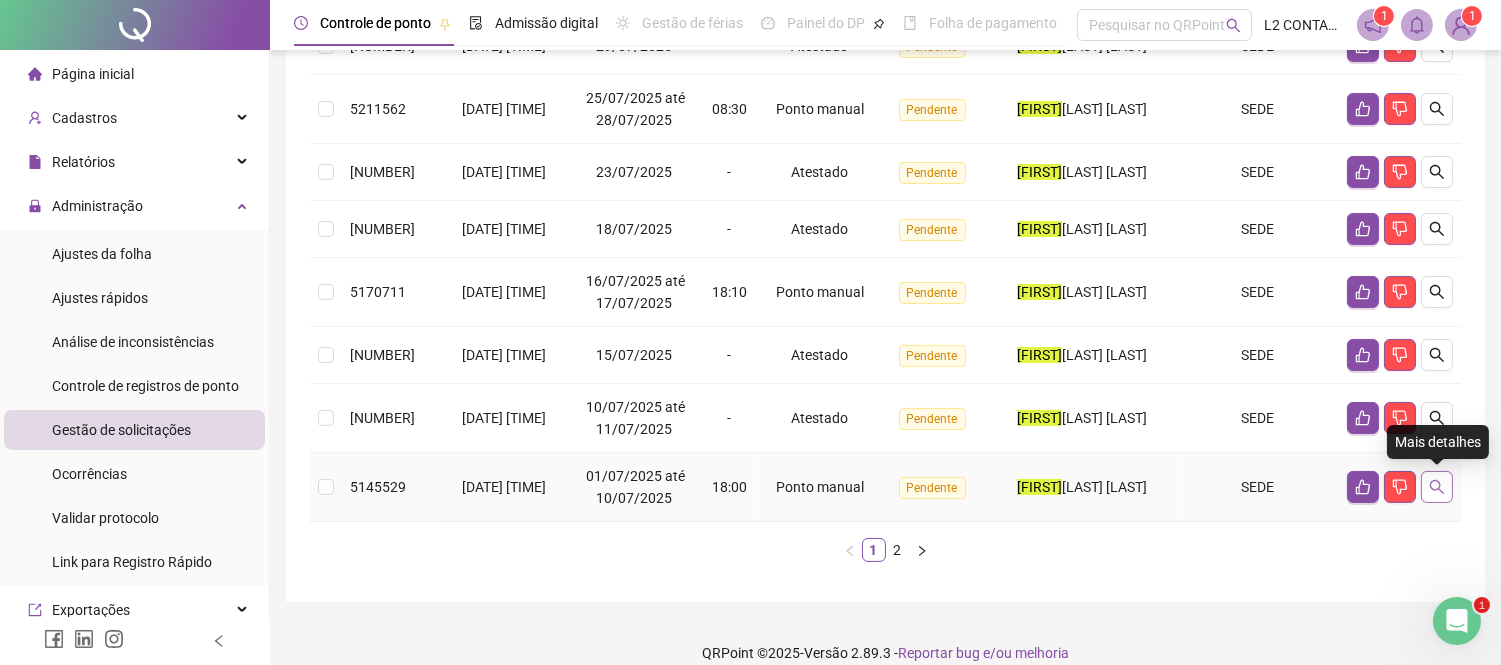 click at bounding box center (1437, 487) 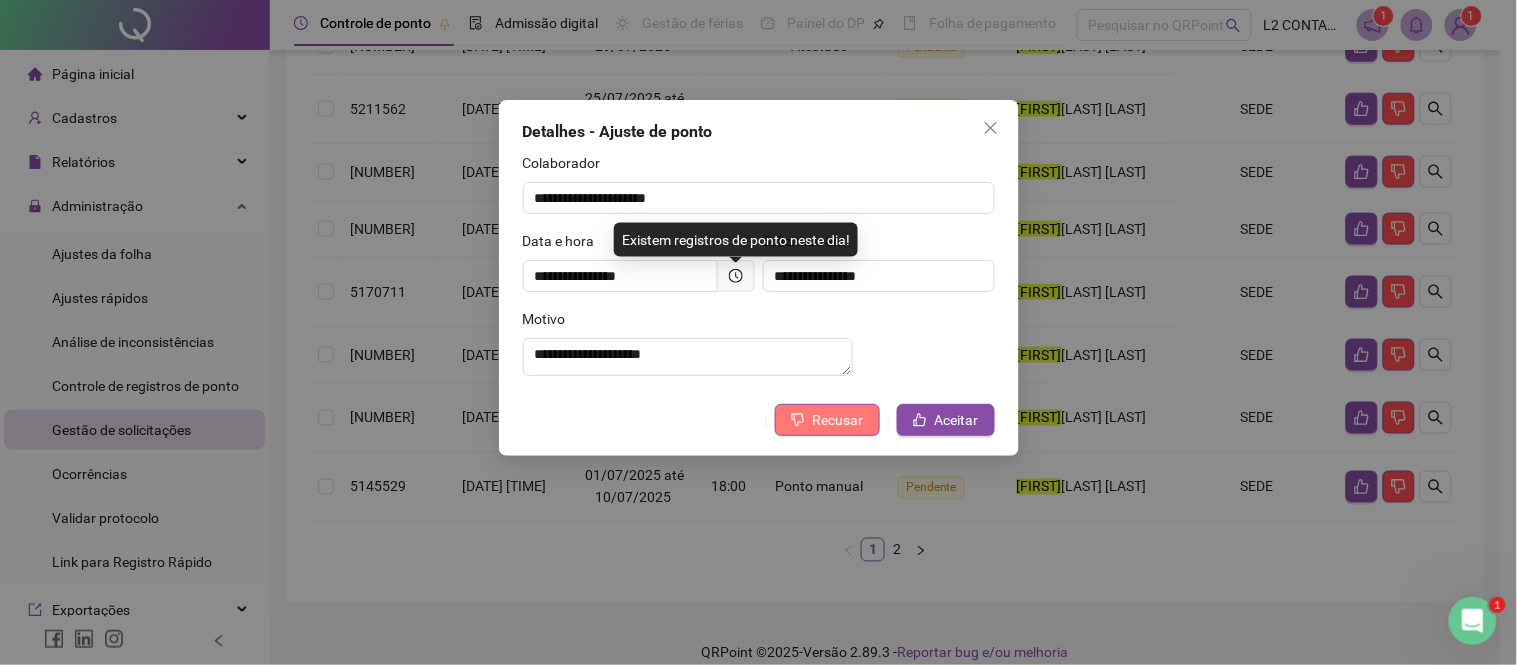 click on "Recusar" at bounding box center (838, 420) 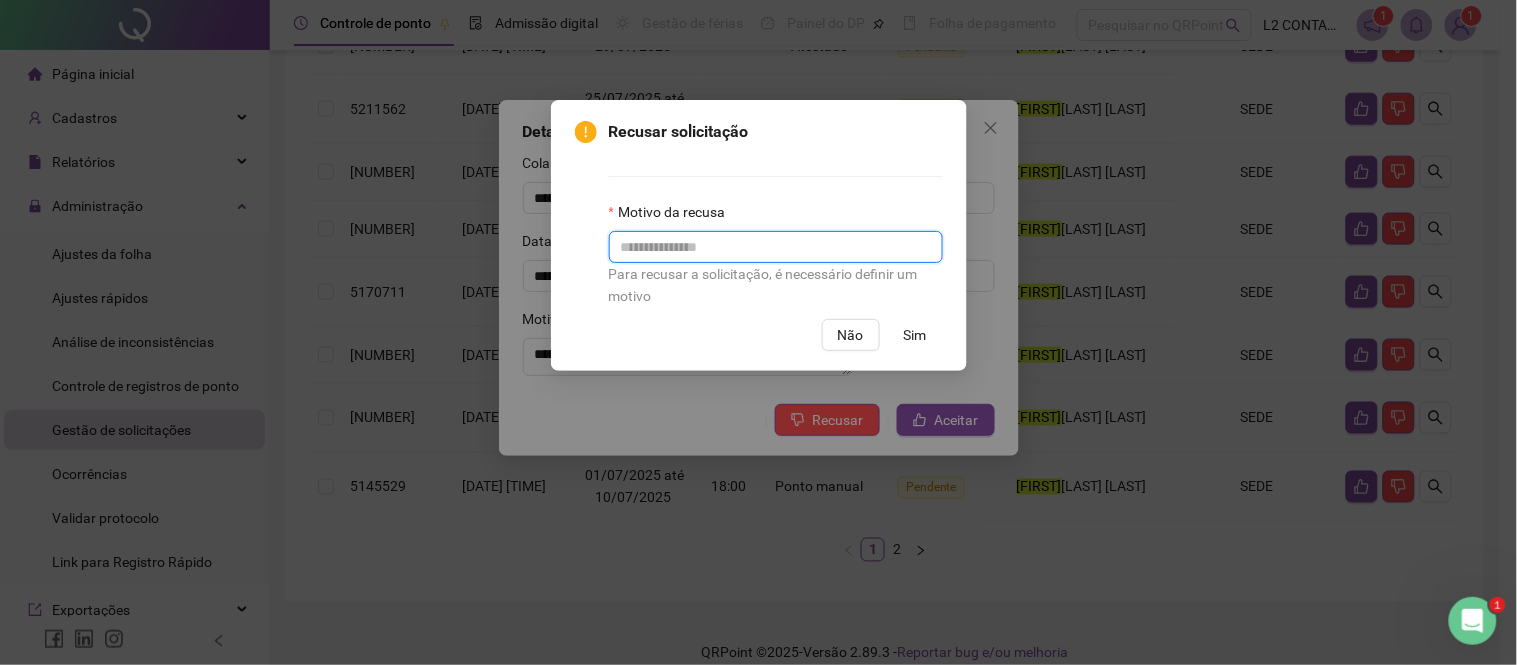 click at bounding box center [776, 247] 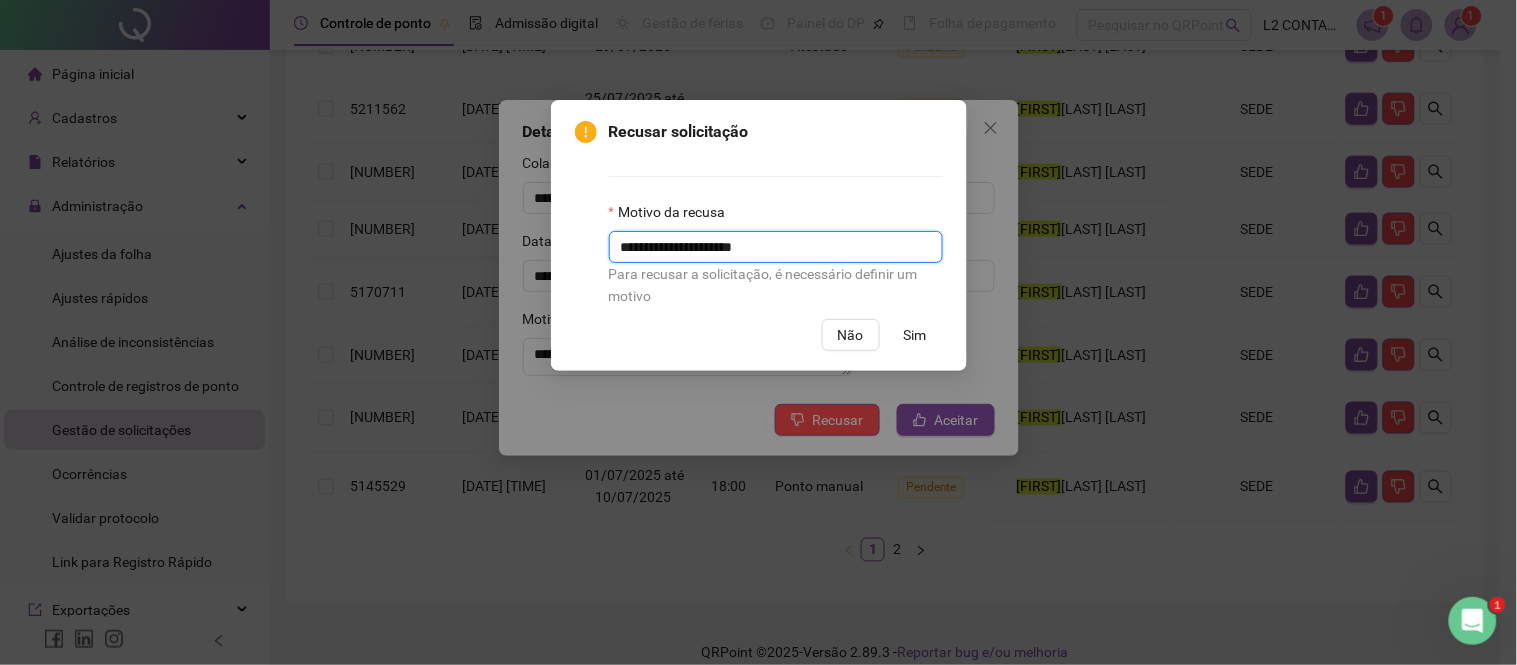 type on "**********" 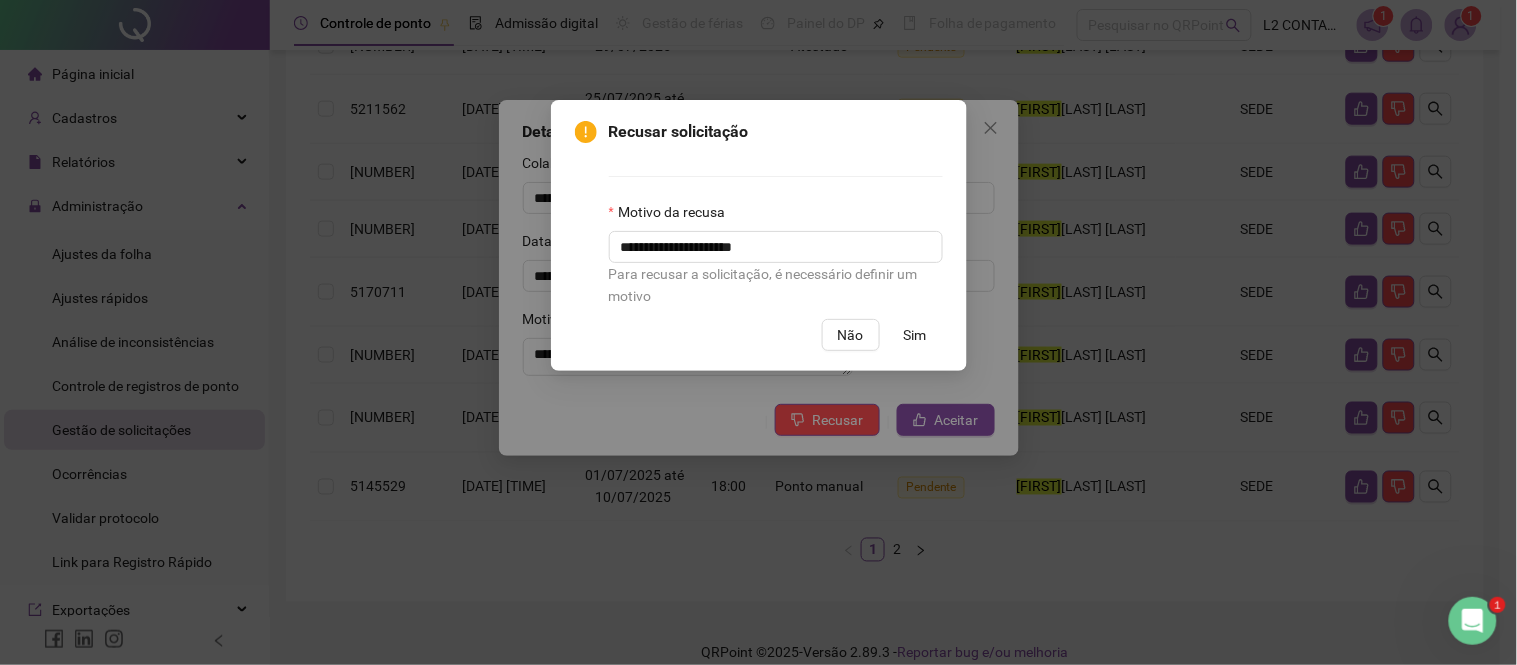 click on "Sim" at bounding box center [915, 335] 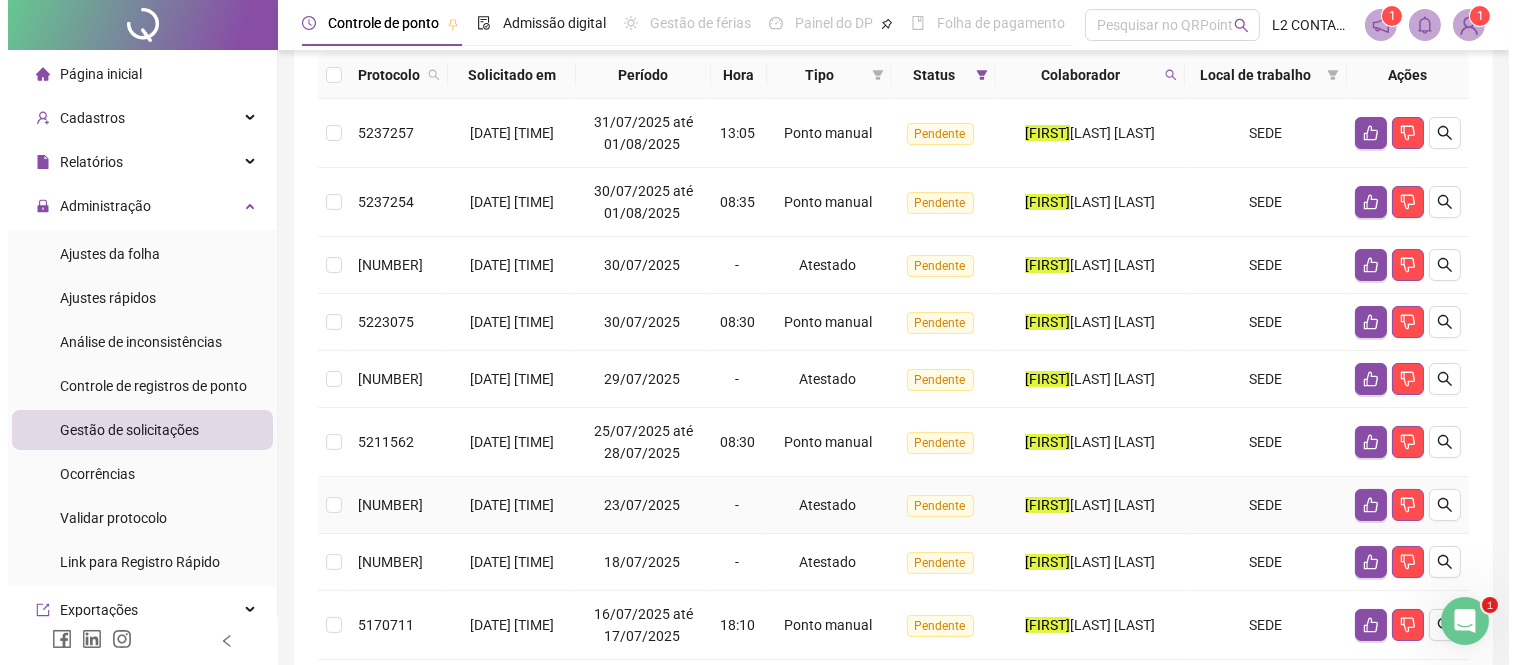 scroll, scrollTop: 333, scrollLeft: 0, axis: vertical 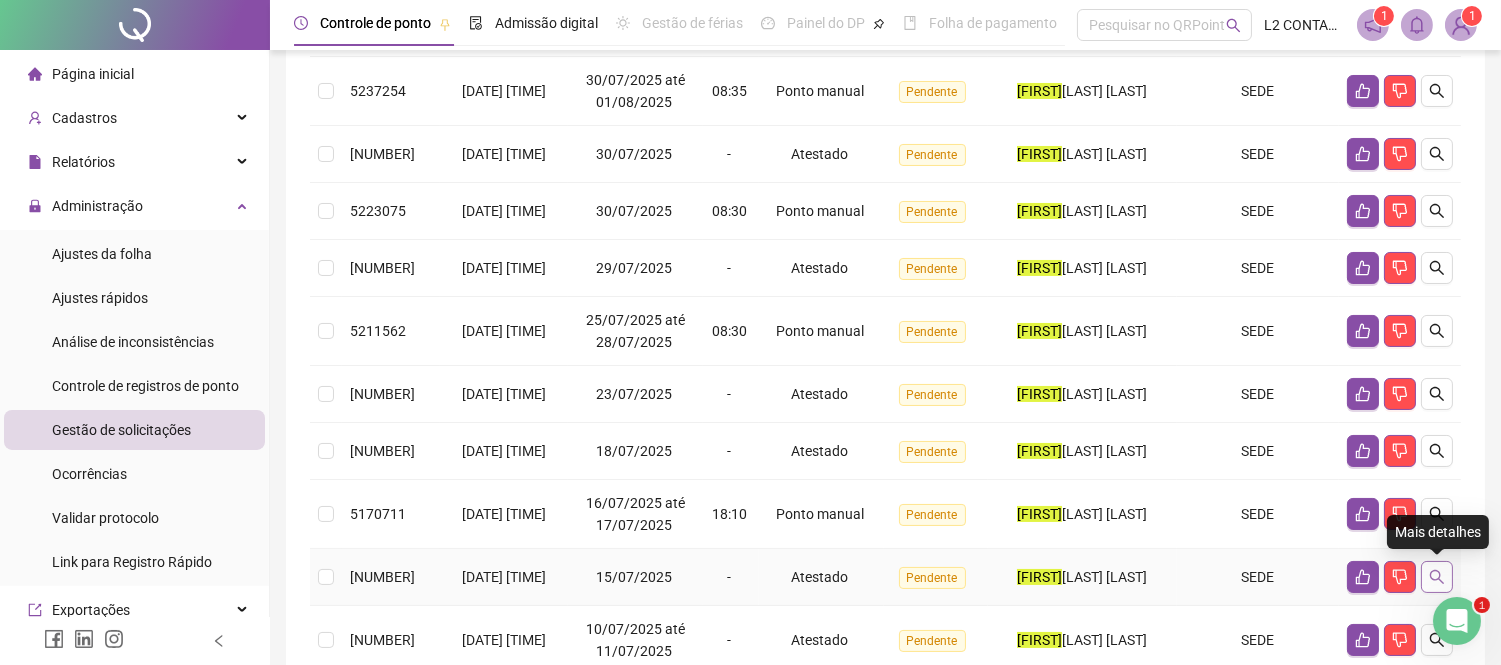 click 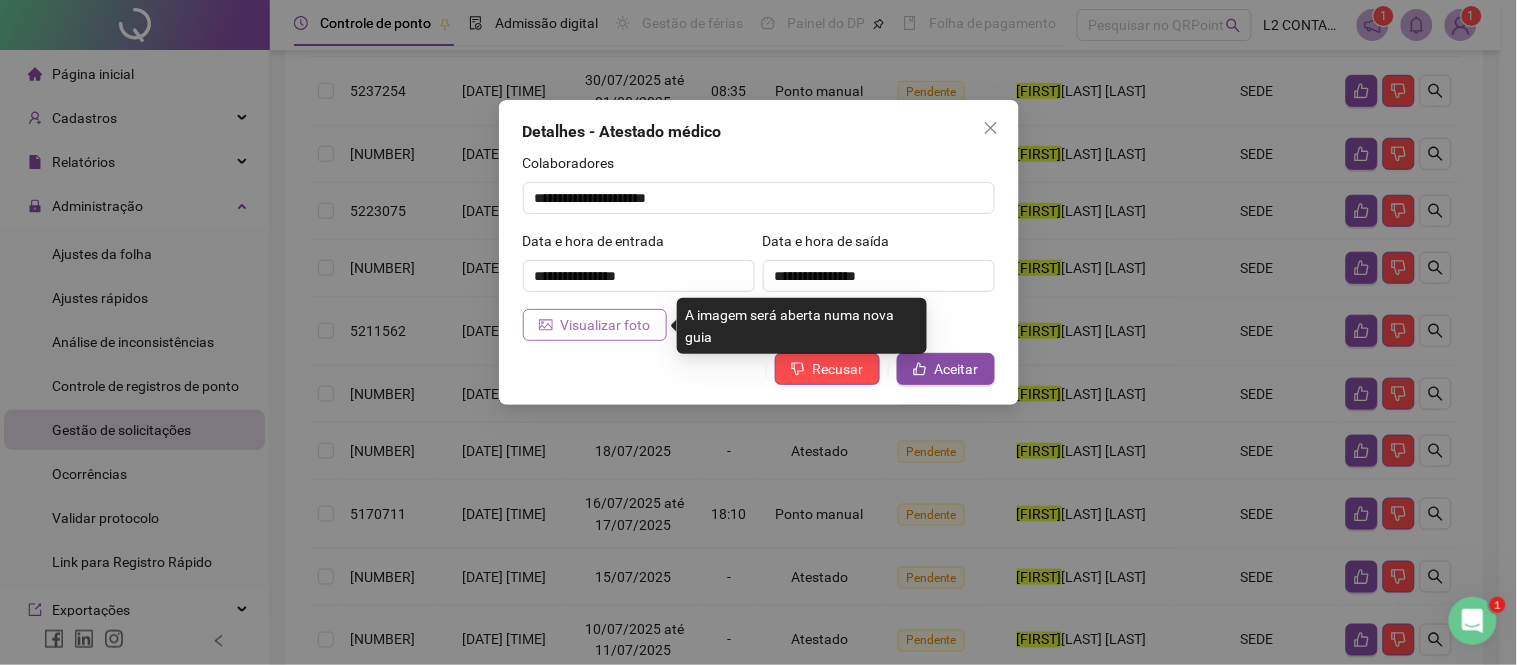 click on "Visualizar foto" at bounding box center (606, 325) 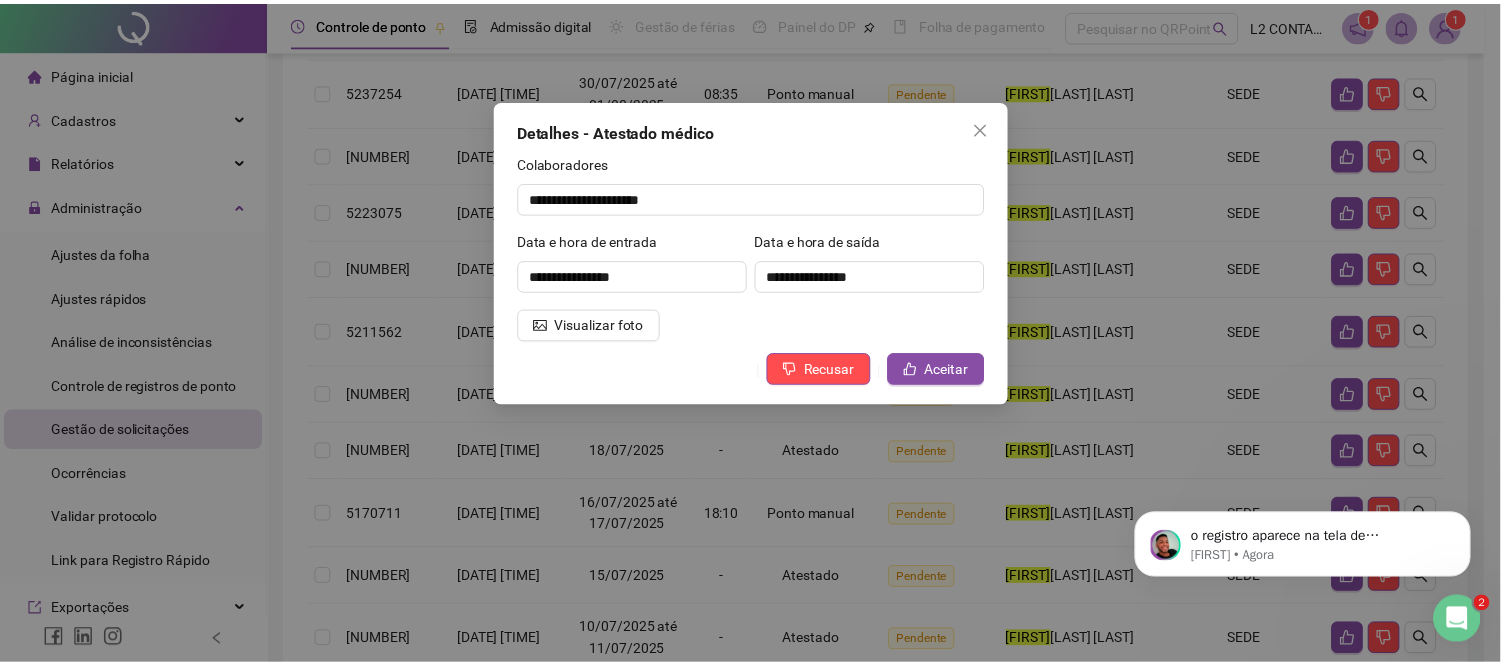 scroll, scrollTop: 0, scrollLeft: 0, axis: both 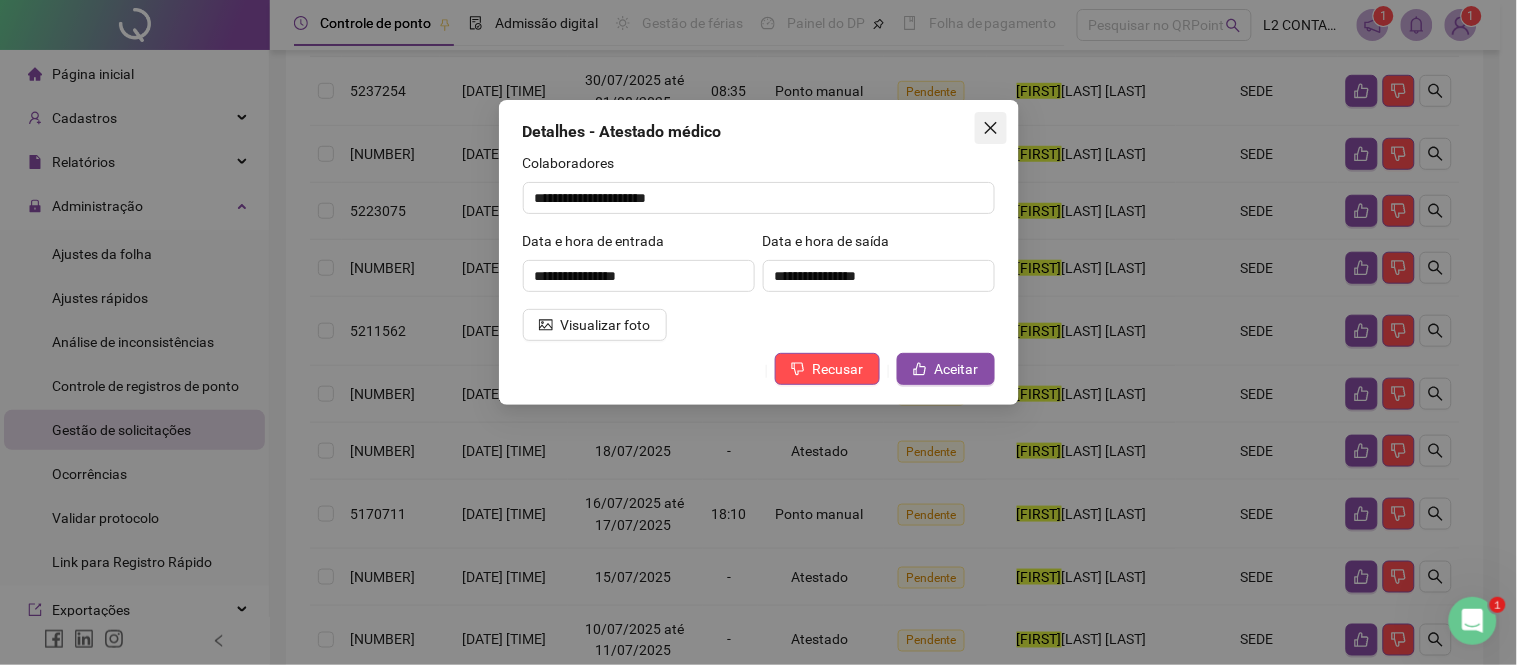 click at bounding box center (991, 128) 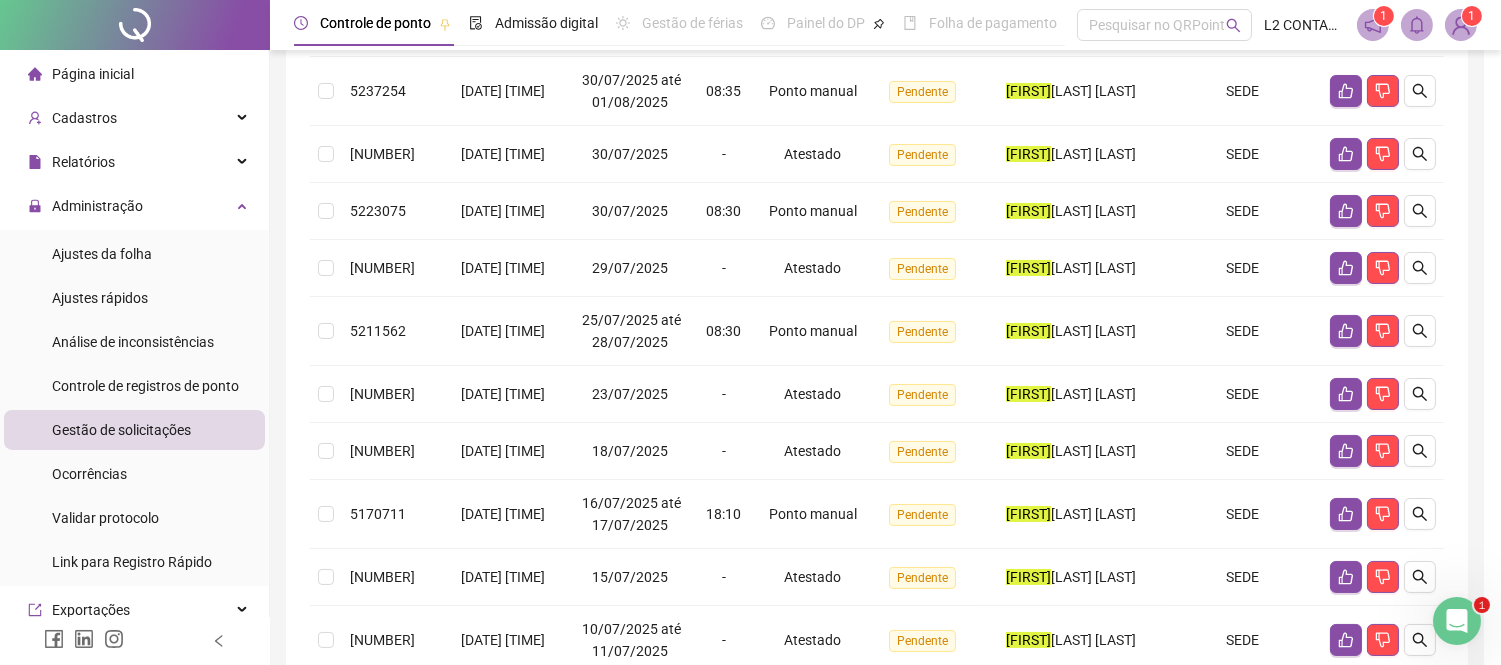 click on "MILENA  PONCIANO MATIAS" at bounding box center [1071, 91] 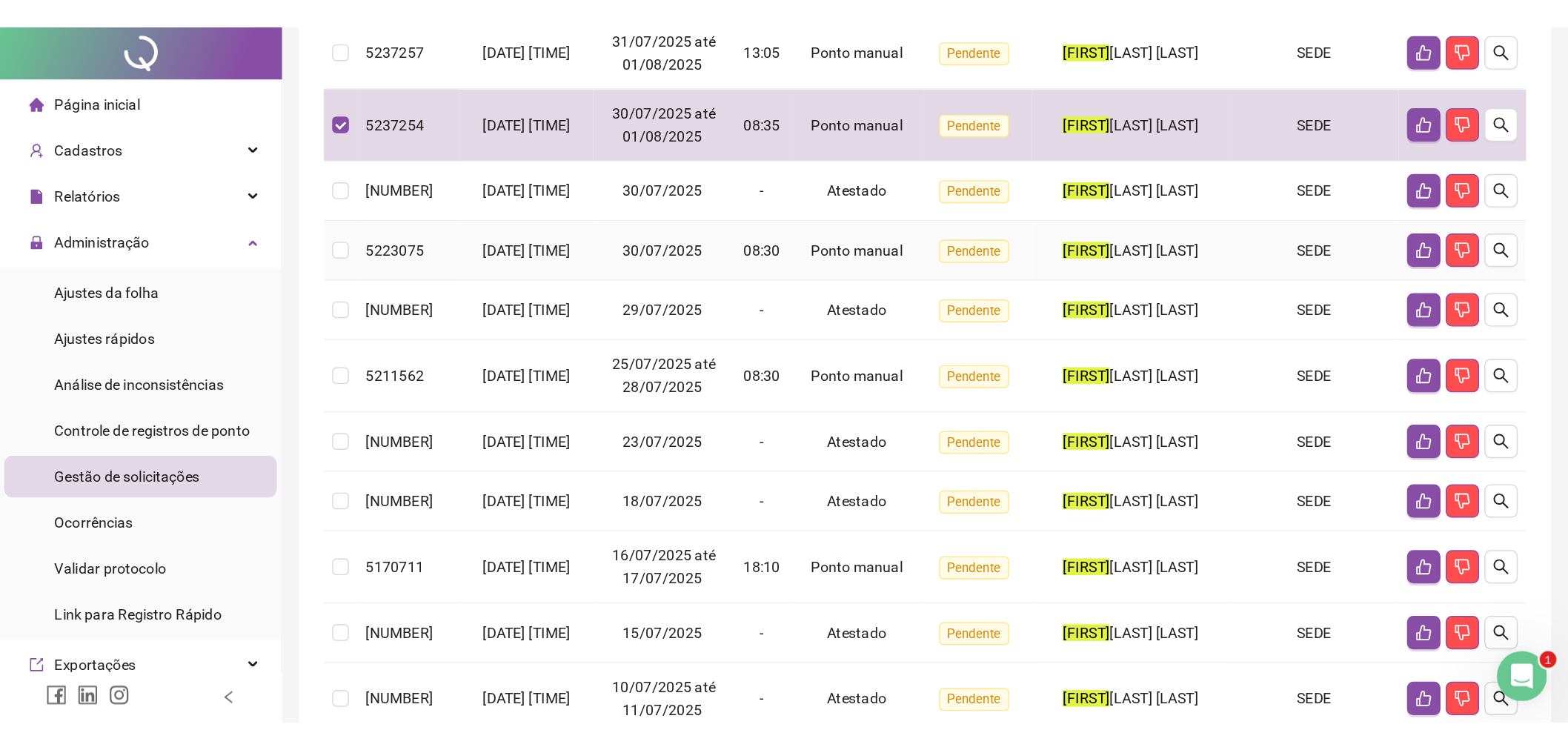 scroll, scrollTop: 0, scrollLeft: 0, axis: both 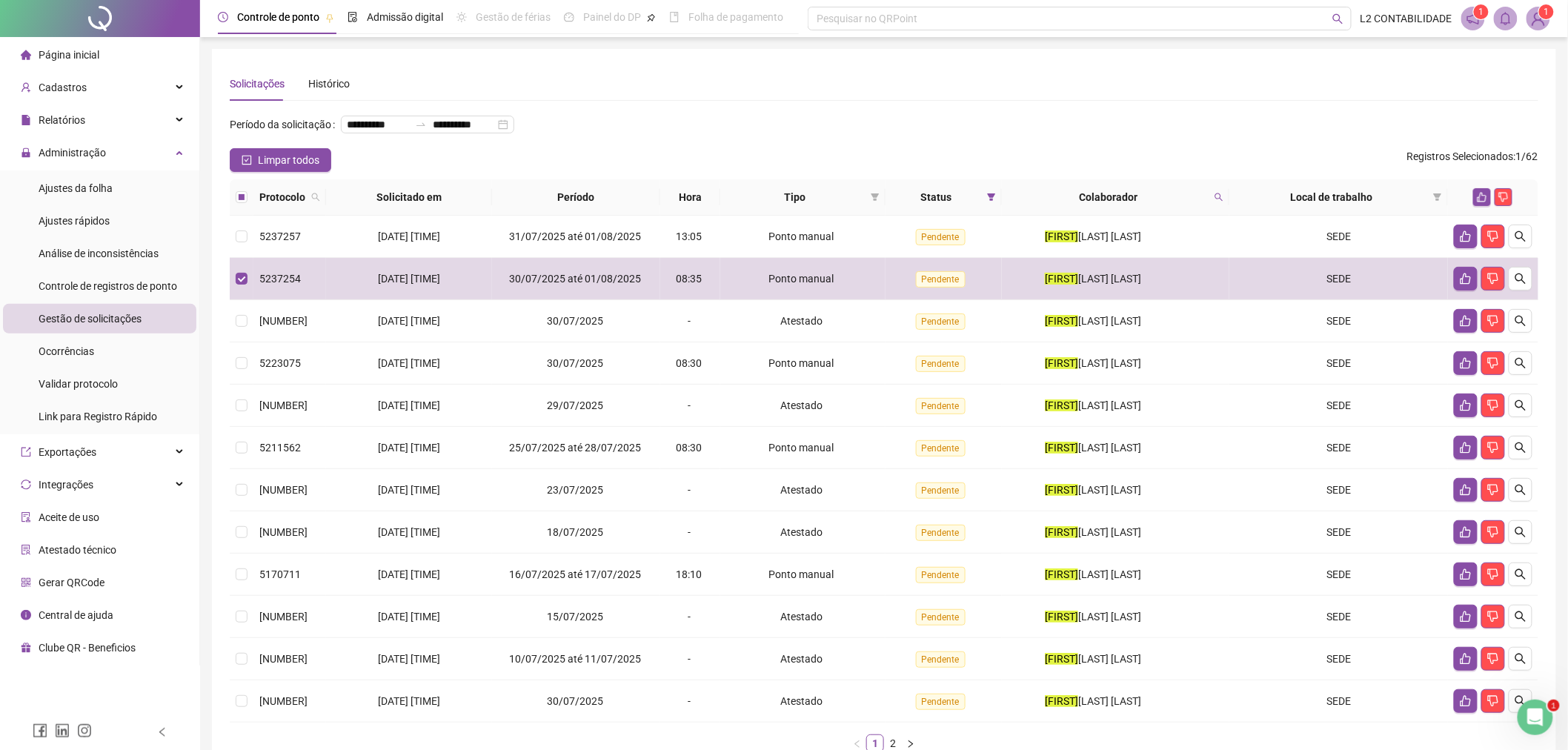 click 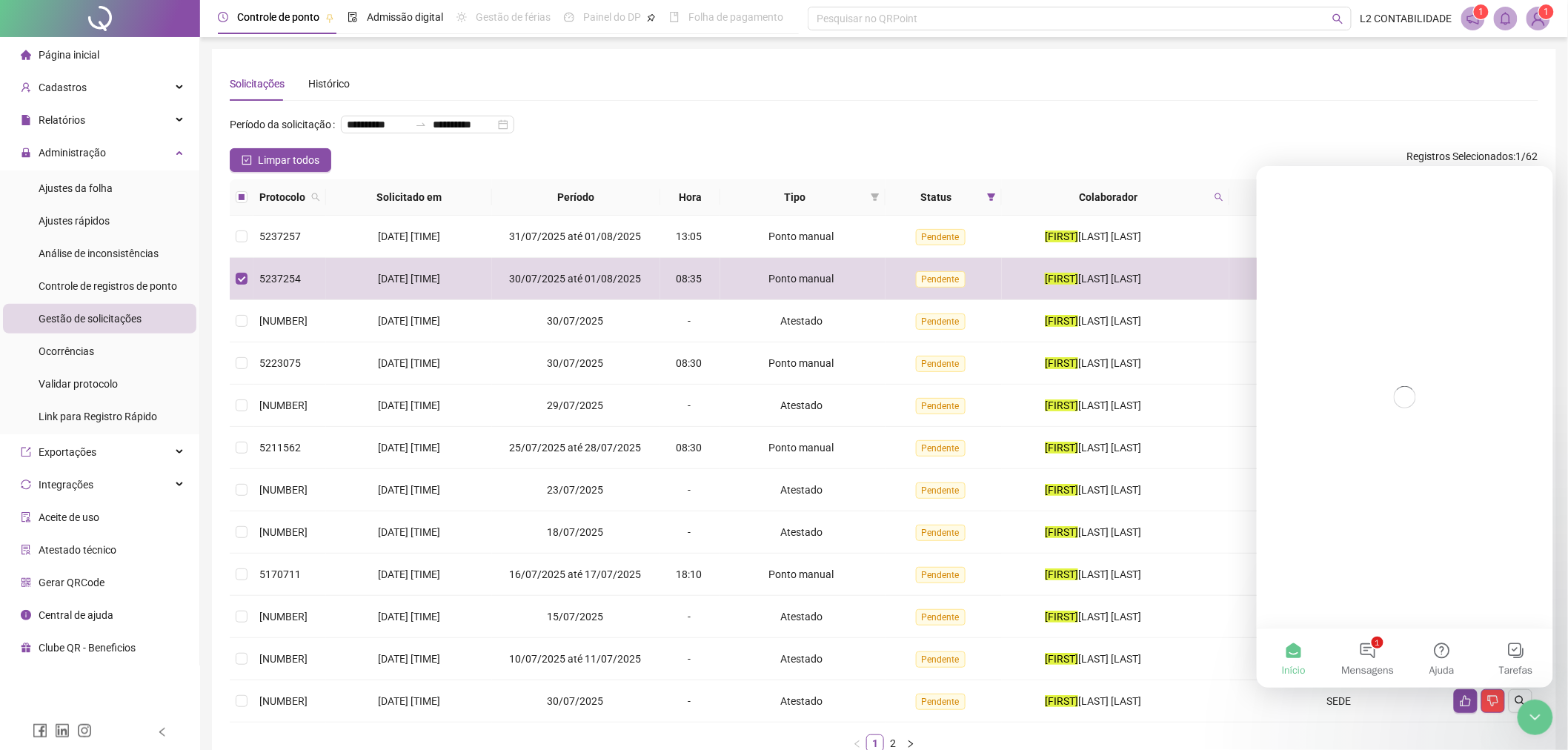 scroll, scrollTop: 0, scrollLeft: 0, axis: both 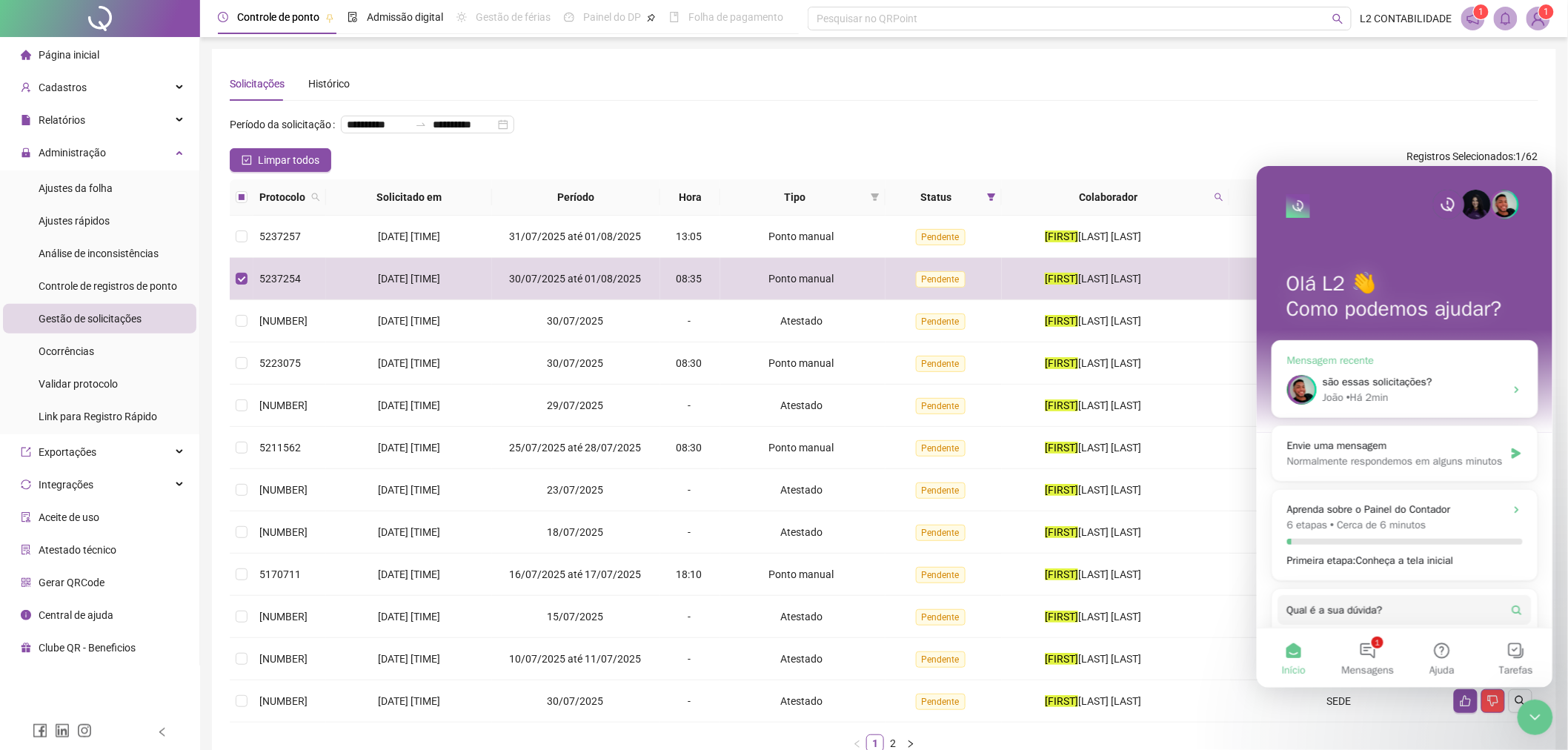 click on "•  Há 2min" at bounding box center (1366, 396) 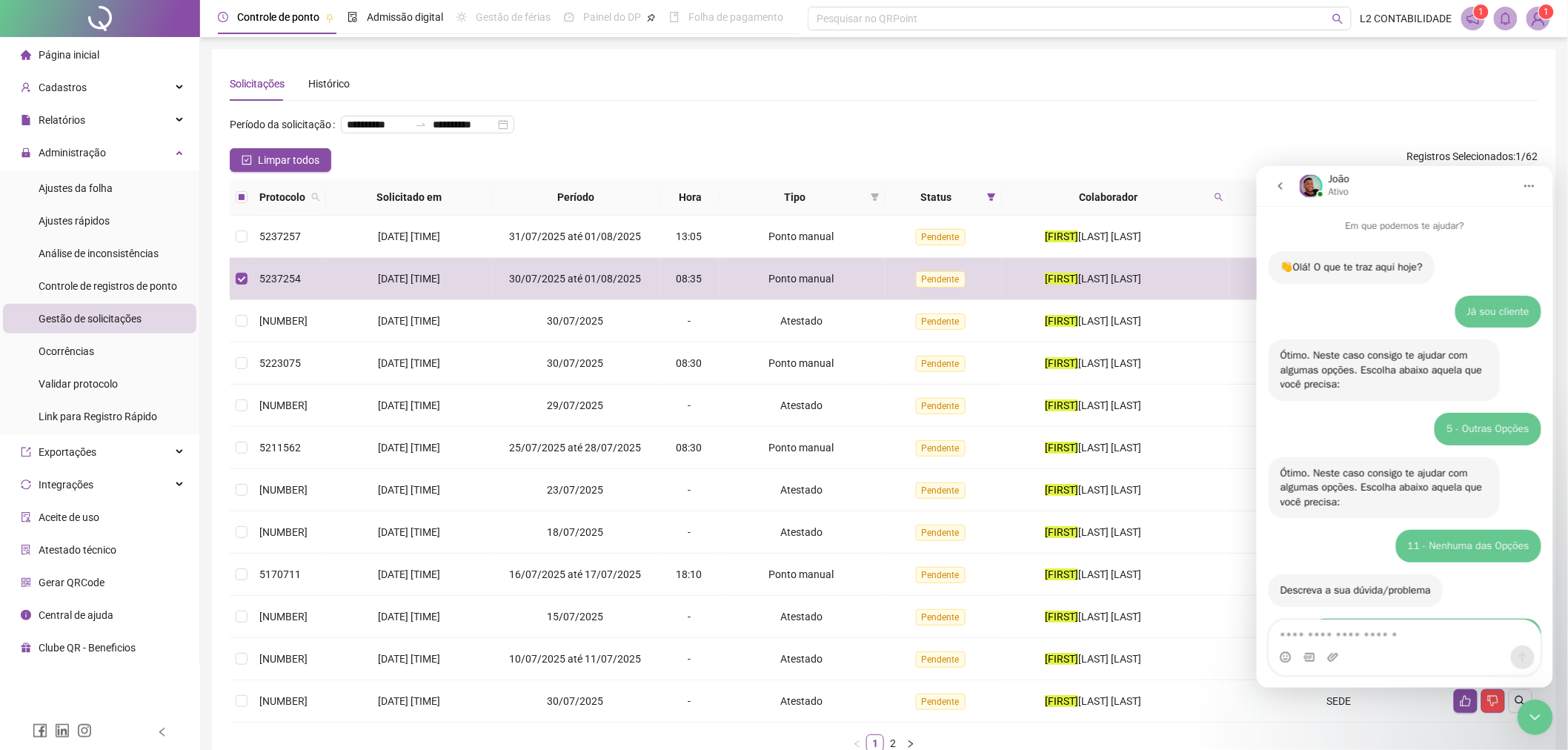 scroll, scrollTop: 1, scrollLeft: 0, axis: vertical 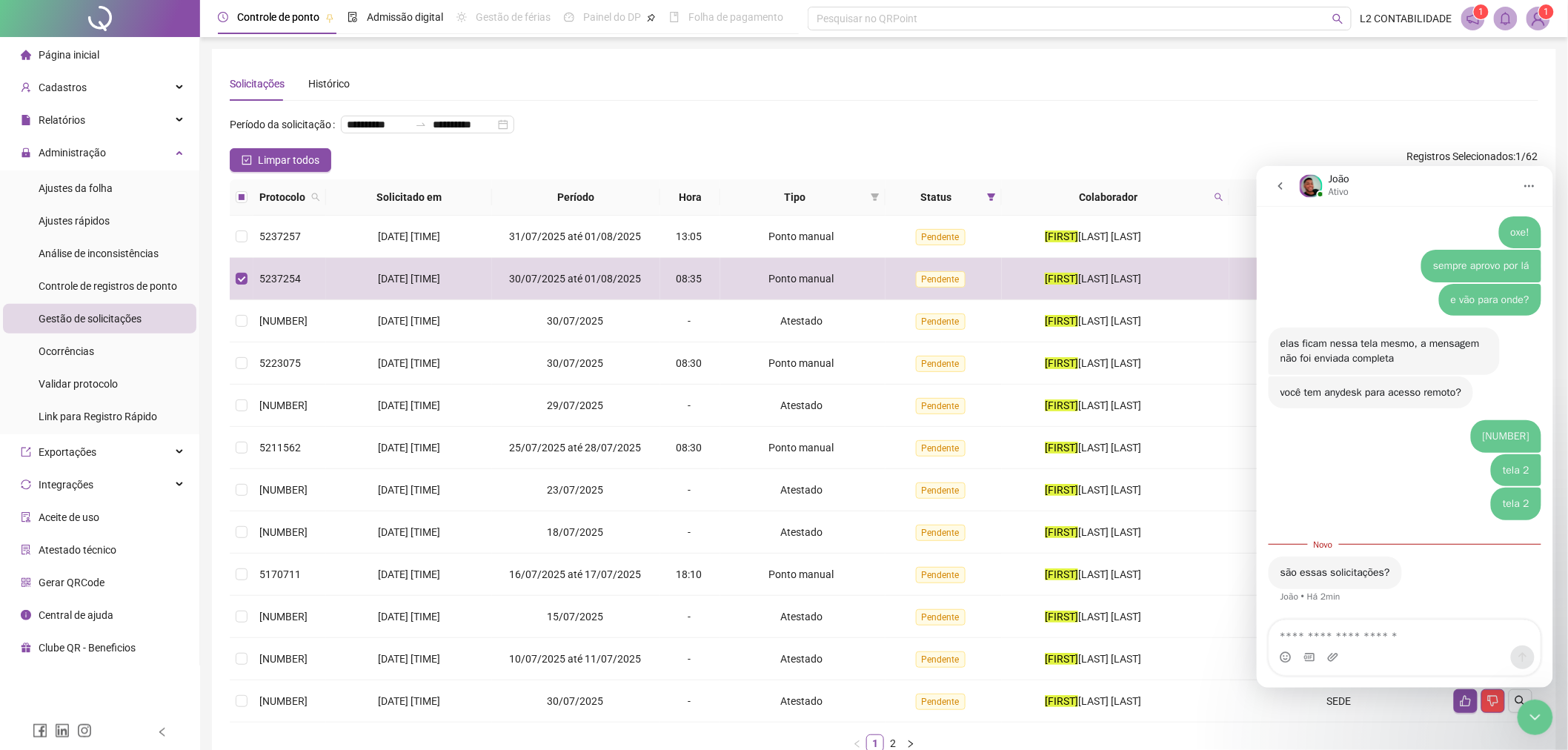 click at bounding box center (1404, 632) 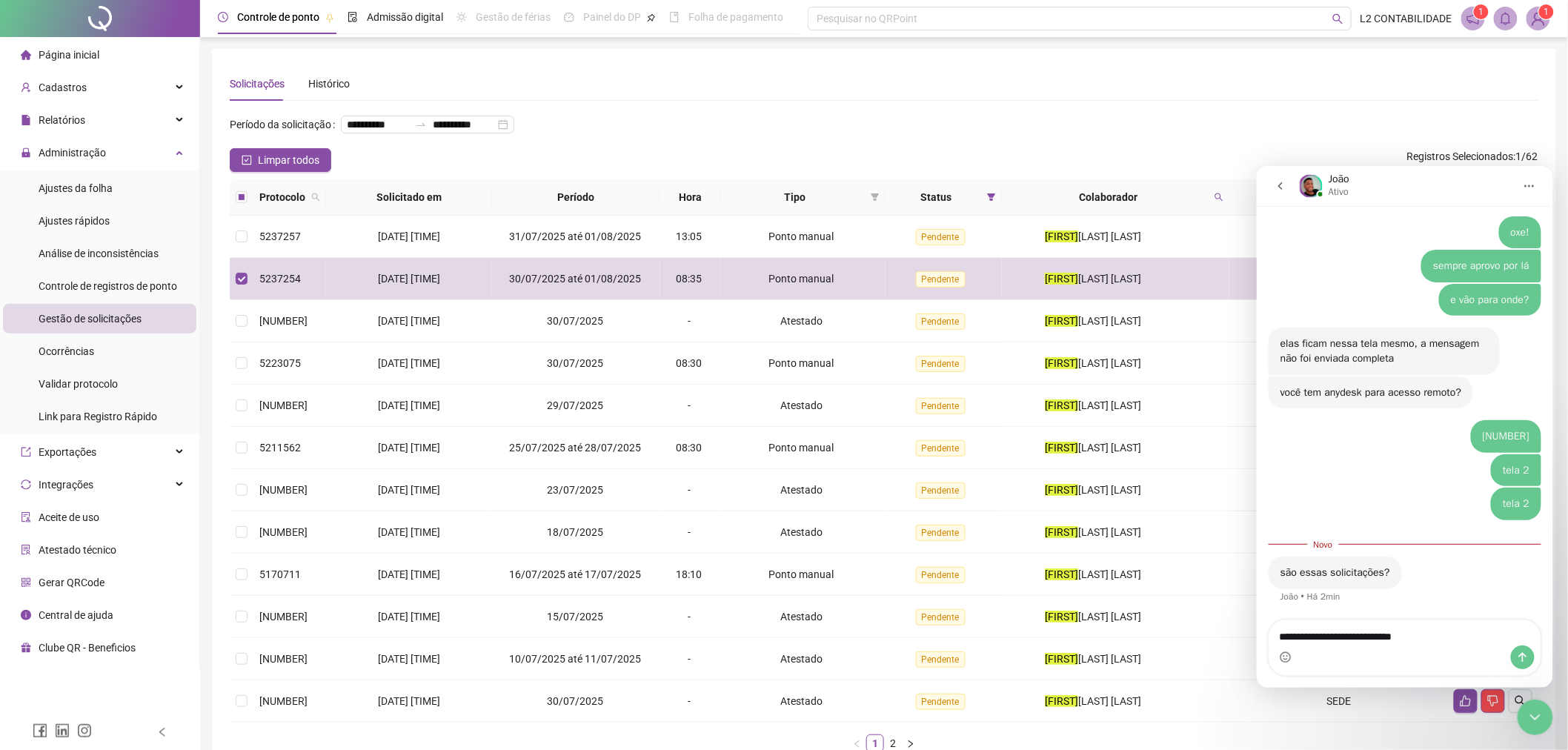 type on "**********" 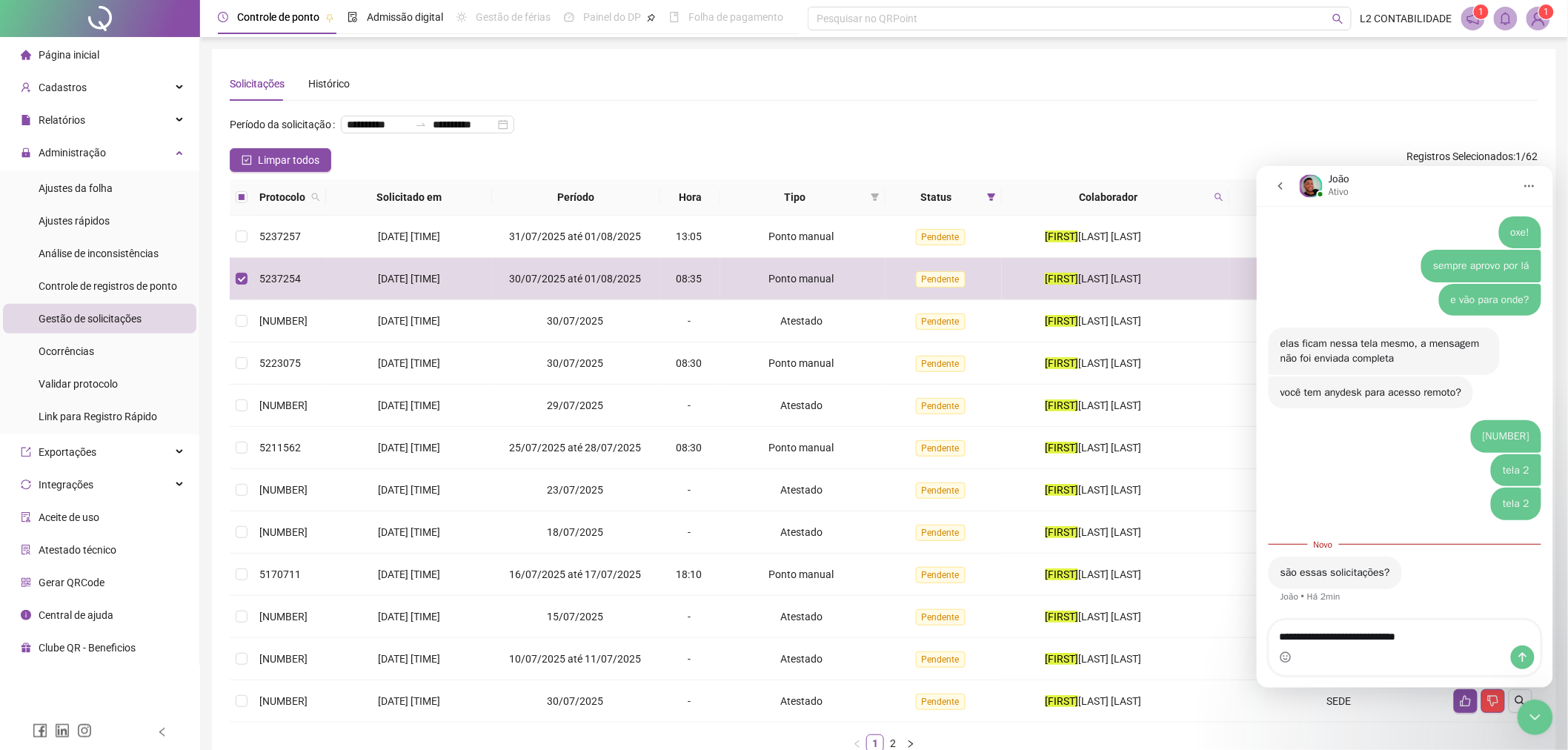 type 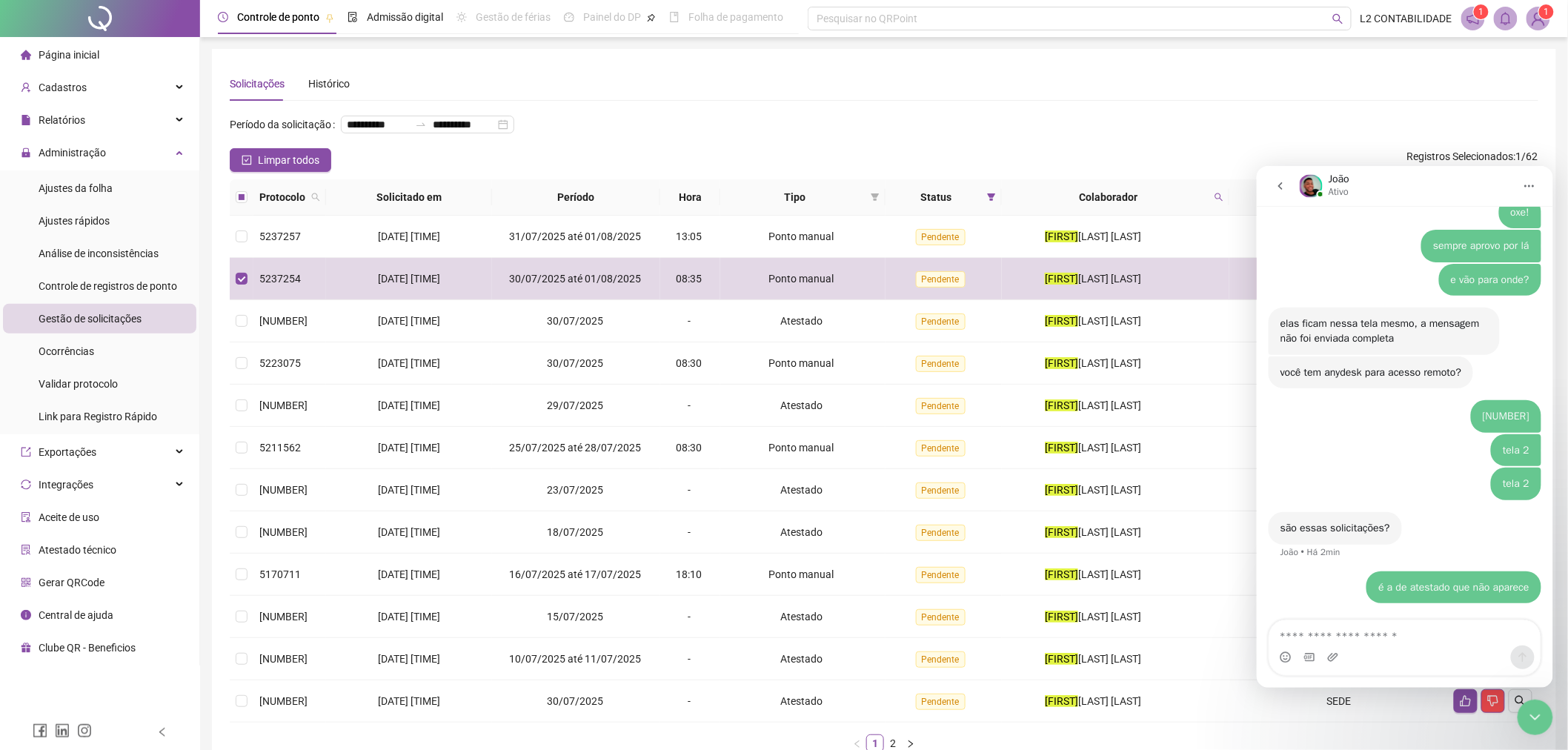scroll, scrollTop: 1905, scrollLeft: 0, axis: vertical 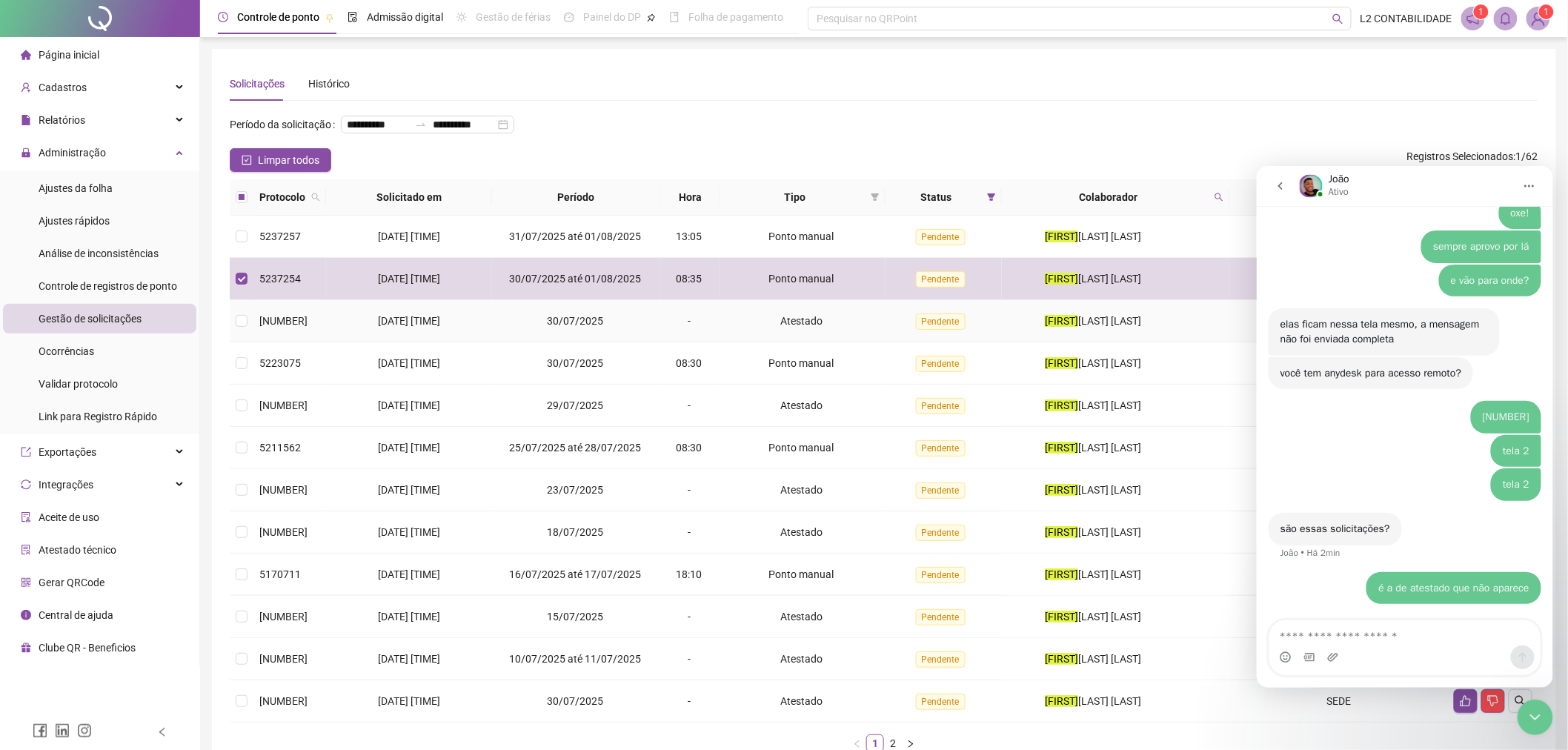 click on "Atestado" at bounding box center (803, 321) 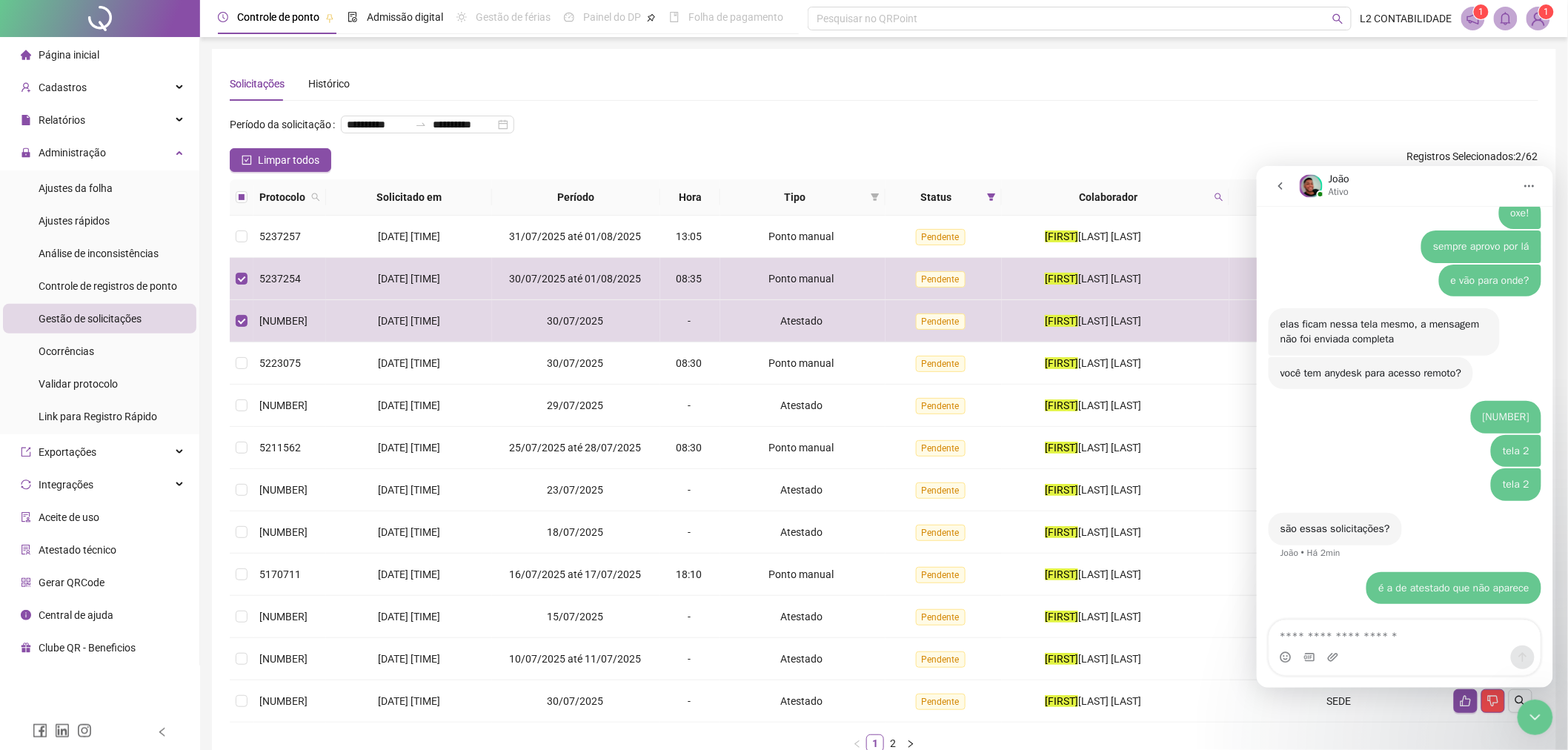 click 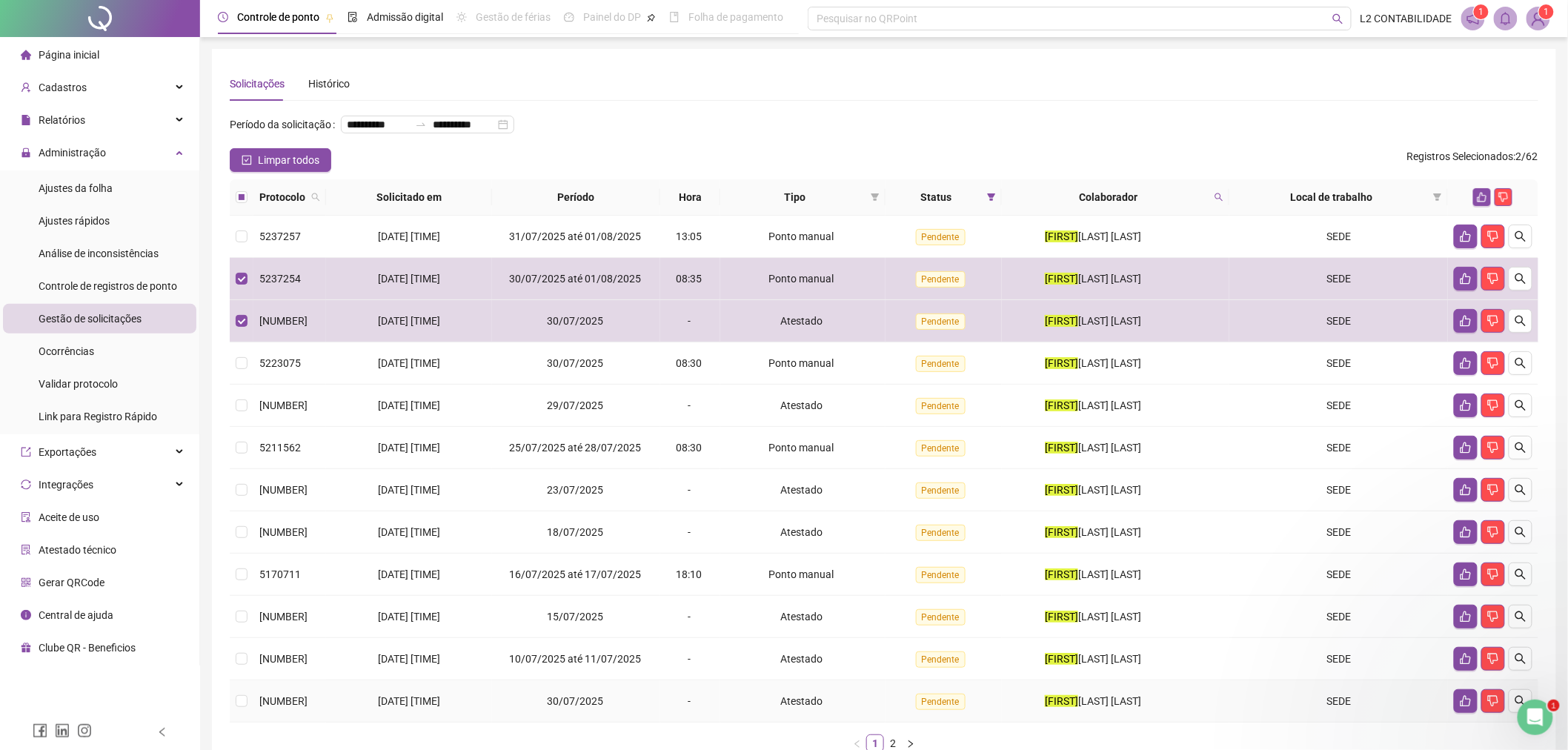 scroll, scrollTop: 0, scrollLeft: 0, axis: both 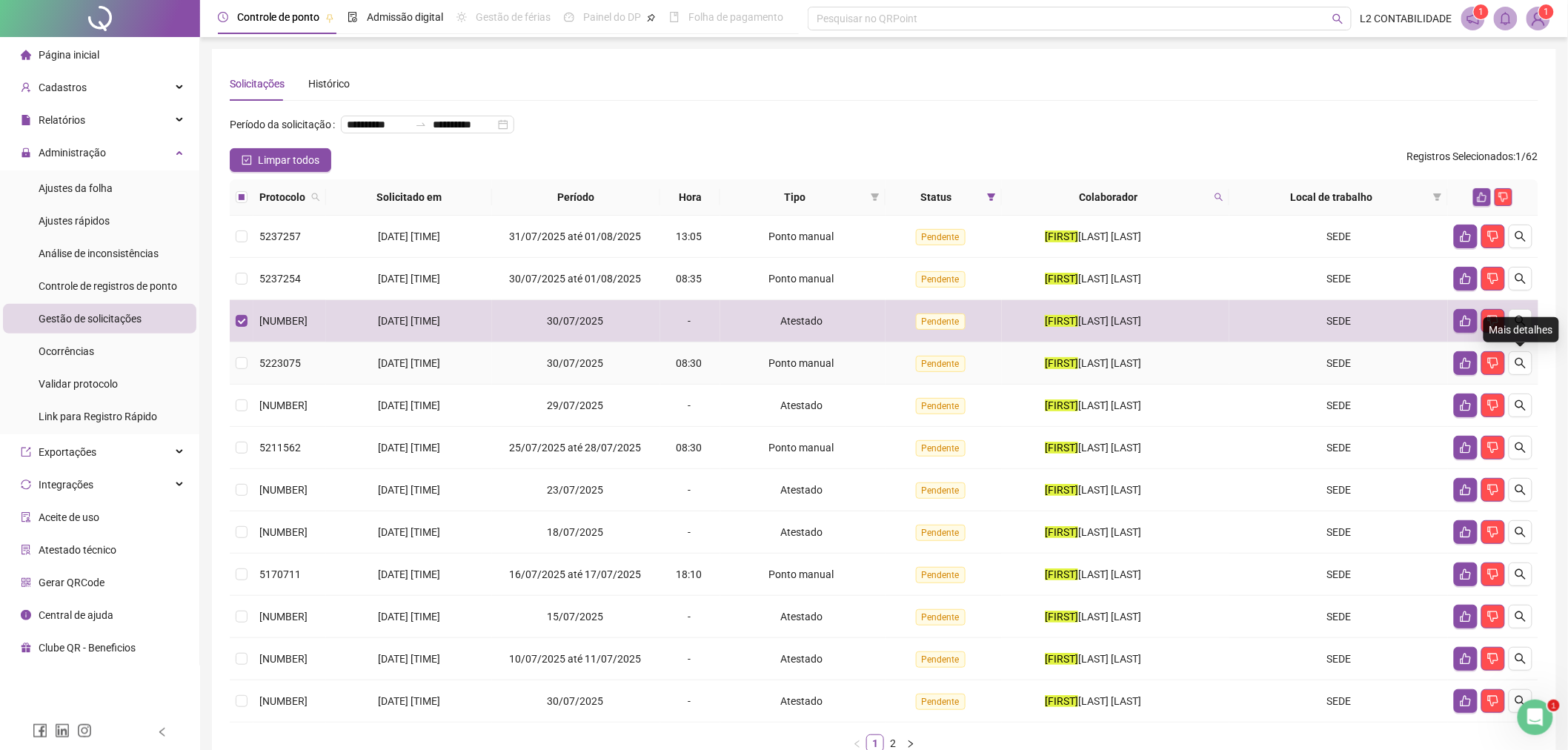 click on "Mais detalhes" at bounding box center [1521, 330] 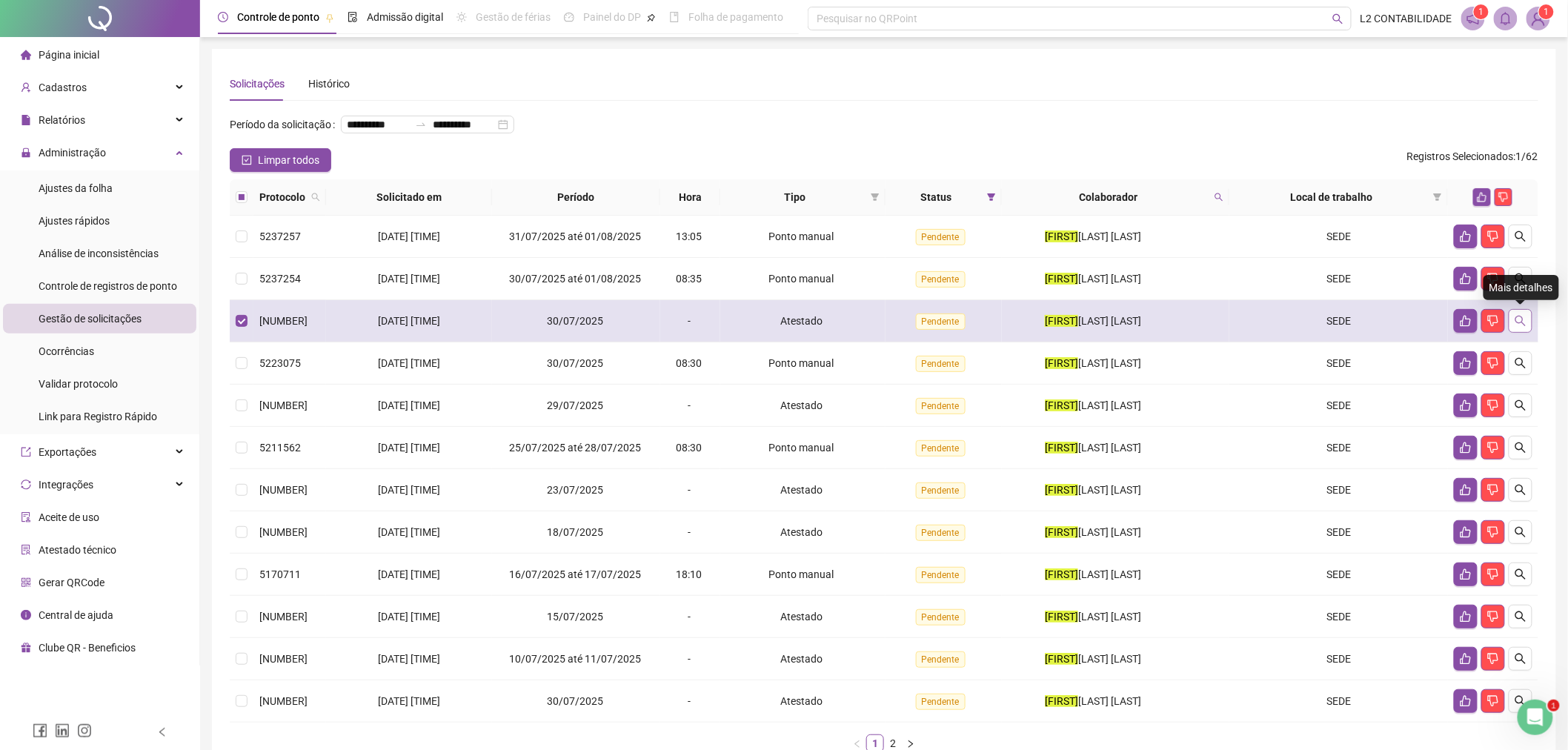 click 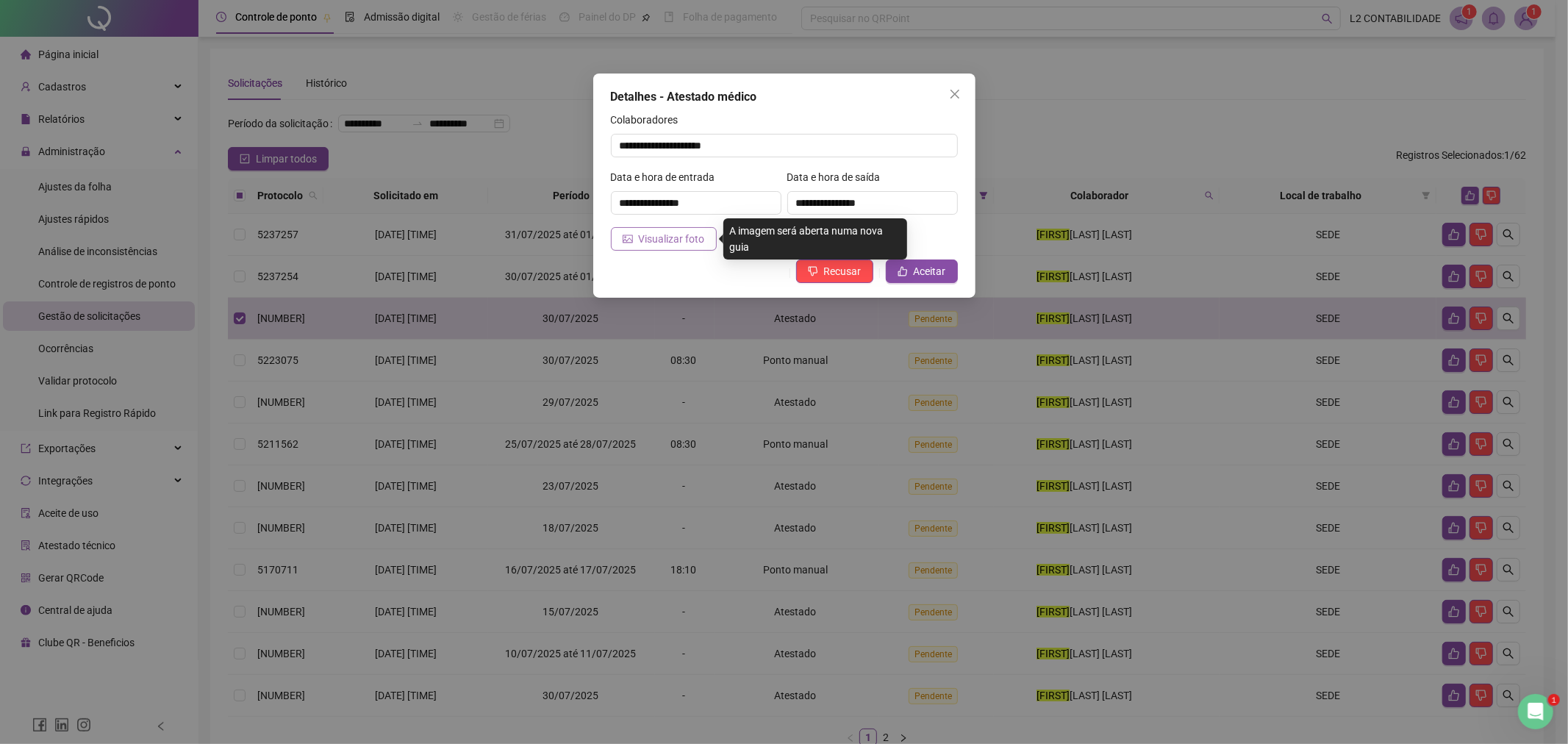 click on "Visualizar foto" at bounding box center (672, 239) 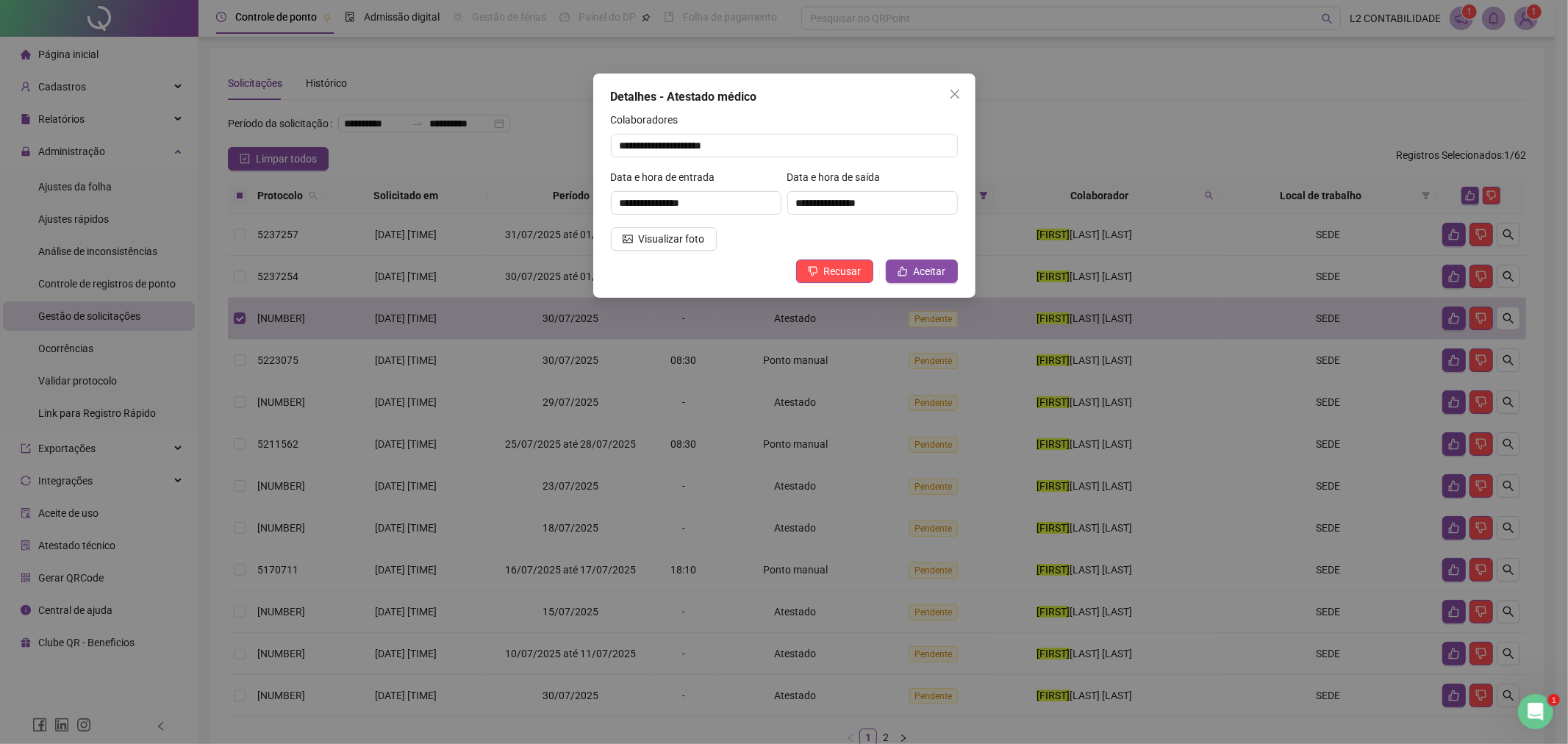 click 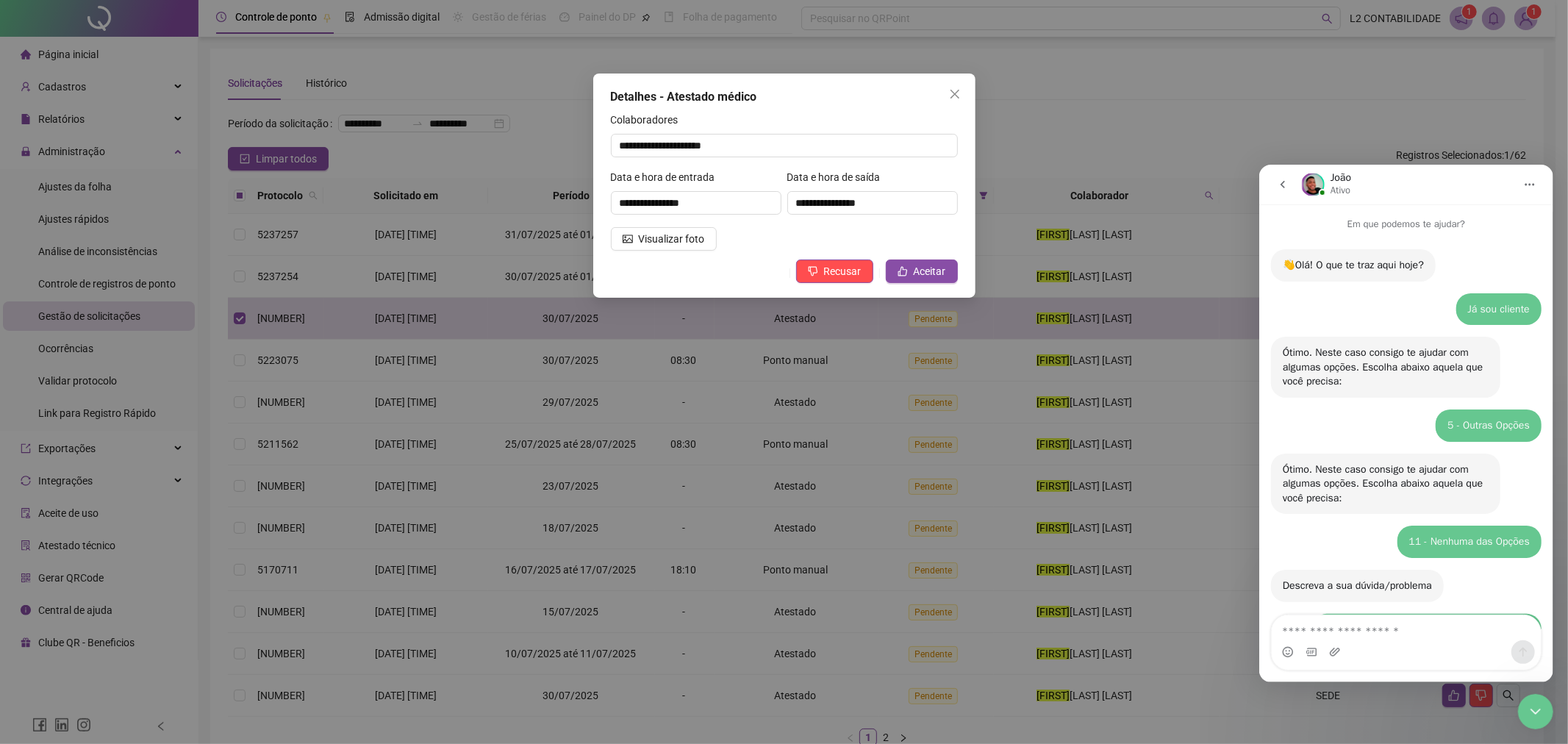 scroll, scrollTop: 1890, scrollLeft: 0, axis: vertical 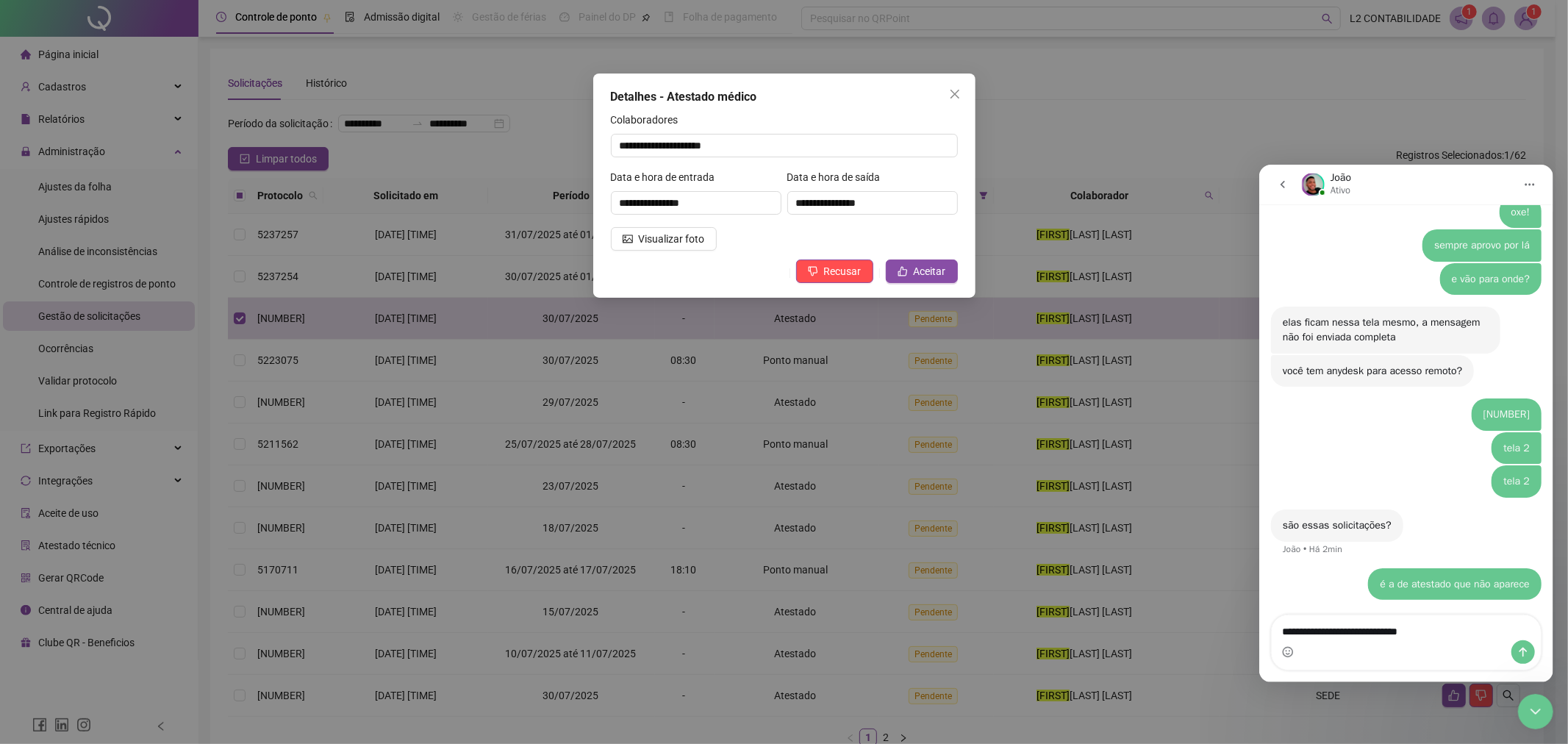type on "**********" 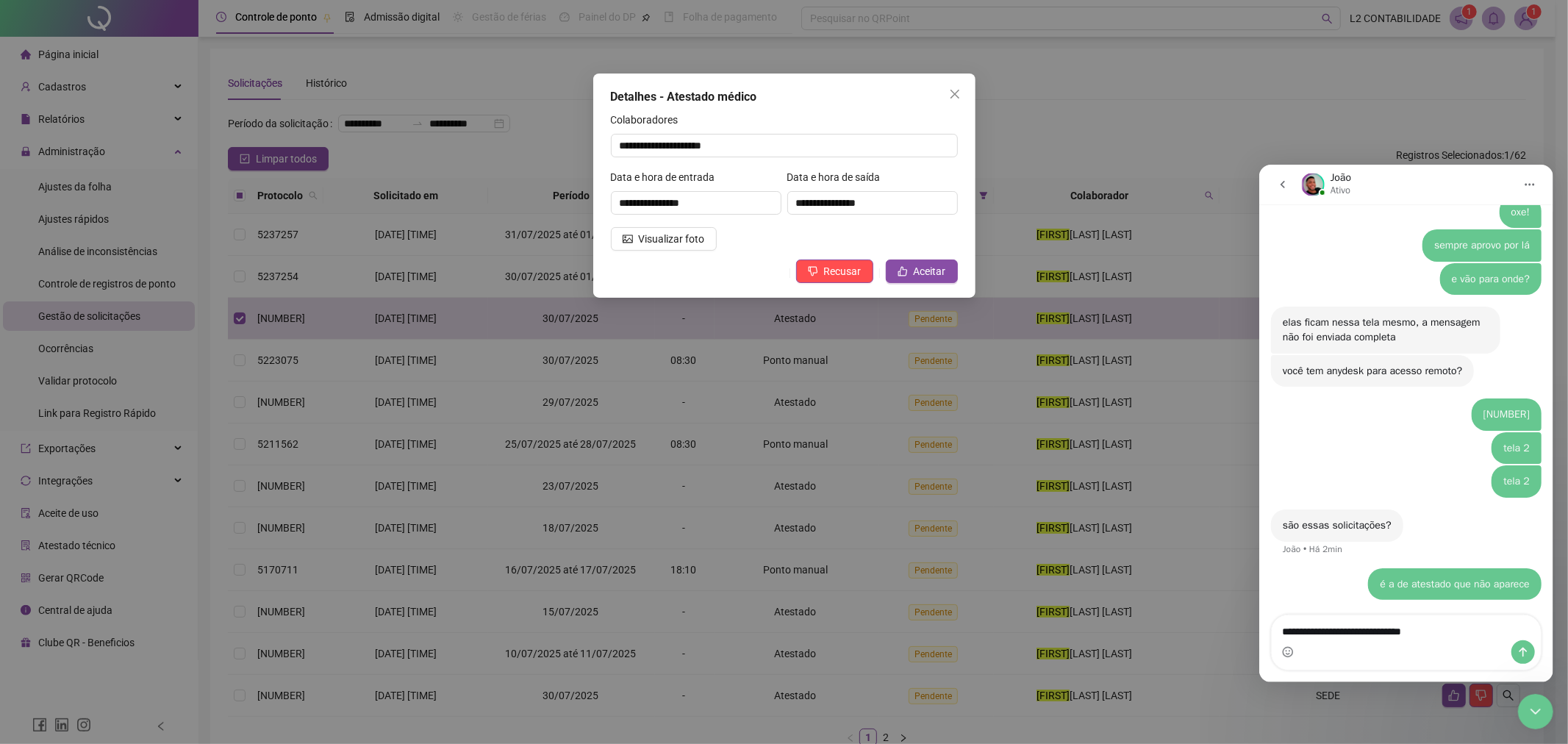 type 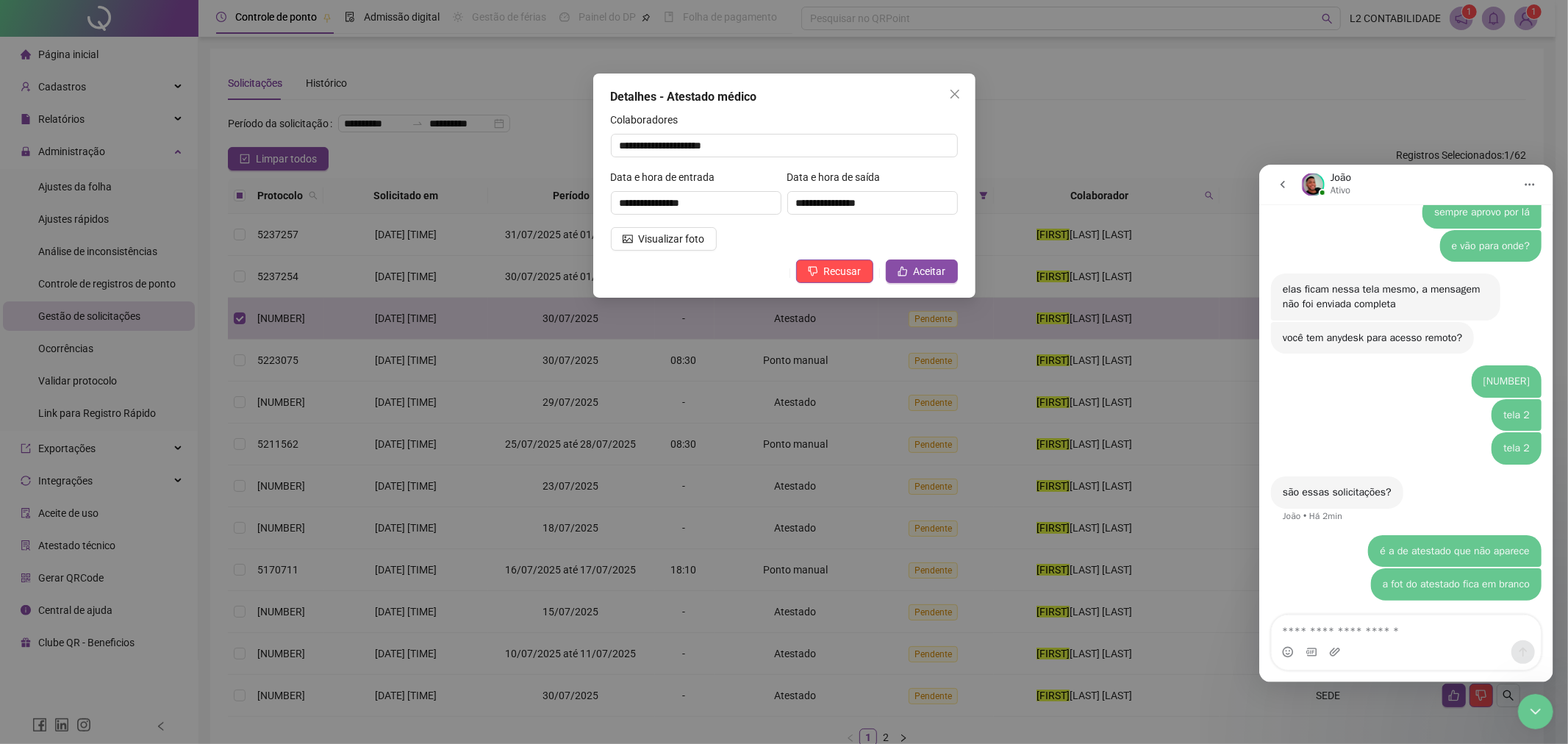 scroll, scrollTop: 1922, scrollLeft: 0, axis: vertical 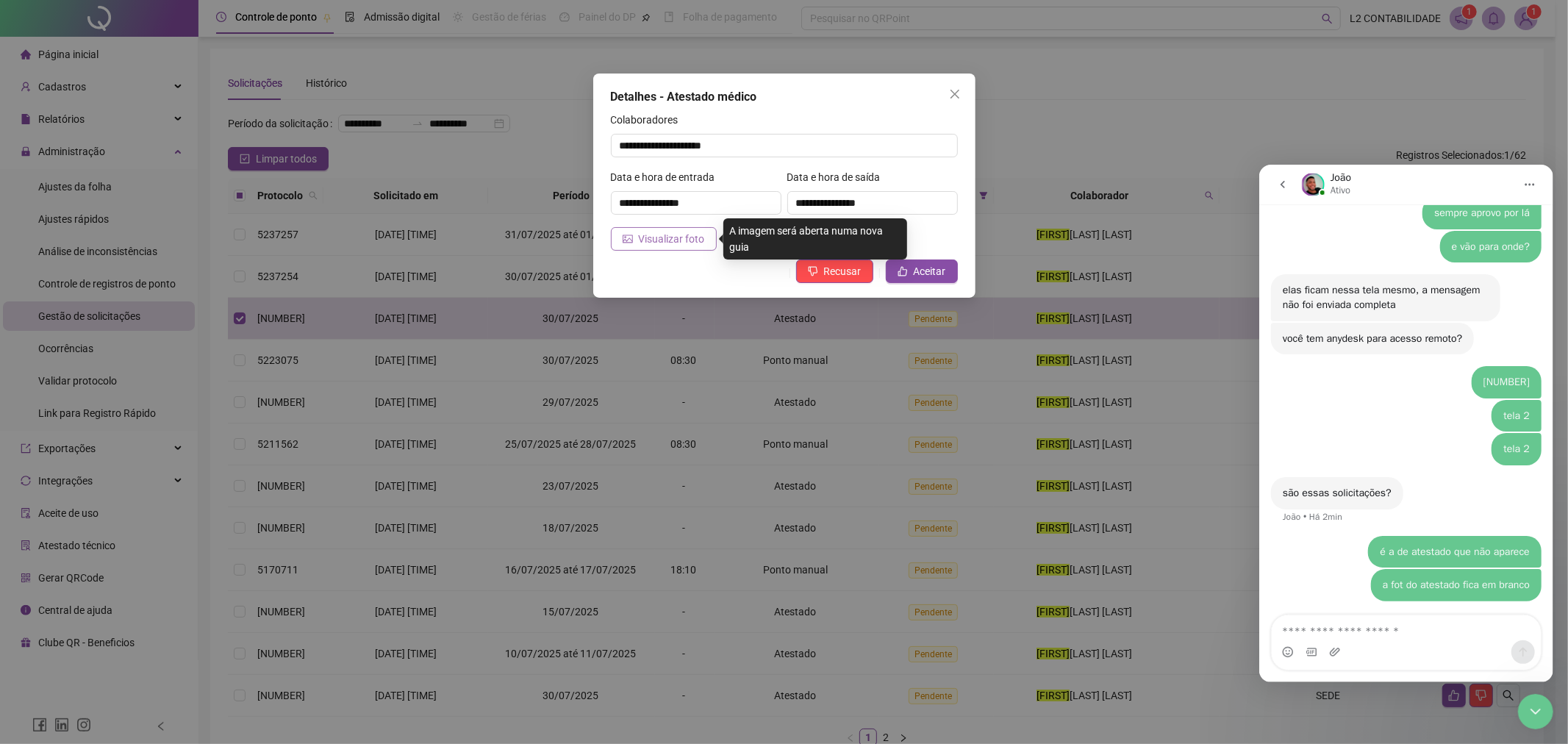 click on "Visualizar foto" at bounding box center (664, 239) 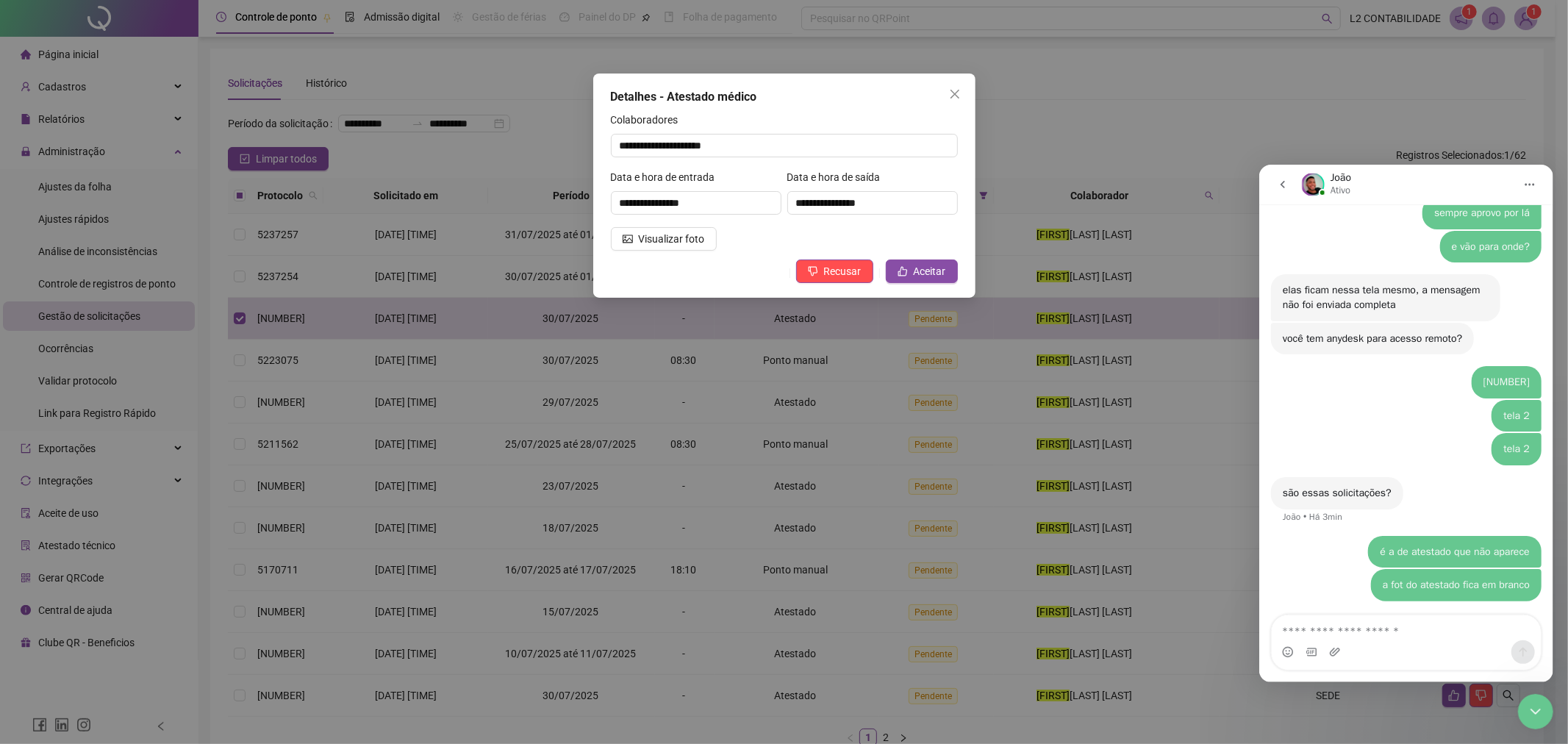 type 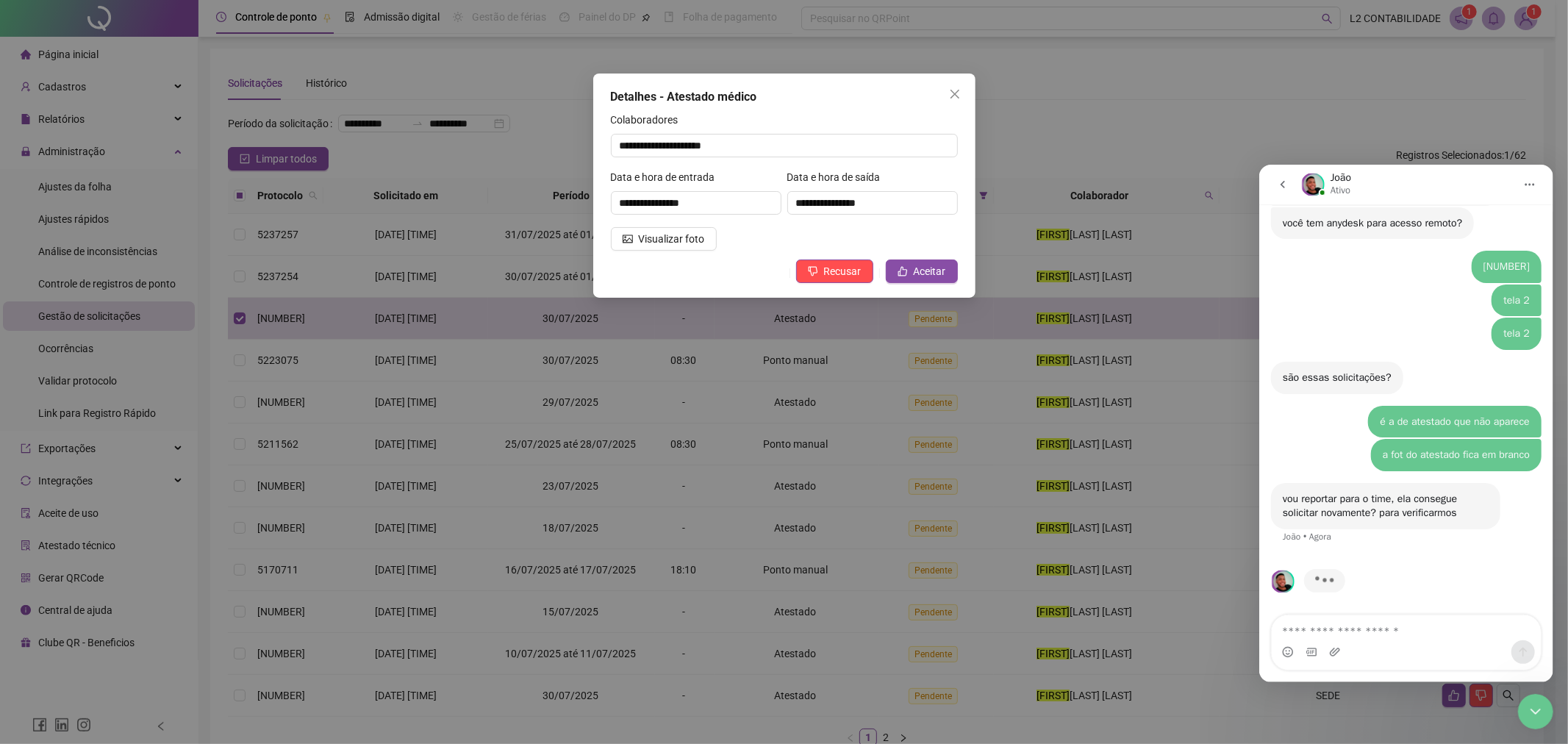 scroll, scrollTop: 1981, scrollLeft: 0, axis: vertical 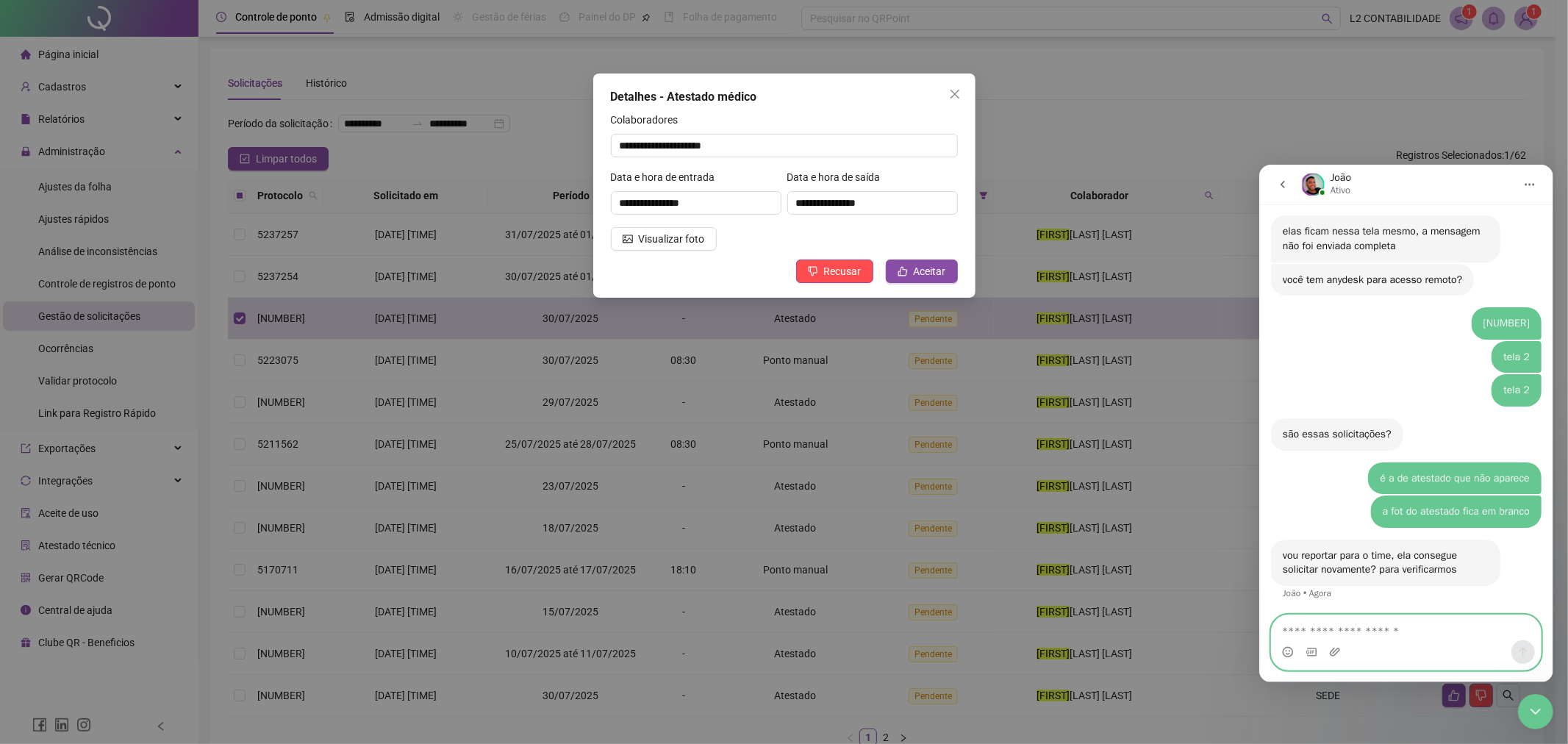 click at bounding box center (1406, 627) 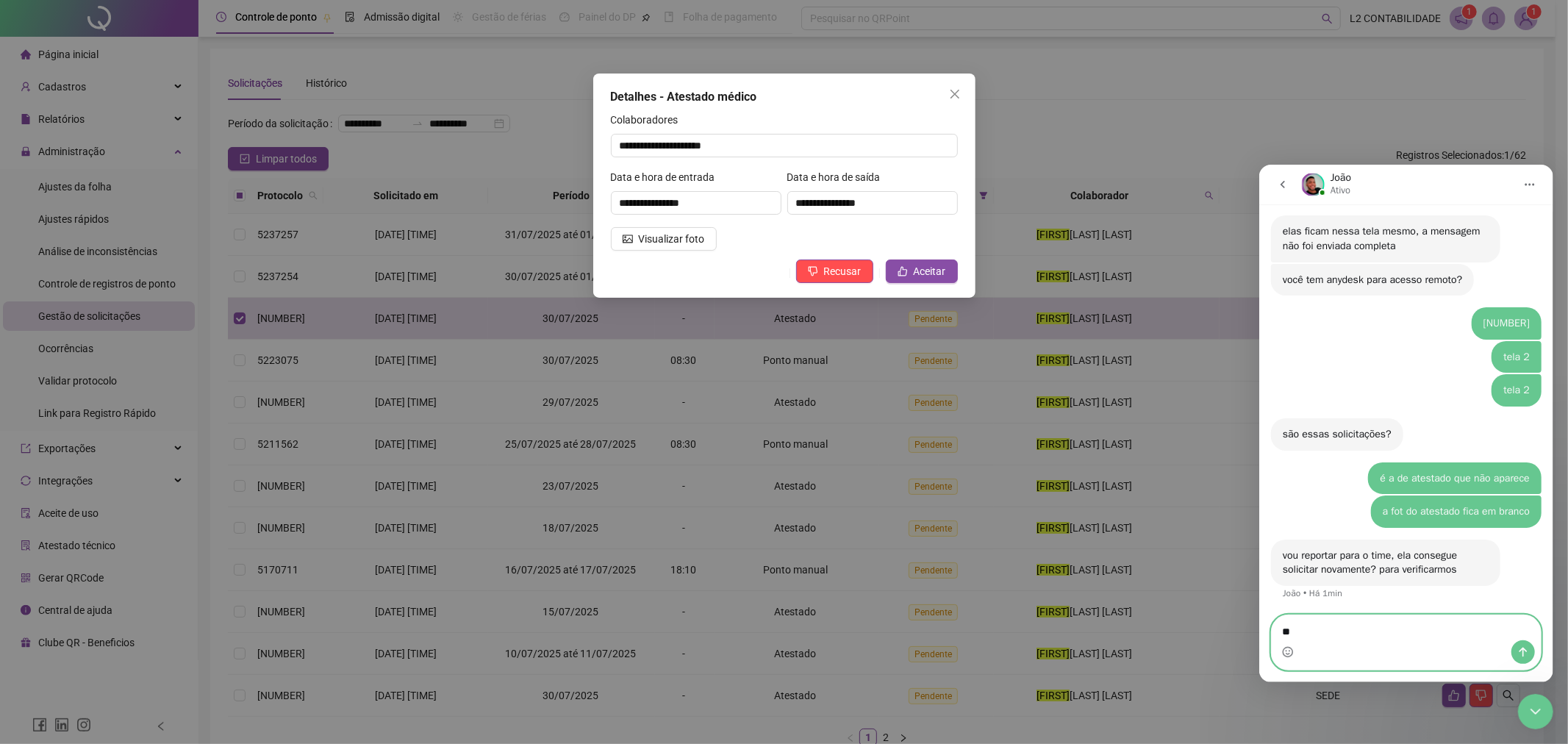 type on "***" 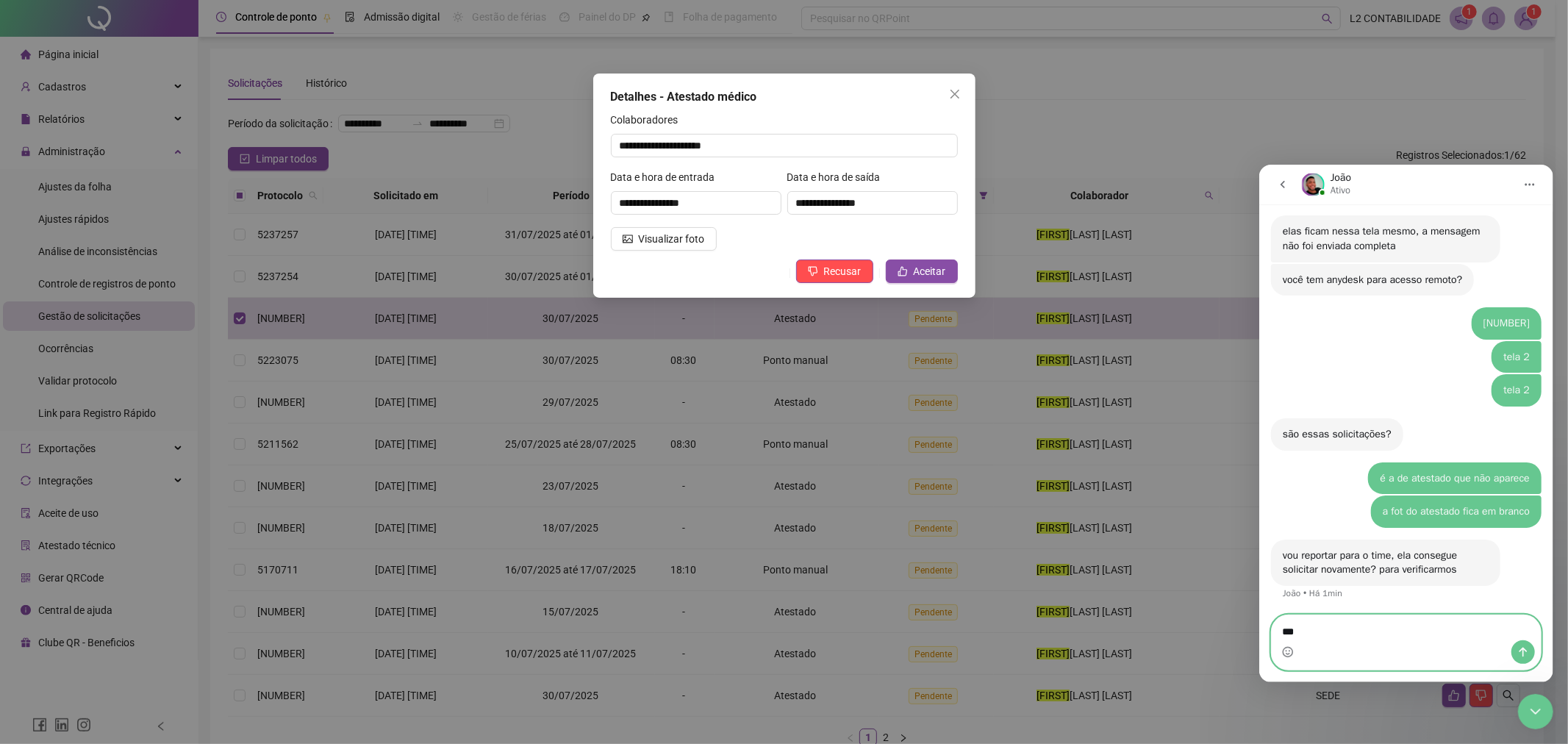 type 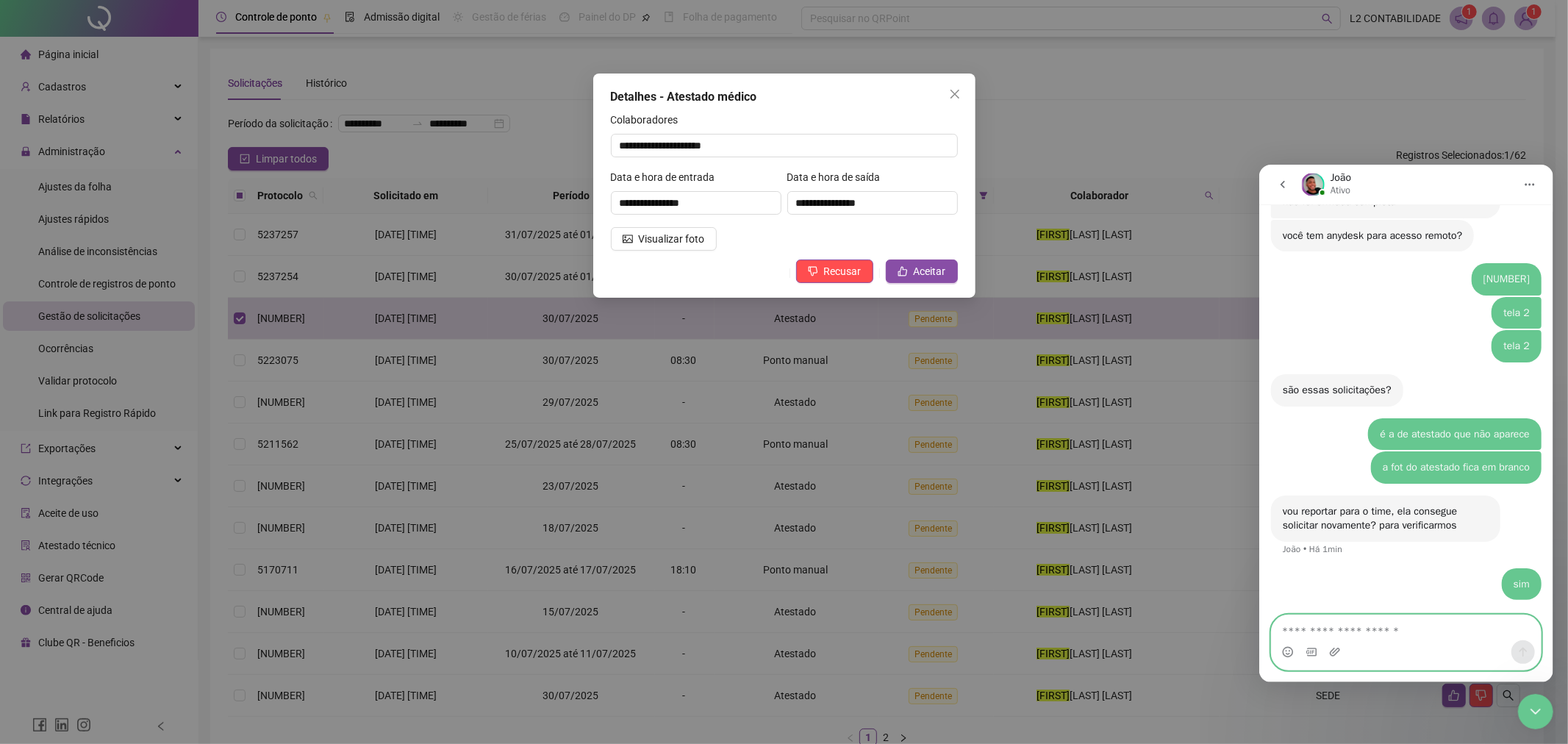 scroll, scrollTop: 2025, scrollLeft: 0, axis: vertical 